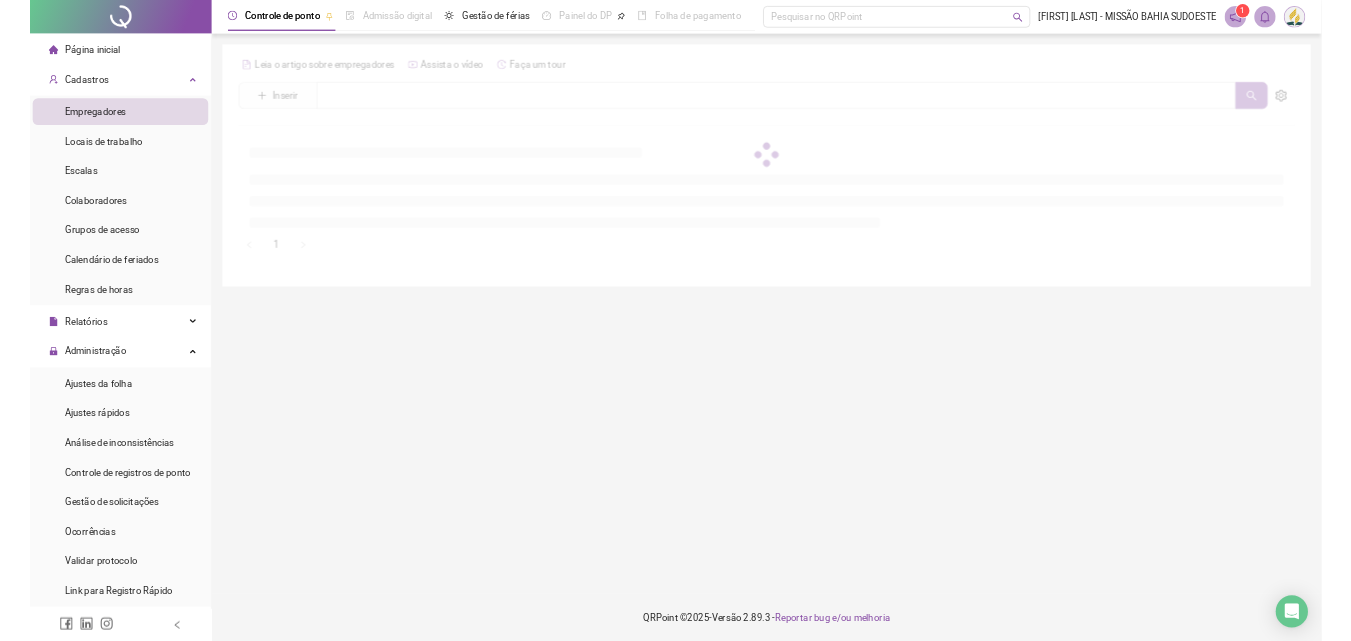 scroll, scrollTop: 0, scrollLeft: 0, axis: both 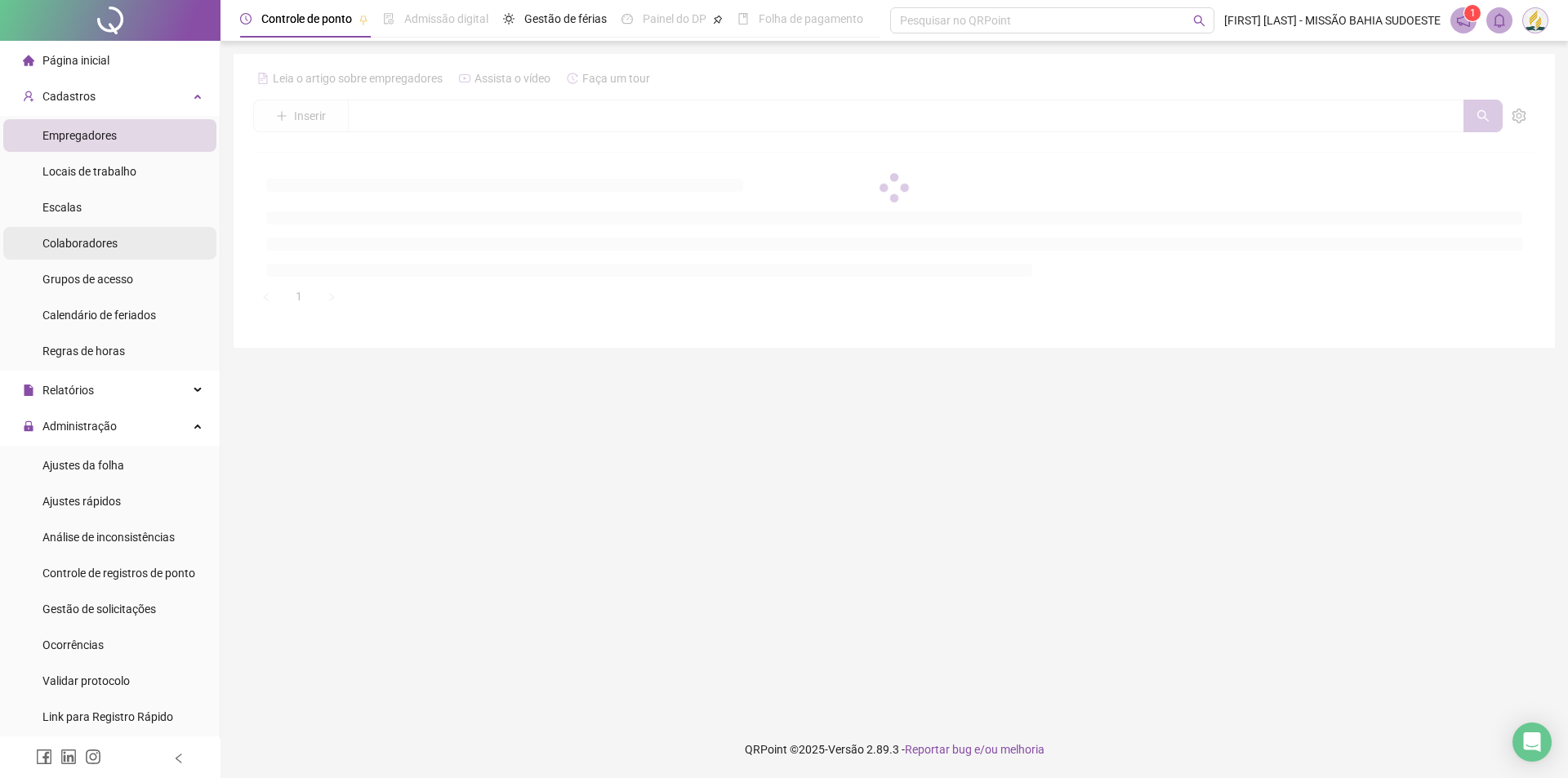 click on "Colaboradores" at bounding box center (80, 243) 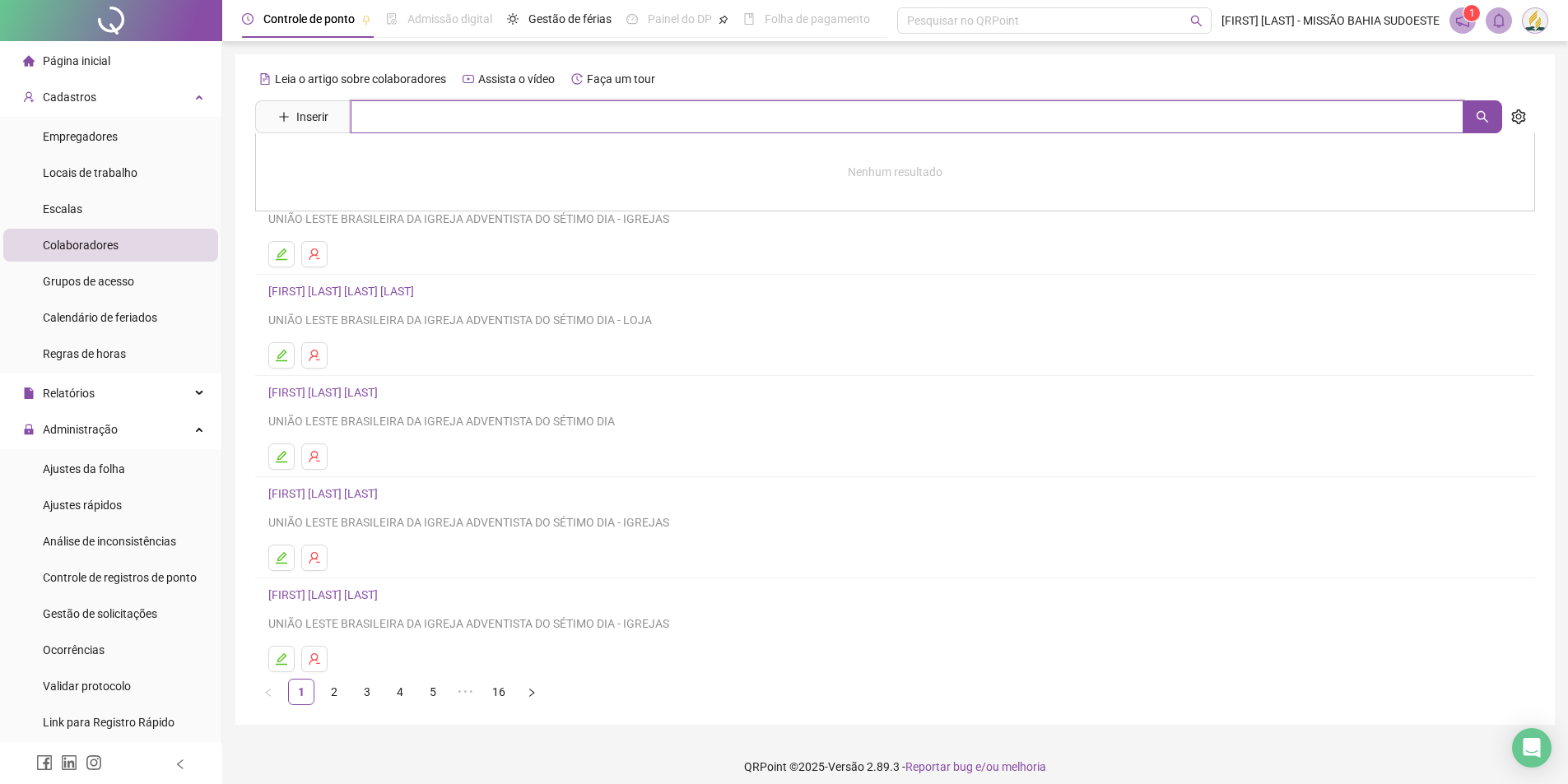 click at bounding box center (907, 117) 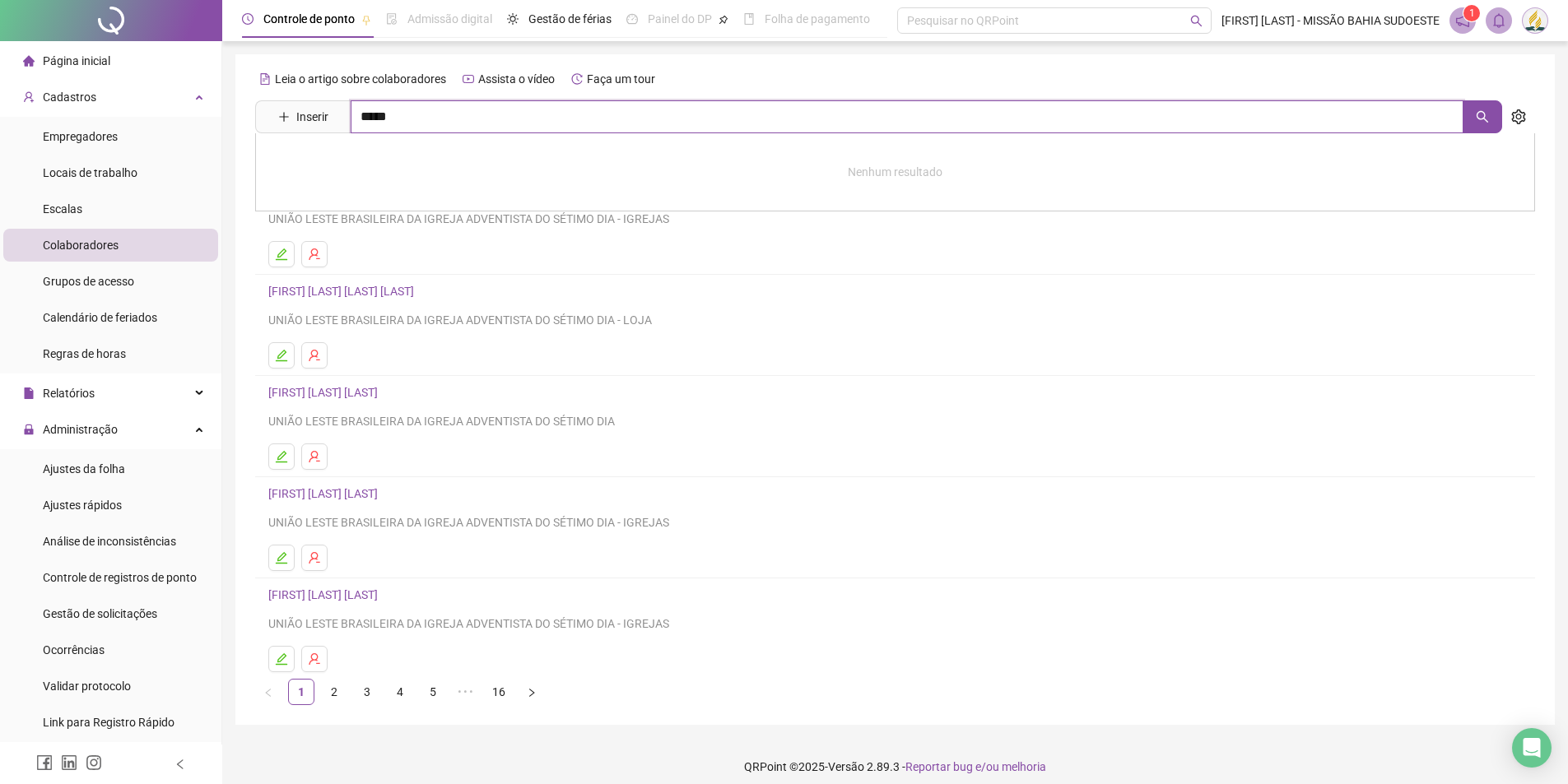 type on "*****" 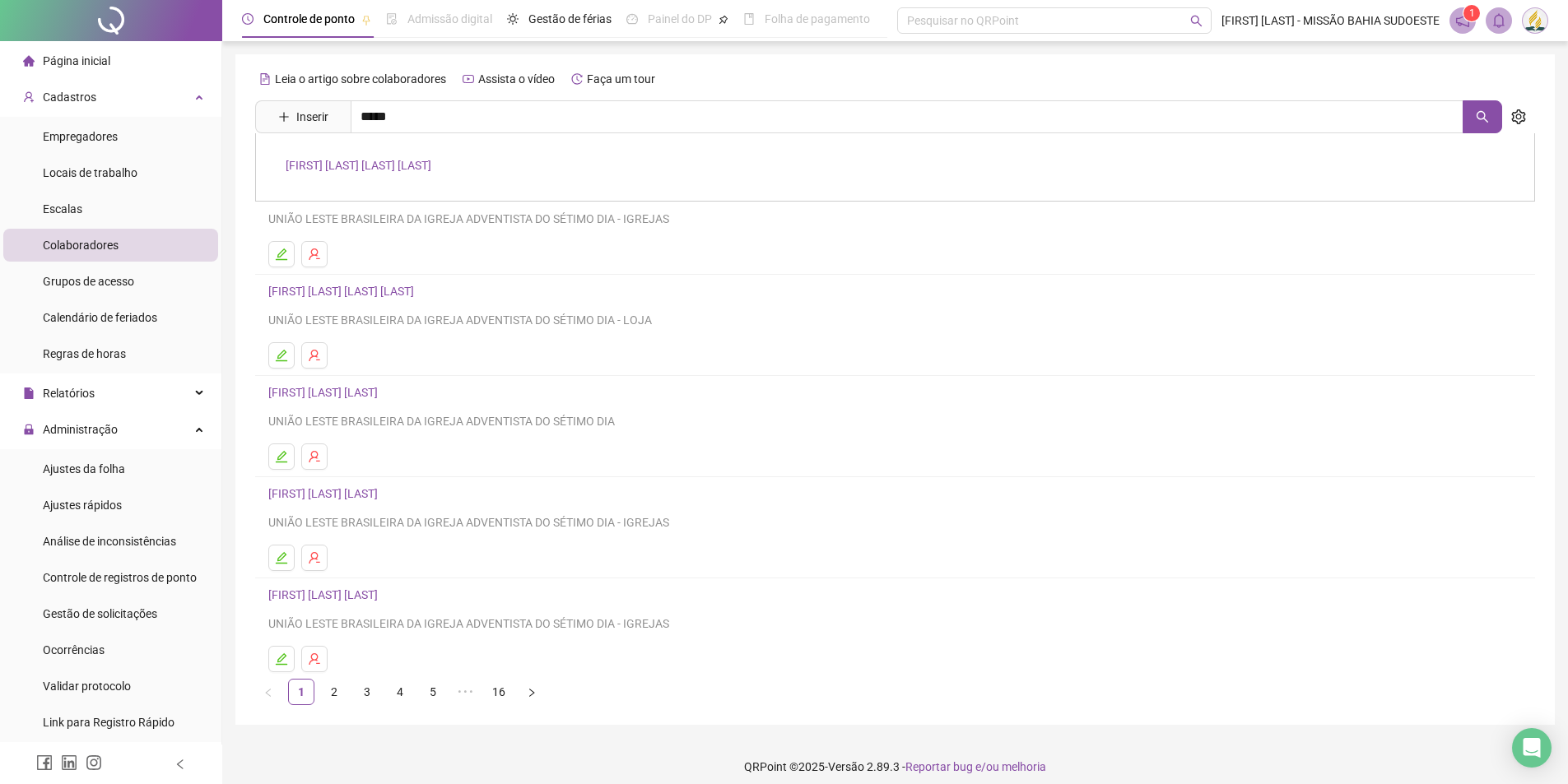 click on "[FIRST] [LAST] [LAST] [LAST]" at bounding box center (358, 165) 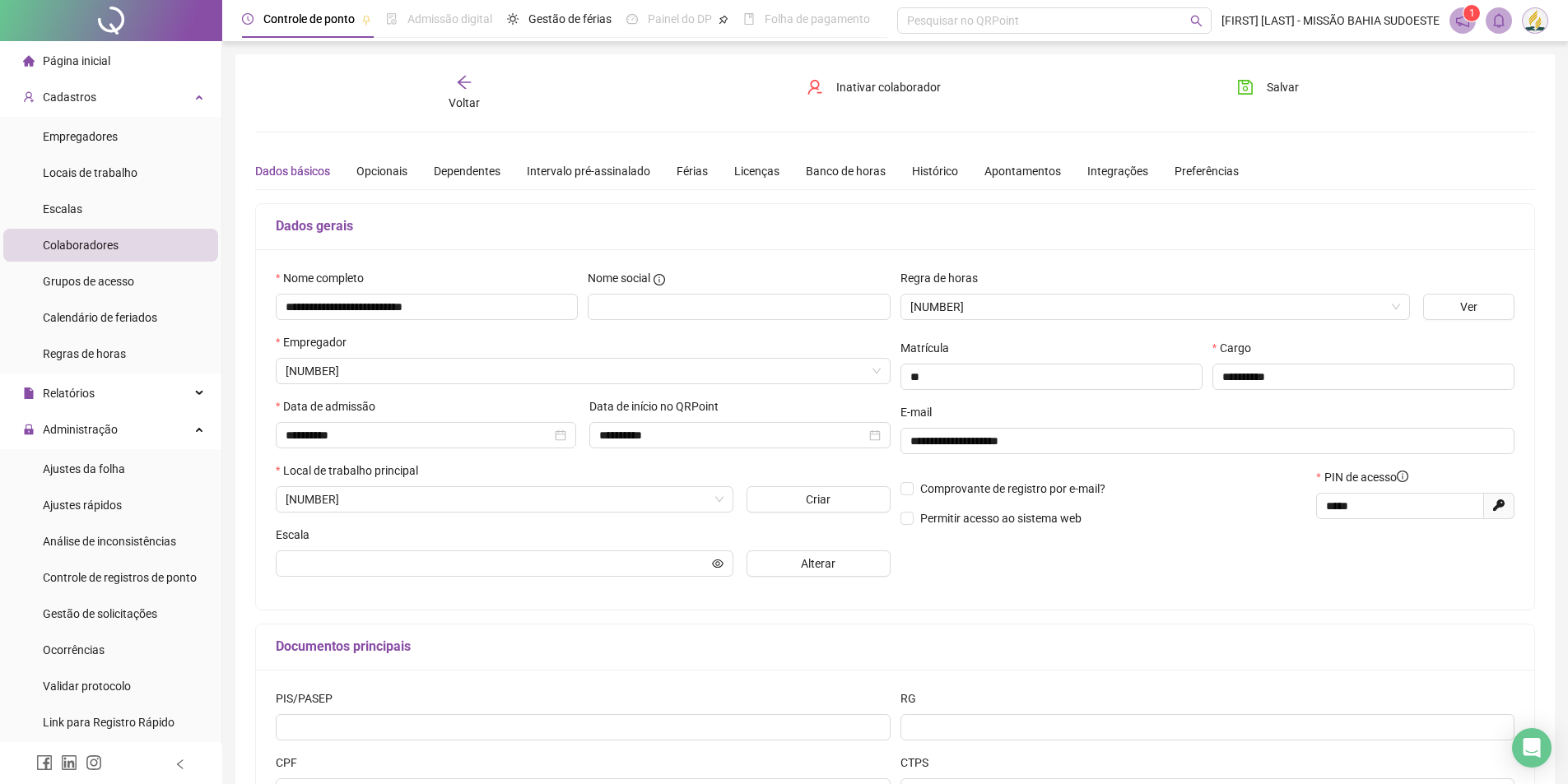 type on "**********" 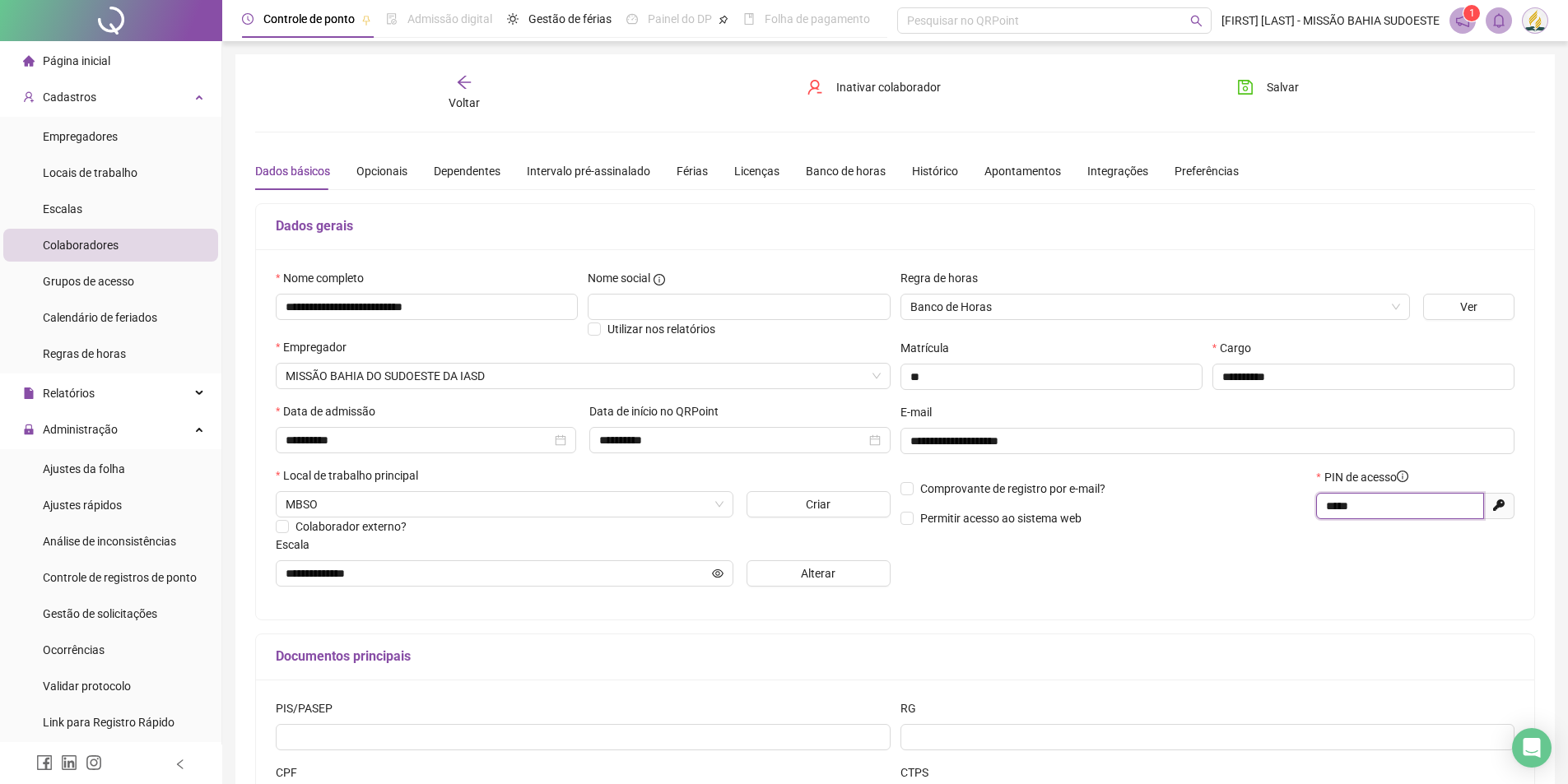 drag, startPoint x: 1388, startPoint y: 500, endPoint x: 1282, endPoint y: 524, distance: 108.68303 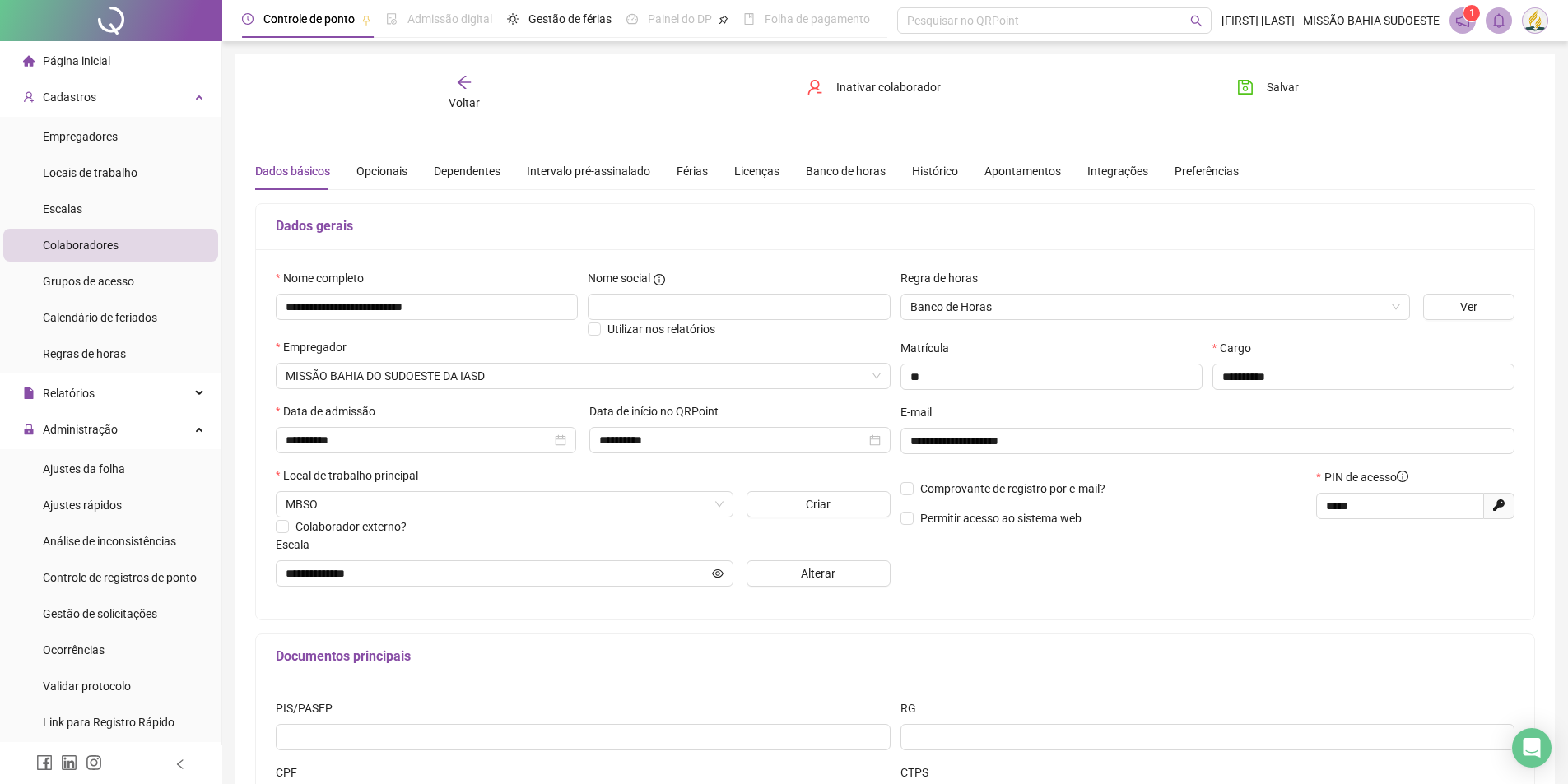 click on "Voltar" at bounding box center [464, 93] 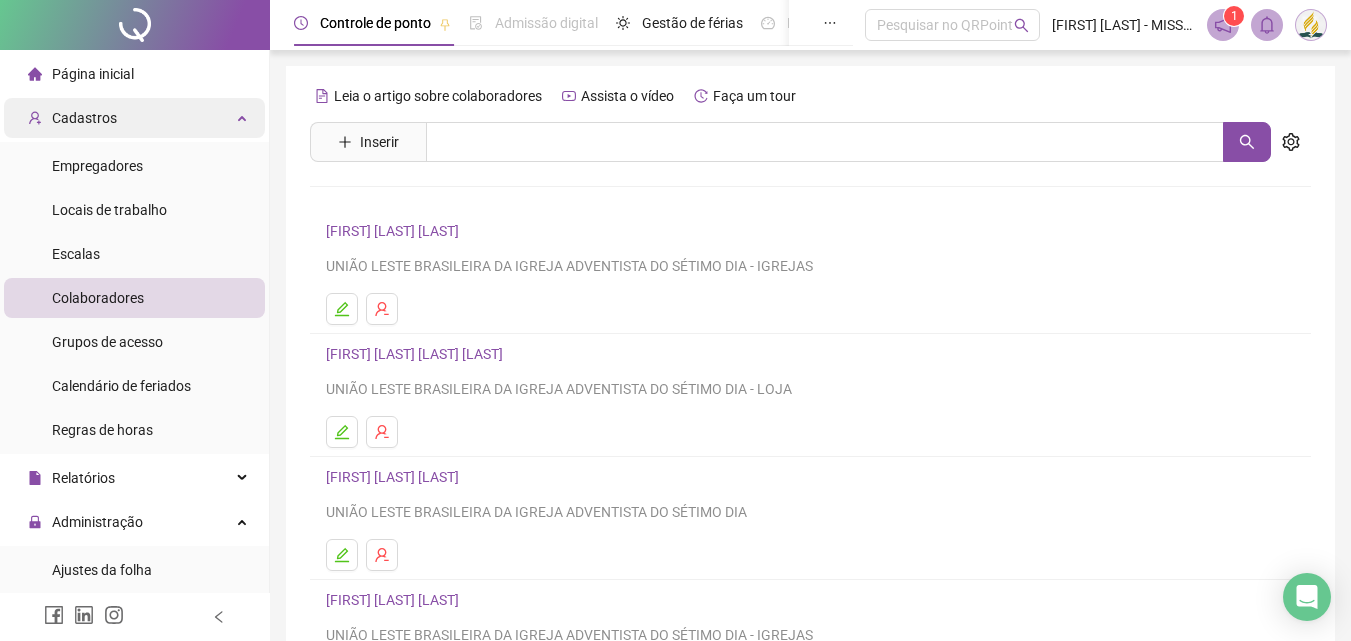 click on "Cadastros" at bounding box center [134, 118] 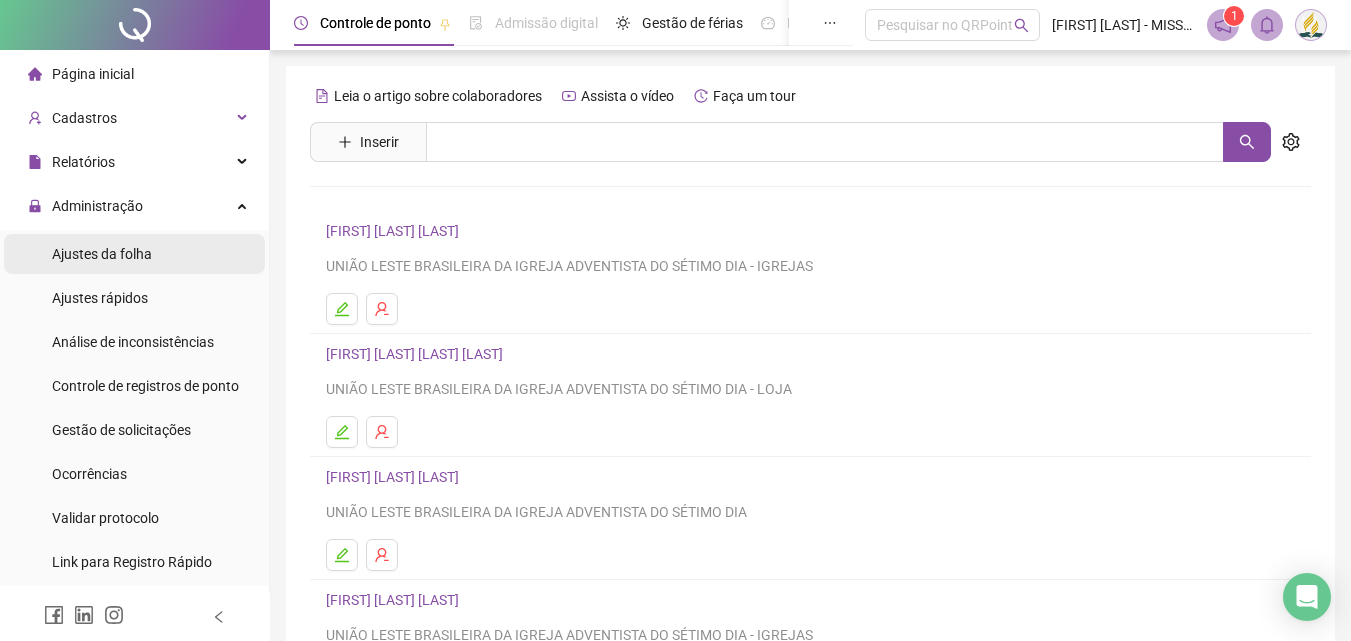 click on "Ajustes da folha" at bounding box center [102, 254] 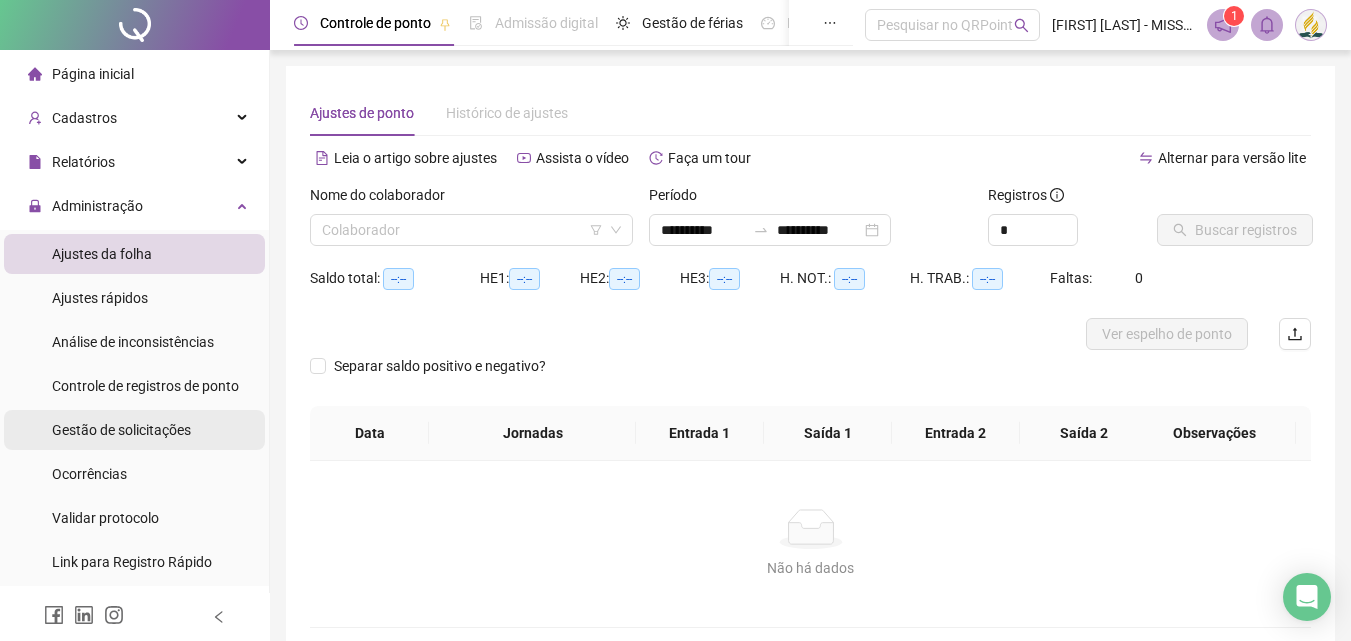 click on "Gestão de solicitações" at bounding box center (121, 430) 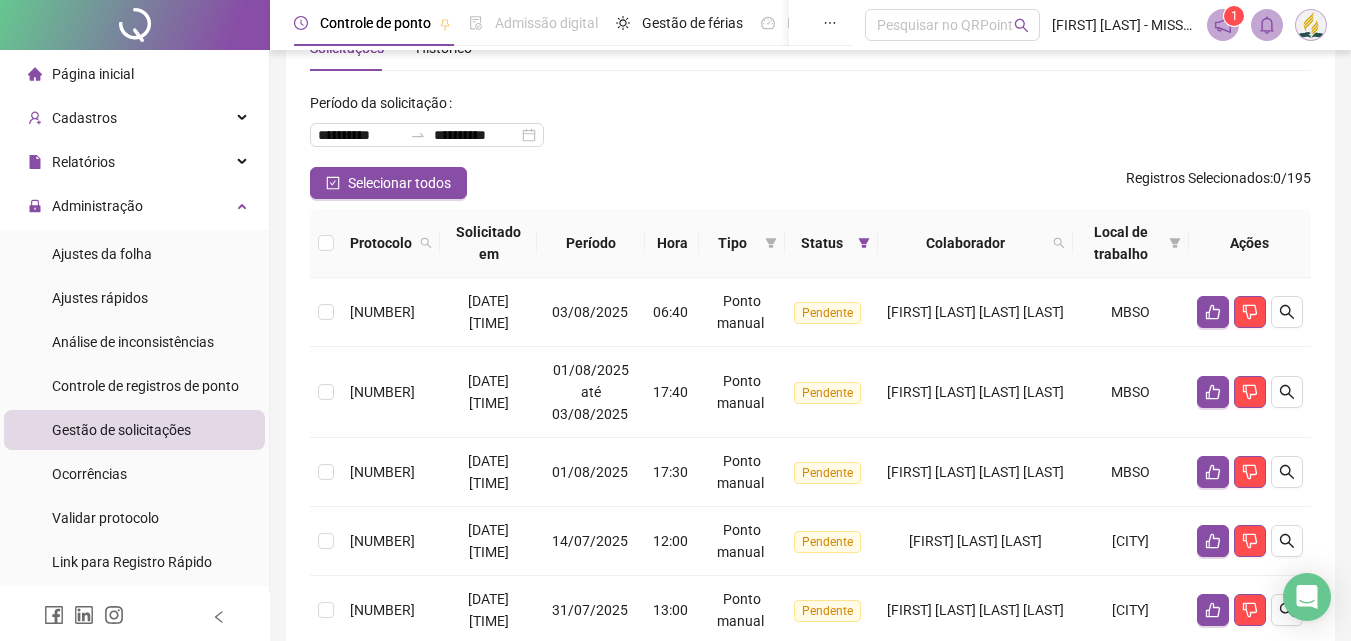 scroll, scrollTop: 100, scrollLeft: 0, axis: vertical 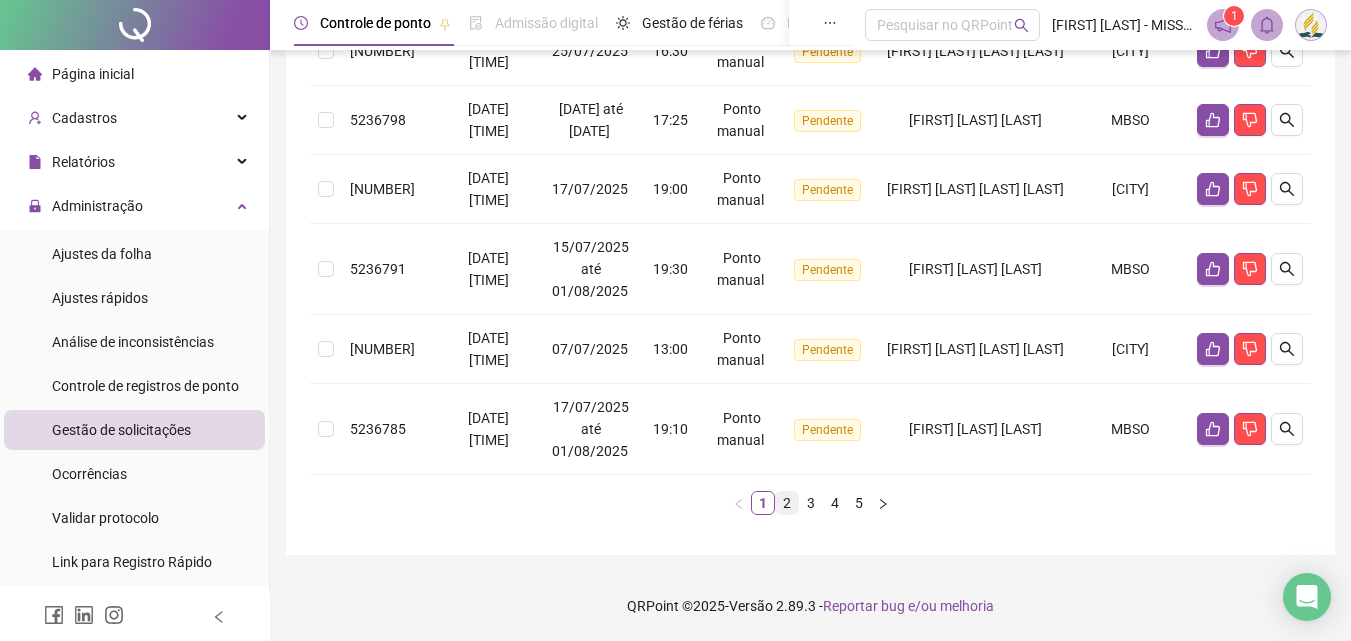 click on "2" at bounding box center (787, 503) 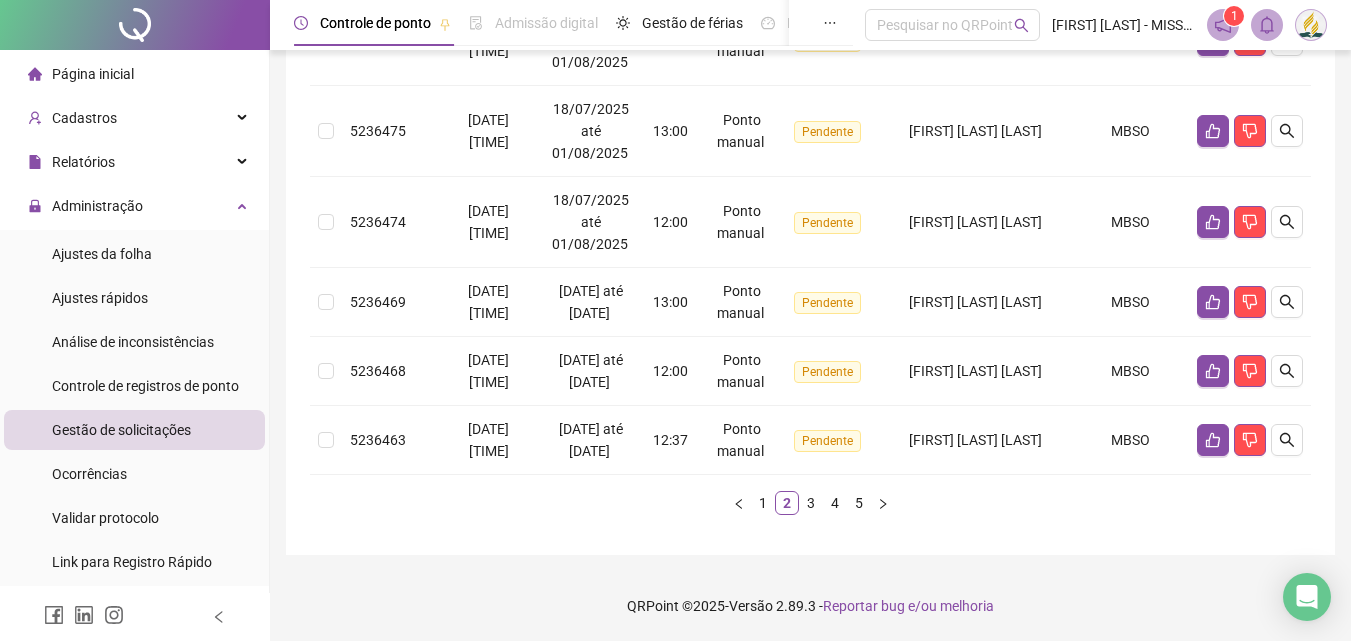 scroll, scrollTop: 916, scrollLeft: 0, axis: vertical 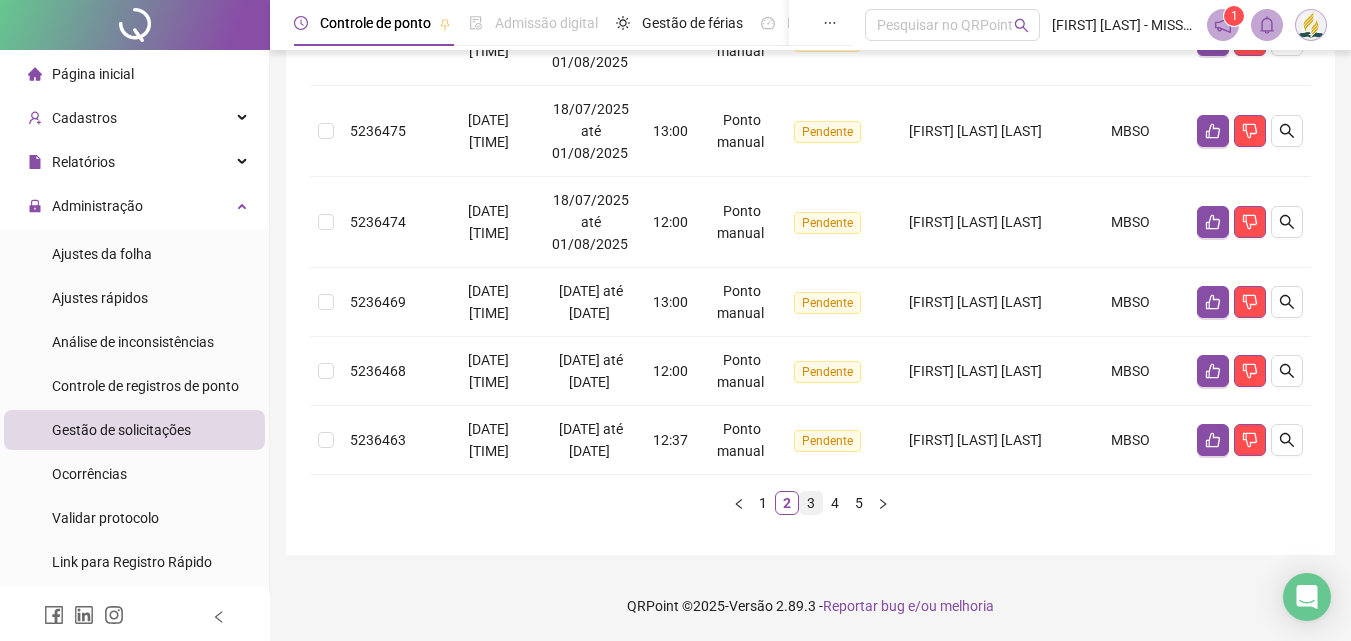 click on "3" at bounding box center [811, 503] 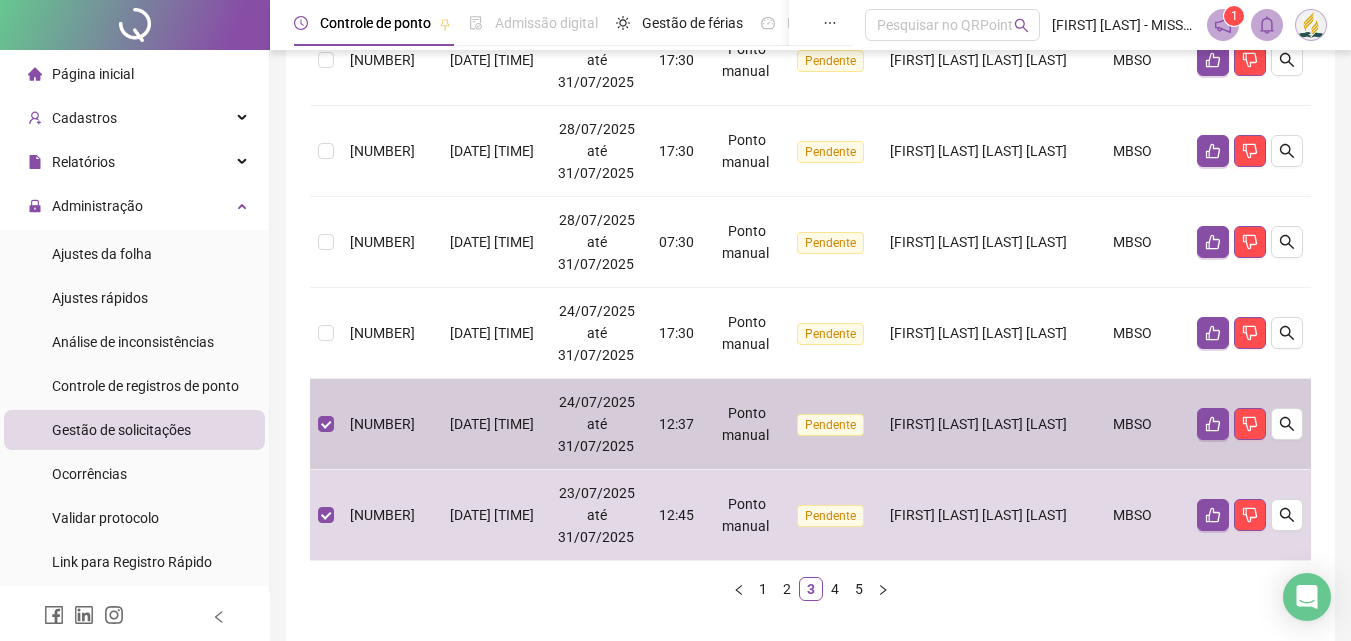 scroll, scrollTop: 716, scrollLeft: 0, axis: vertical 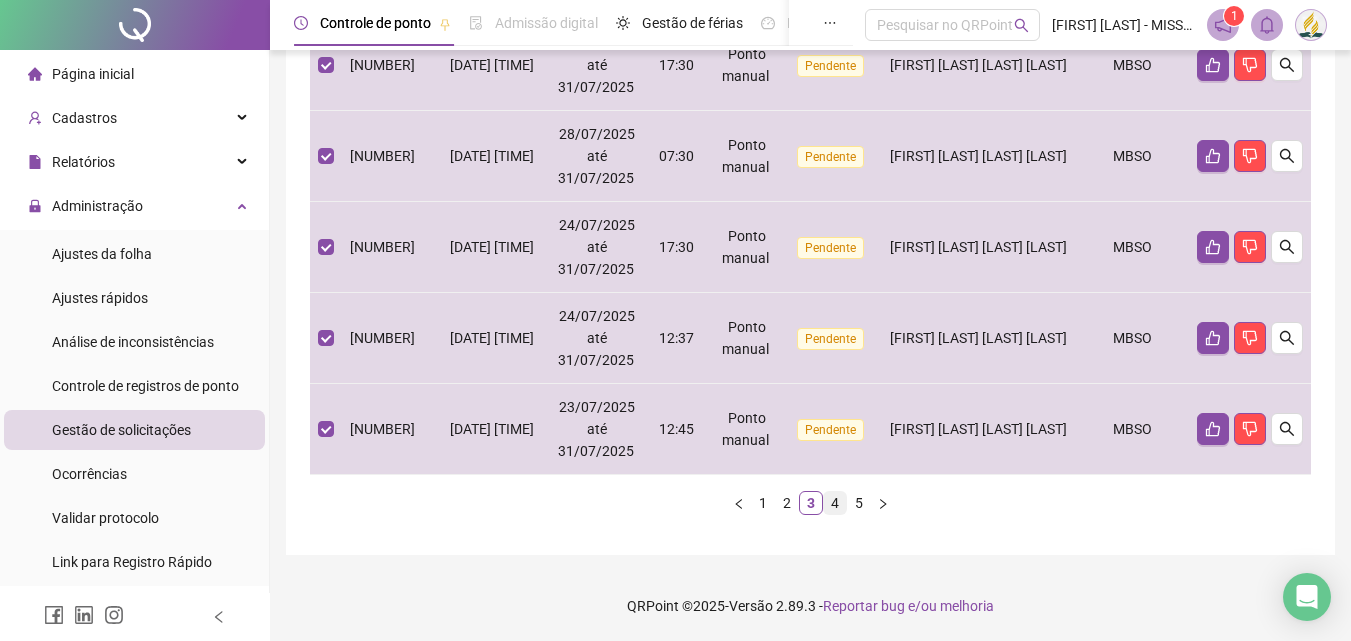click on "4" at bounding box center (835, 503) 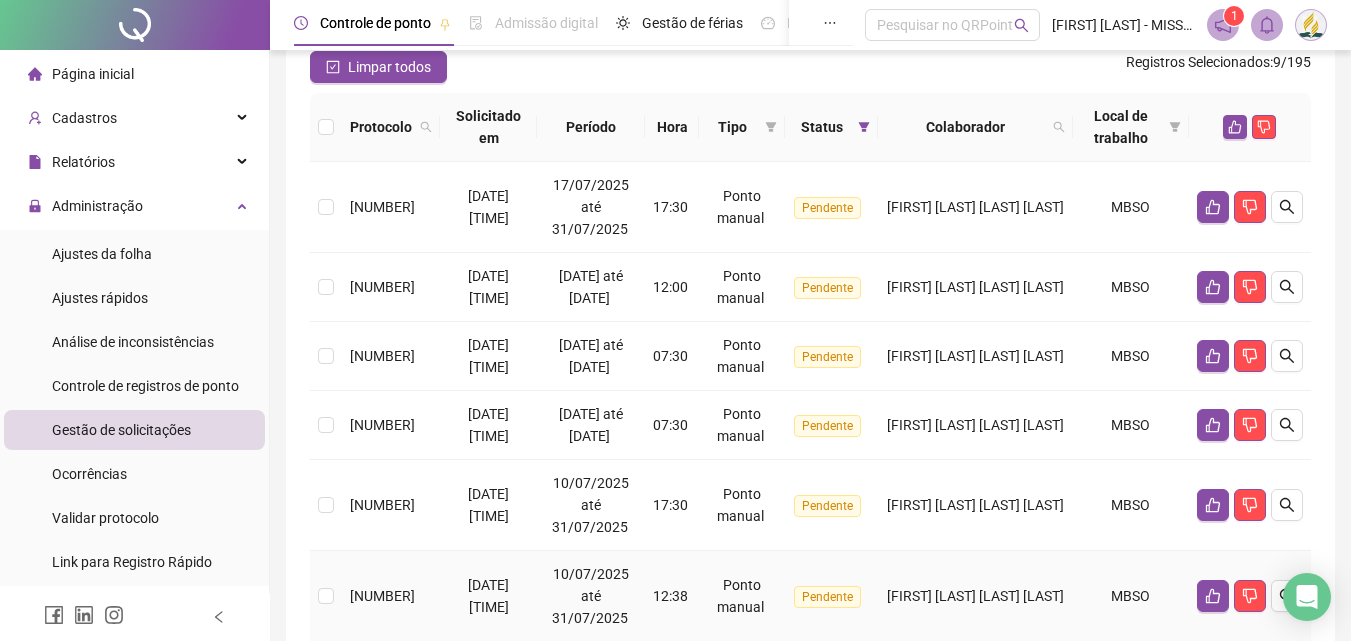 scroll, scrollTop: 38, scrollLeft: 0, axis: vertical 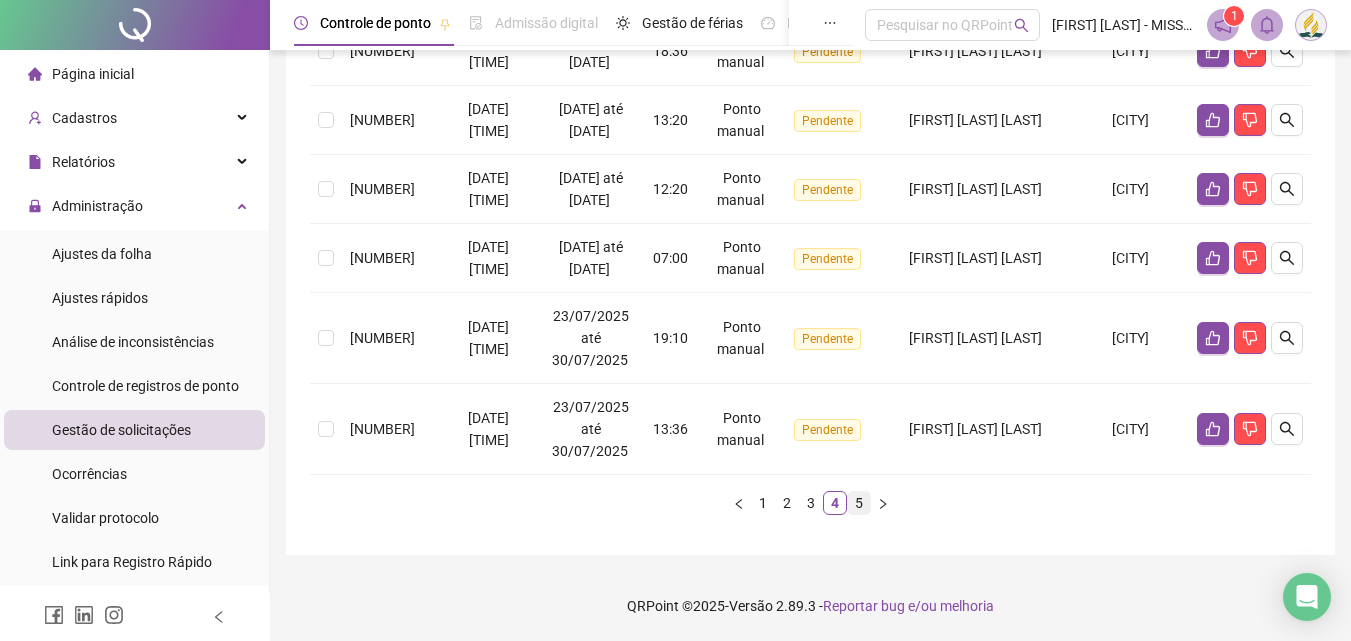 click on "5" at bounding box center (859, 503) 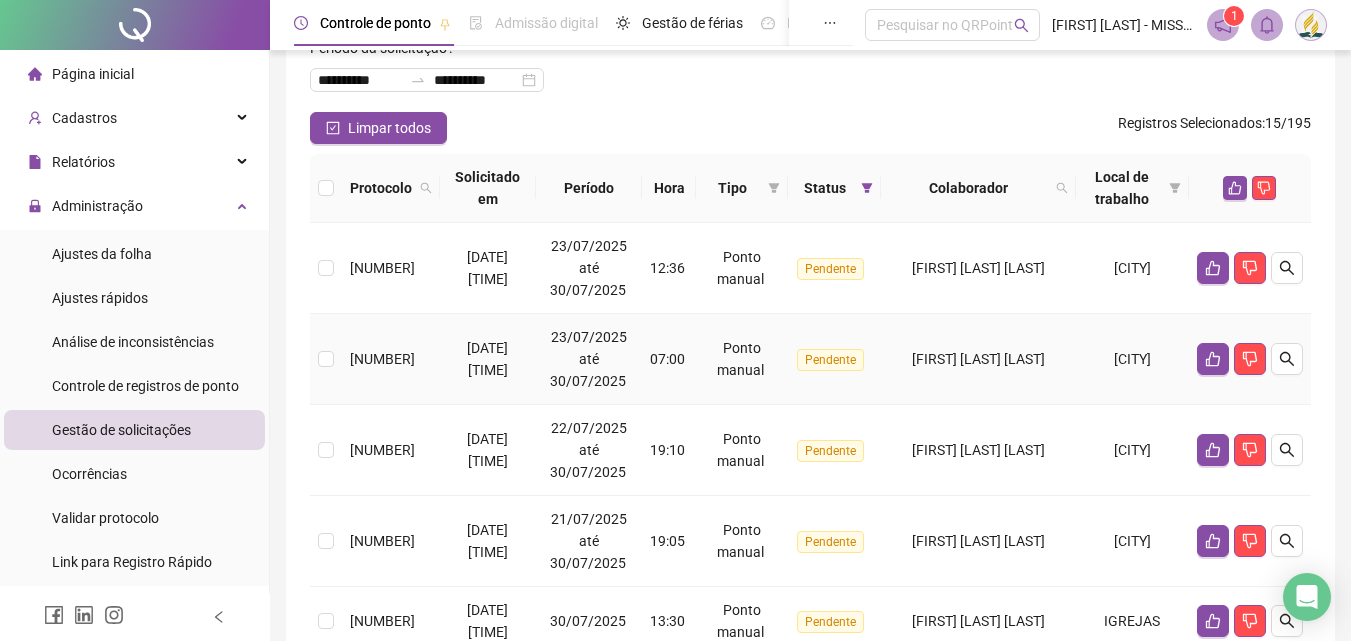 scroll, scrollTop: 0, scrollLeft: 0, axis: both 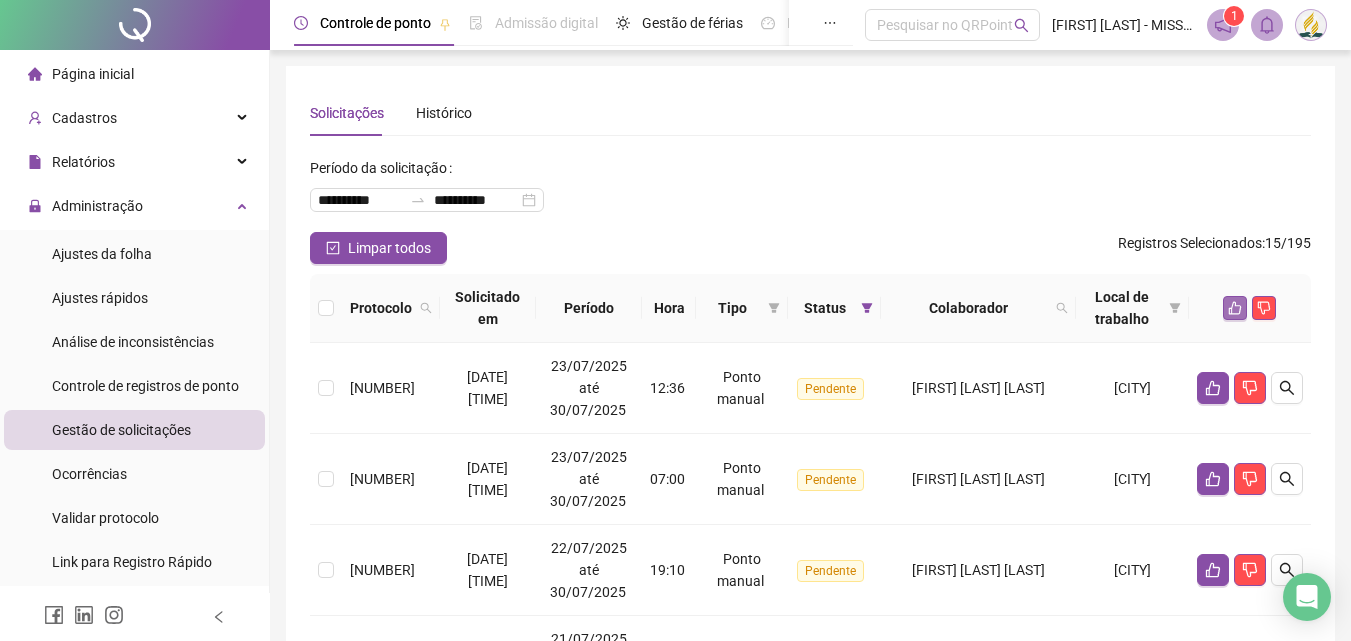 click 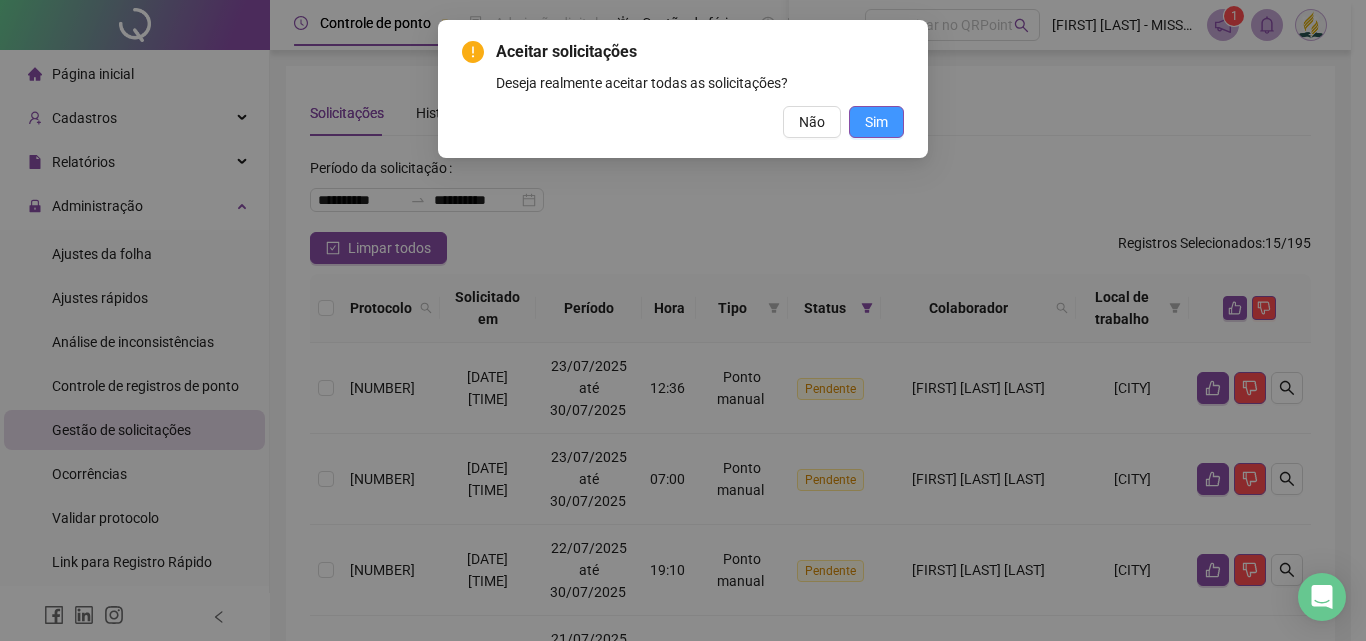 click on "Sim" at bounding box center [876, 122] 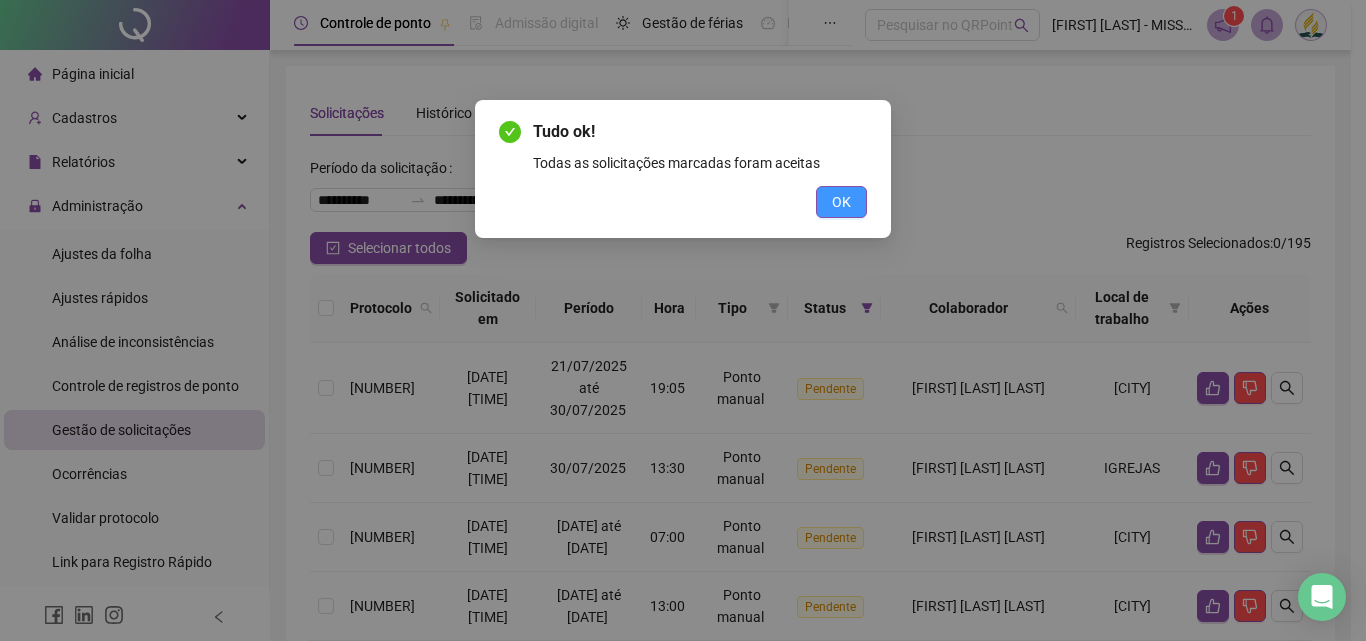 click on "OK" at bounding box center [841, 202] 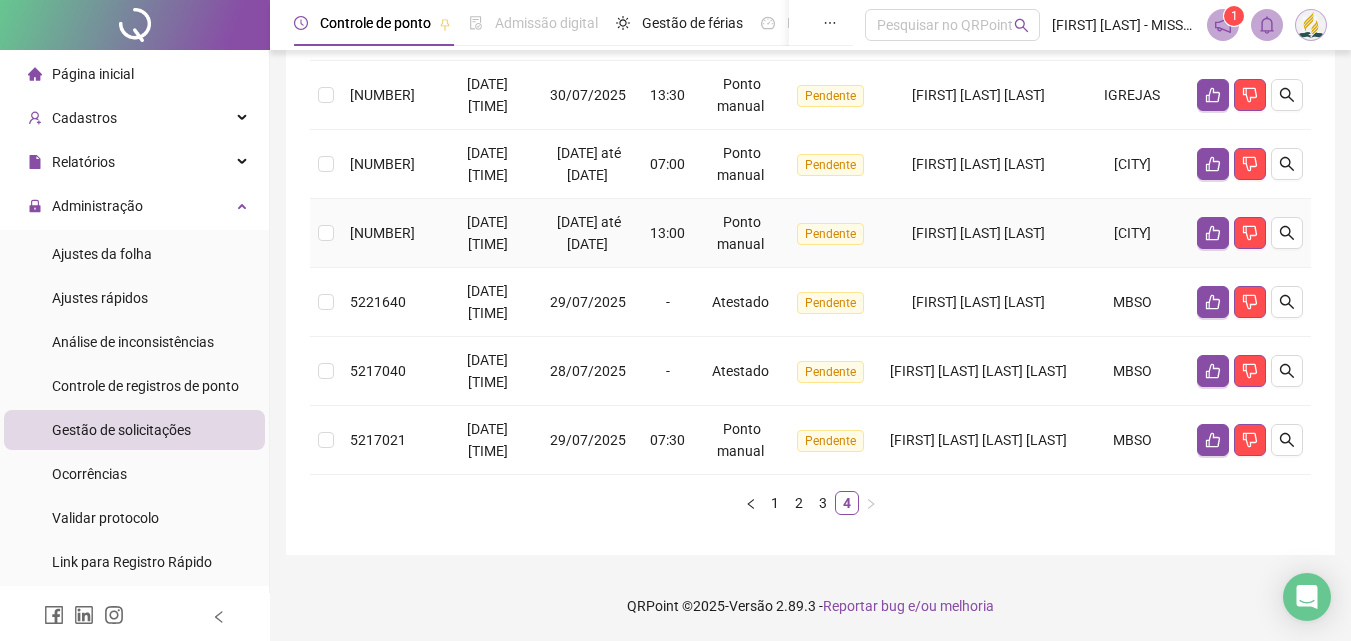 scroll, scrollTop: 417, scrollLeft: 0, axis: vertical 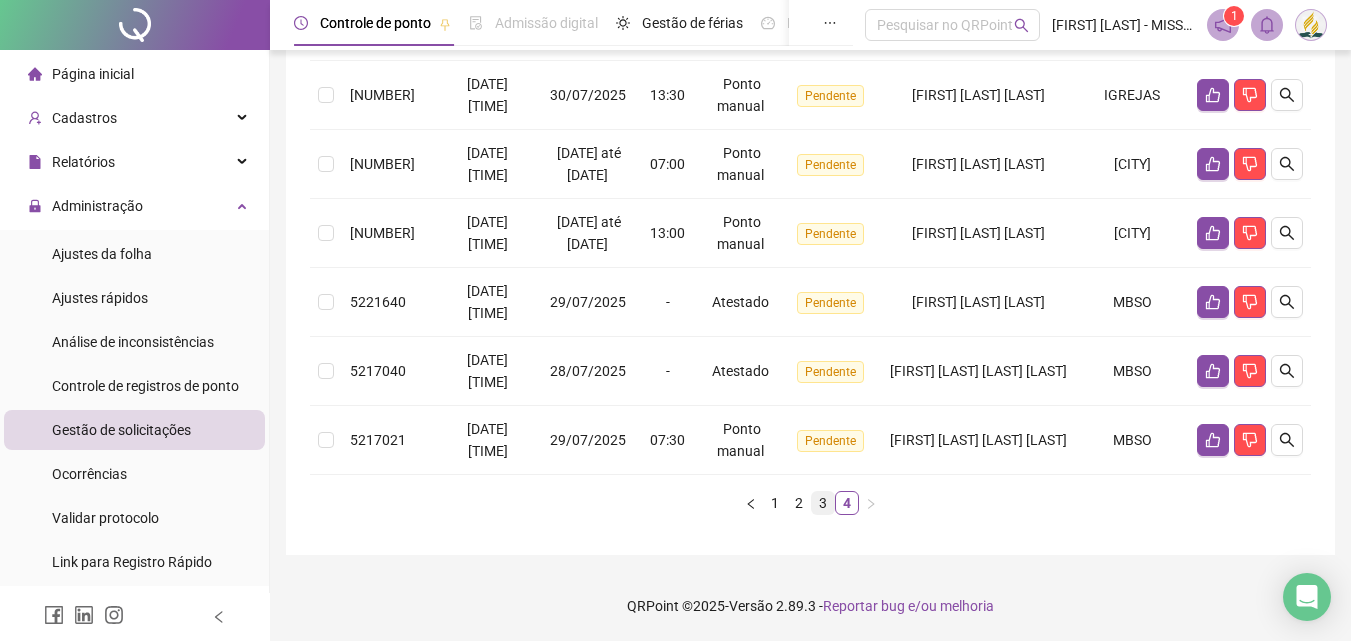click on "3" at bounding box center [823, 503] 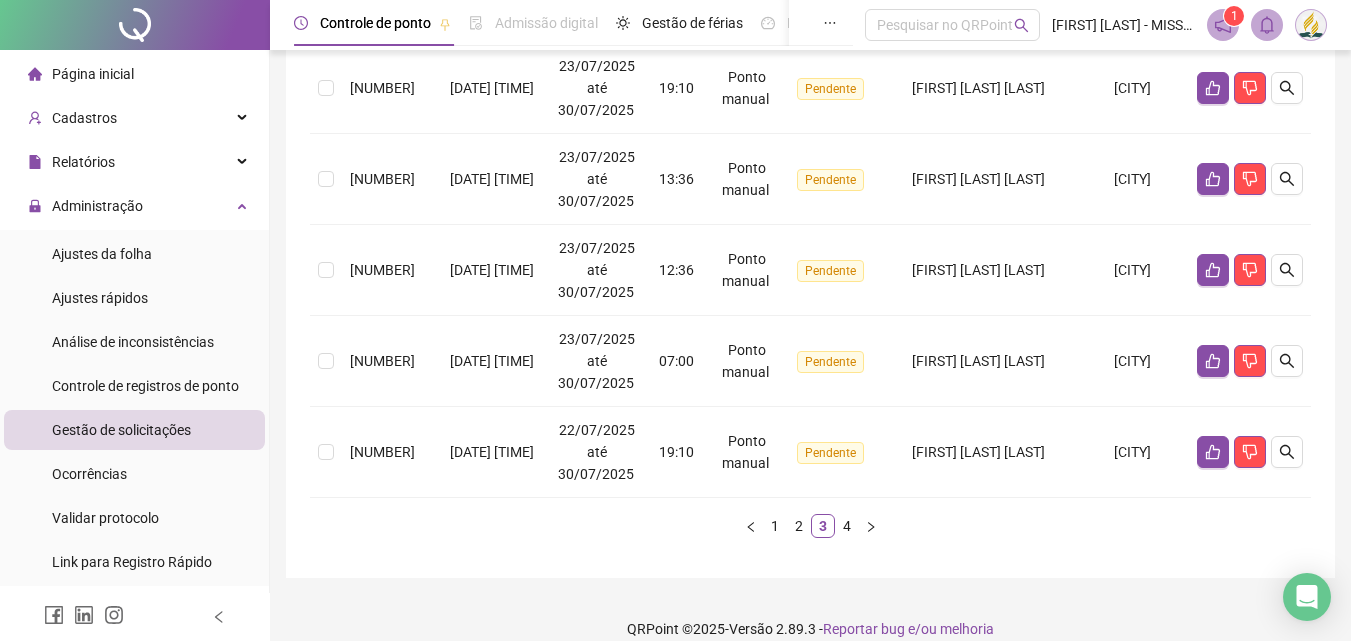 scroll, scrollTop: 838, scrollLeft: 0, axis: vertical 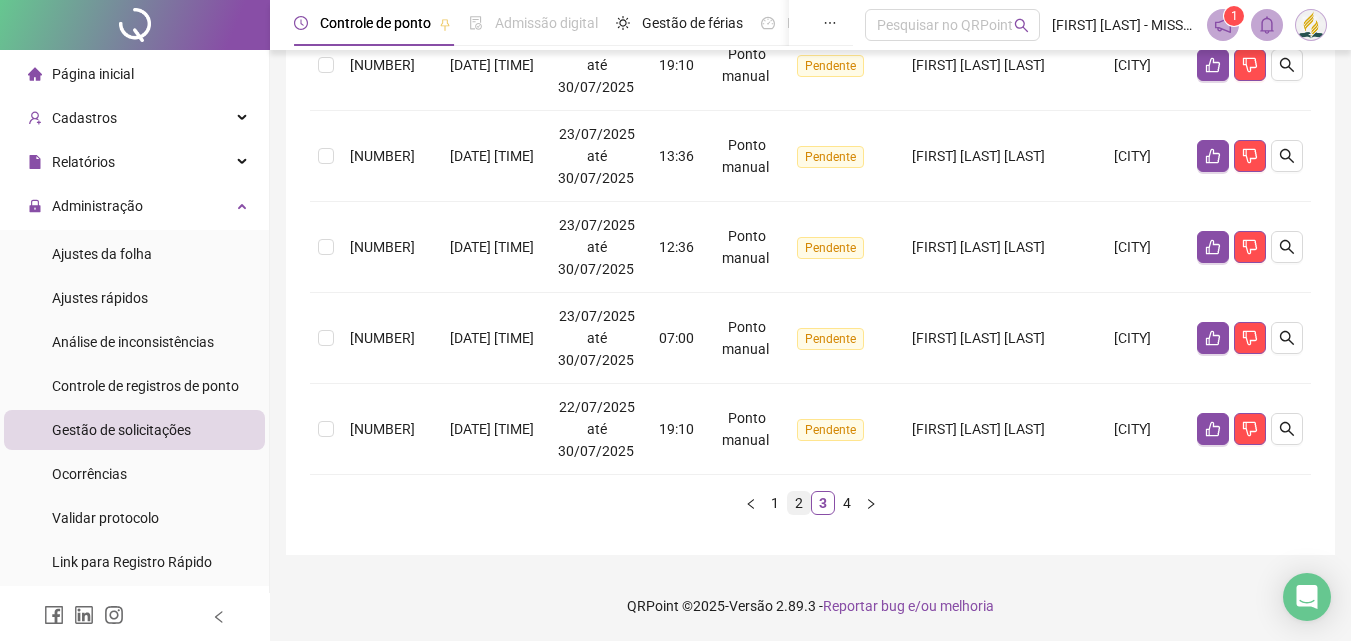 click on "2" at bounding box center (799, 503) 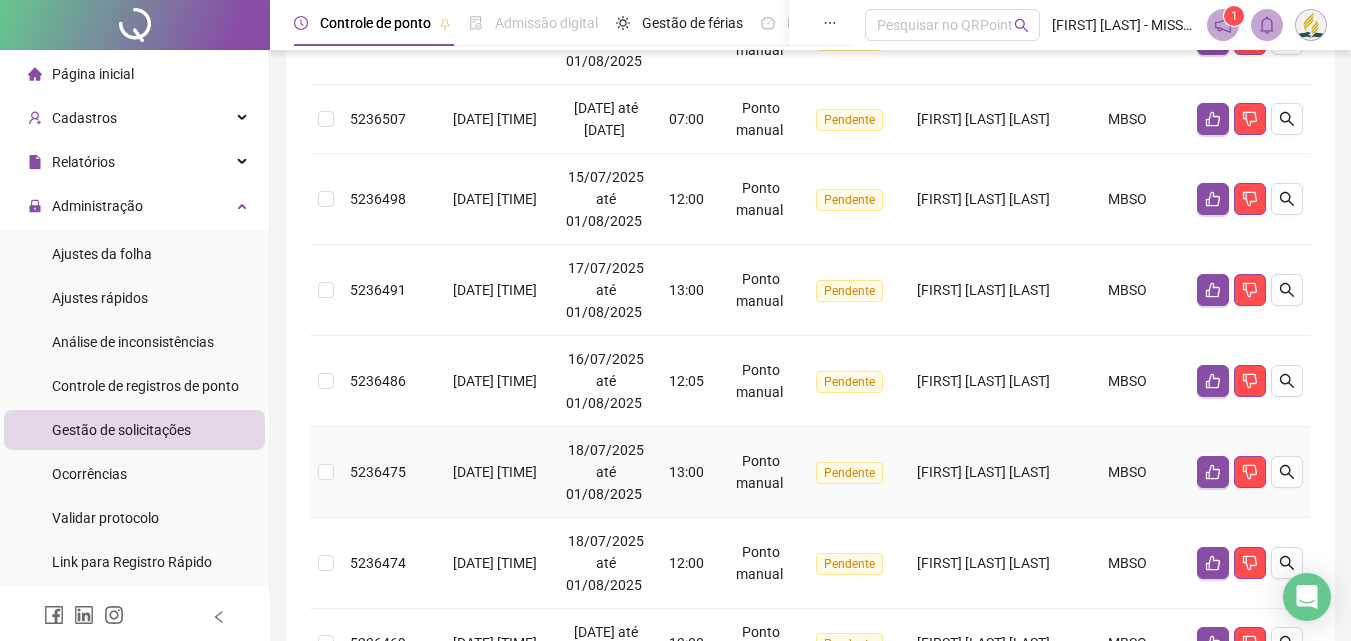 scroll, scrollTop: 938, scrollLeft: 0, axis: vertical 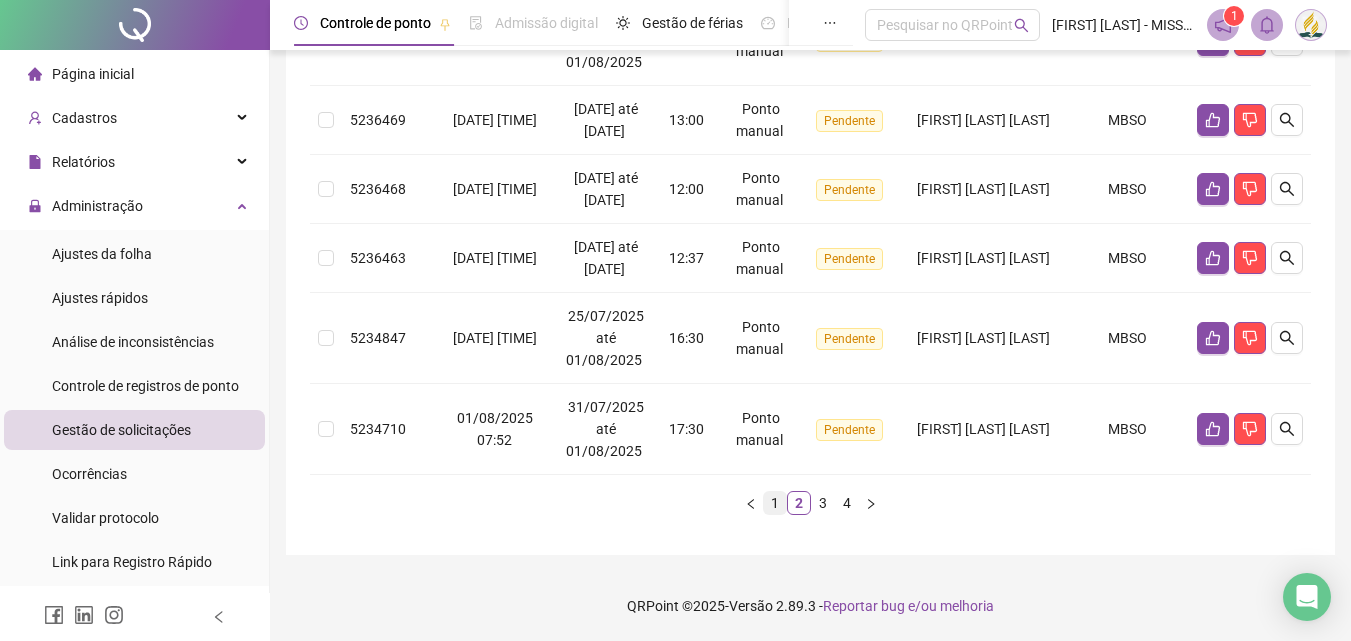 click on "1" at bounding box center [775, 503] 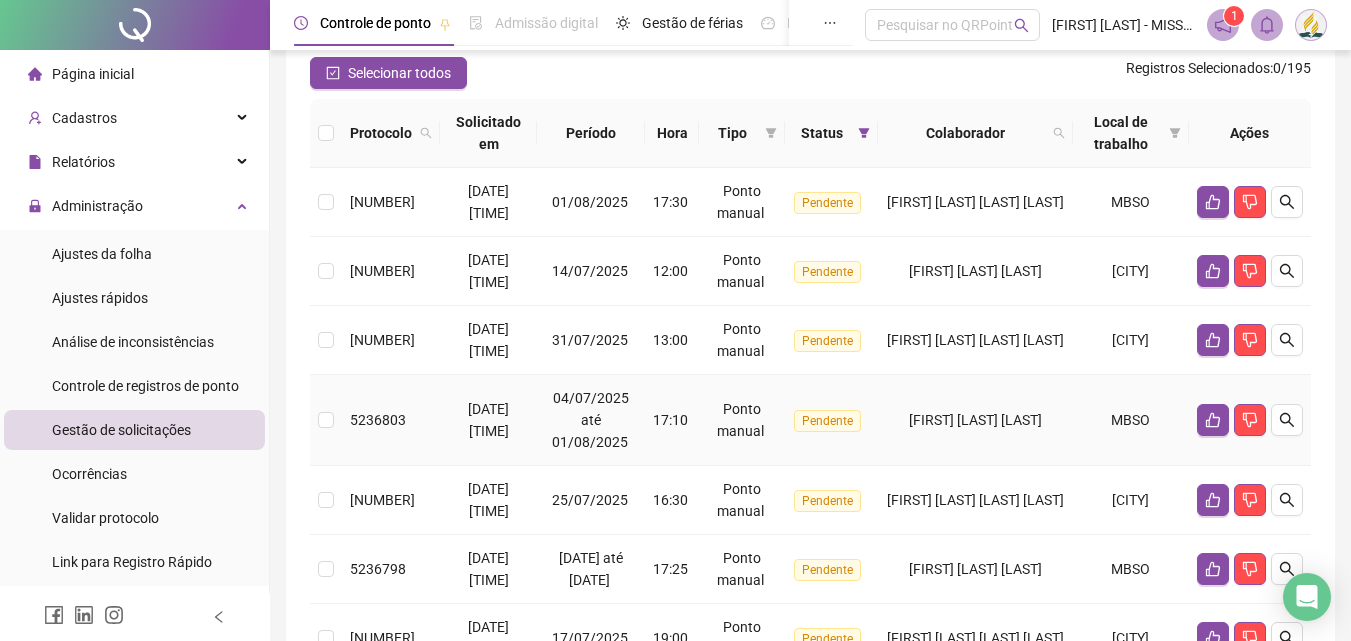 scroll, scrollTop: 600, scrollLeft: 0, axis: vertical 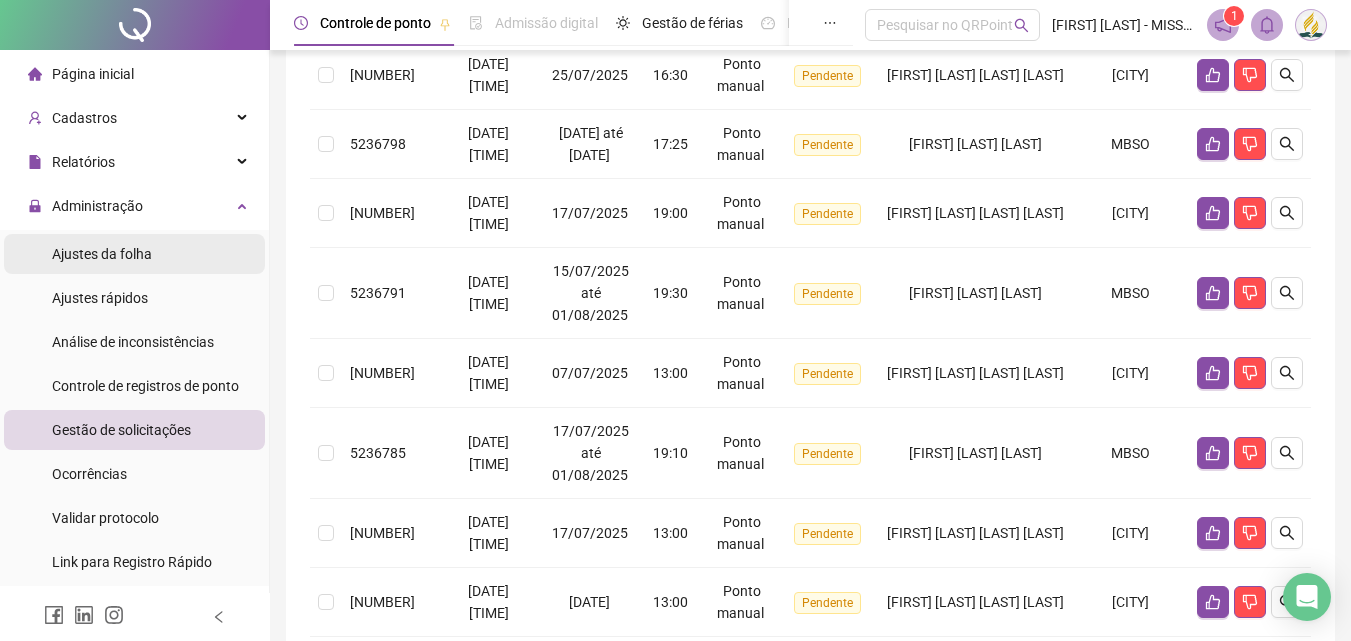 click on "Ajustes da folha" at bounding box center [102, 254] 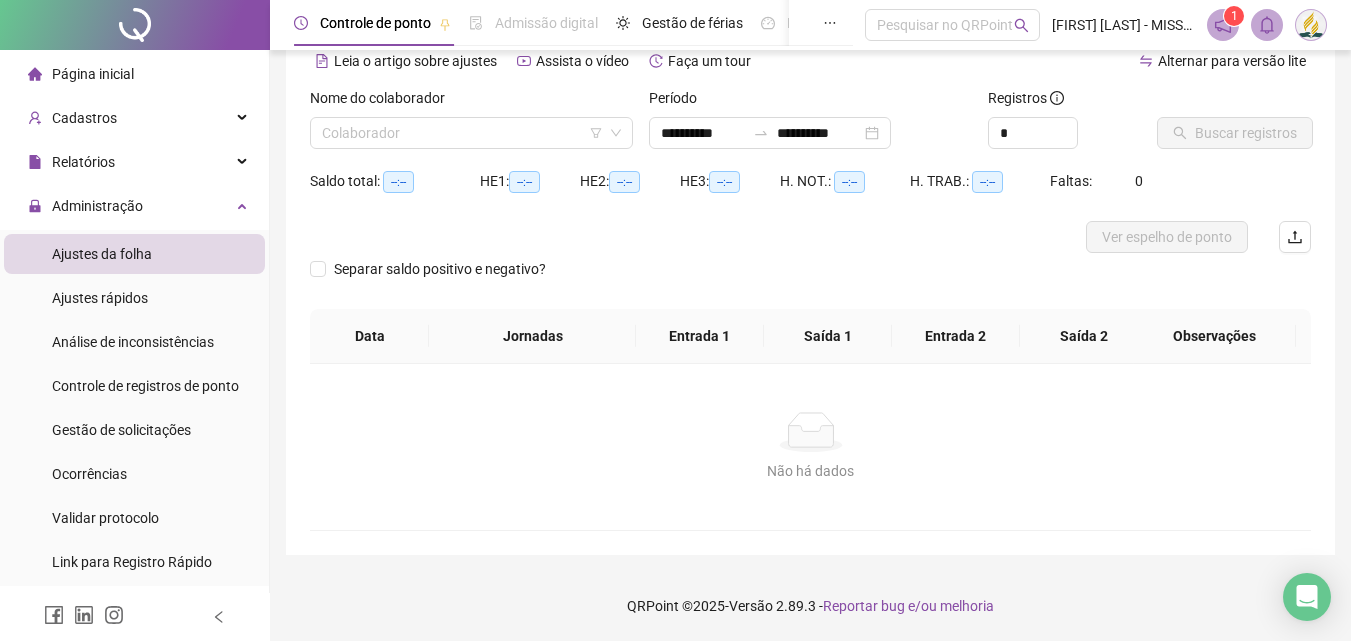 scroll, scrollTop: 97, scrollLeft: 0, axis: vertical 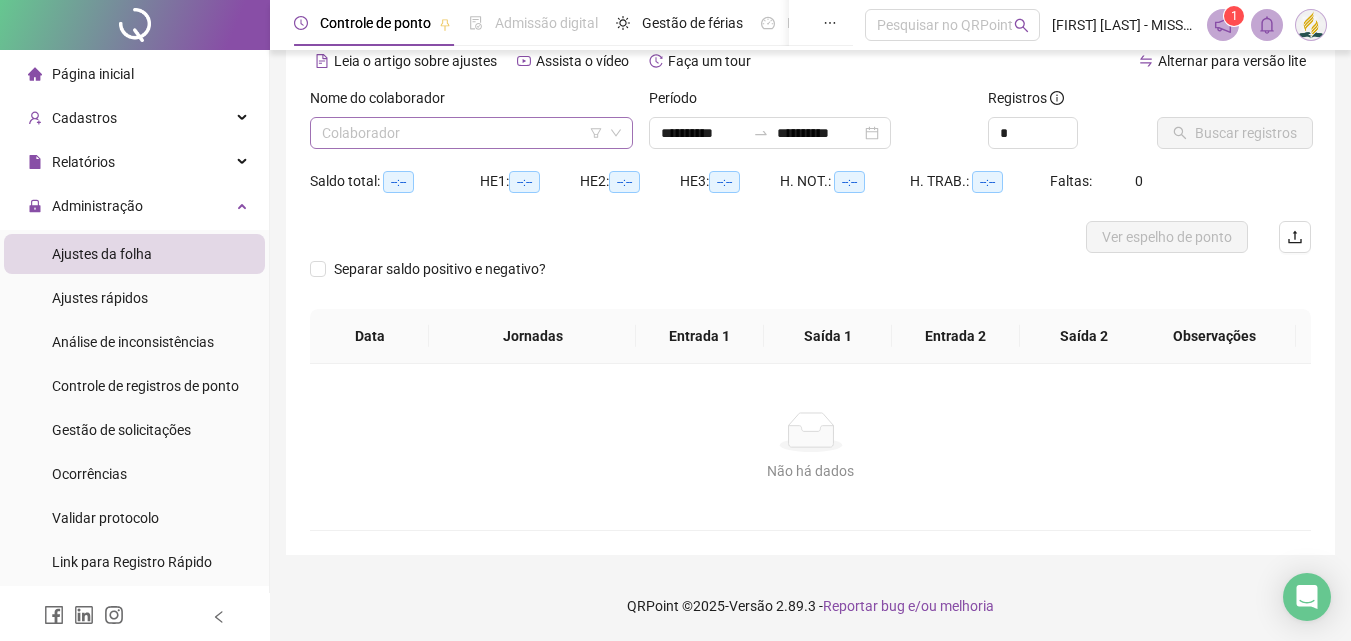 click at bounding box center [462, 133] 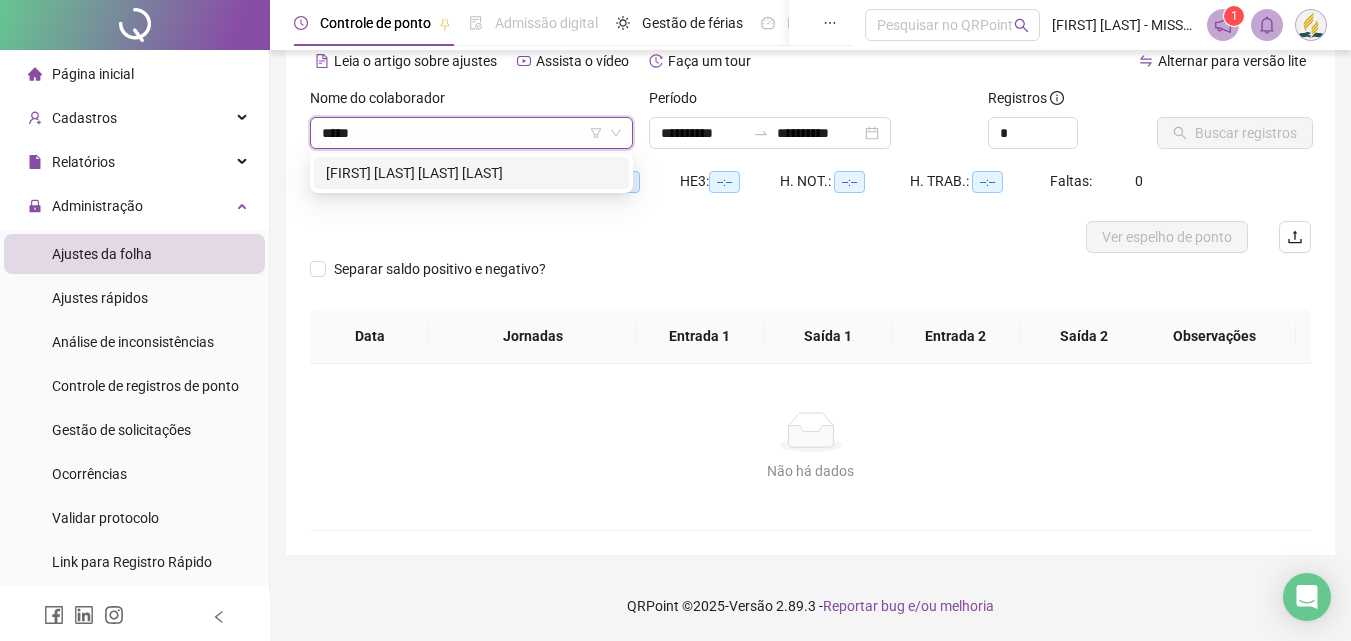 type on "******" 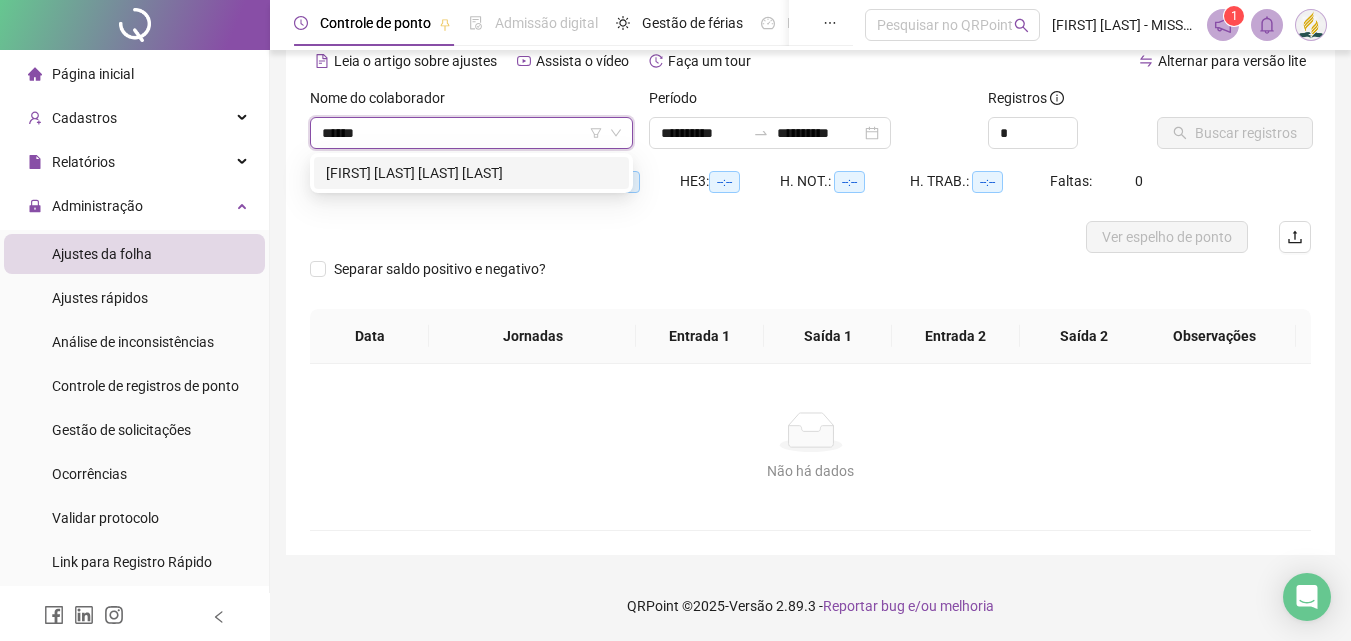 type 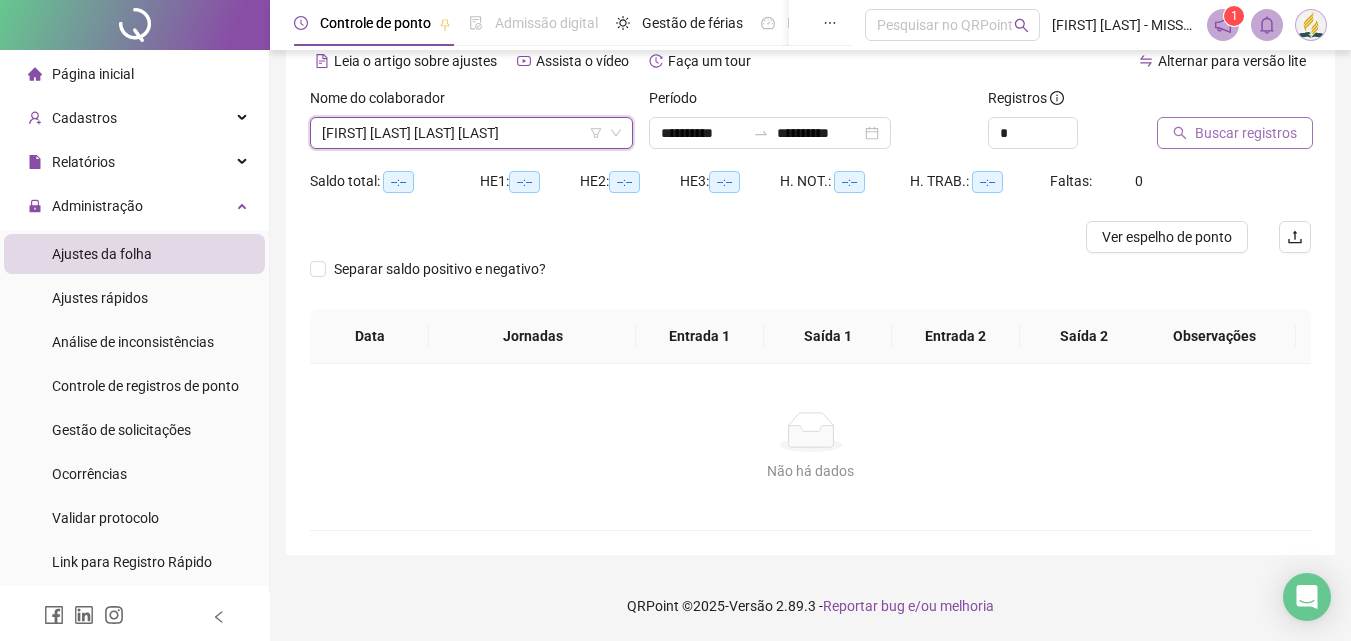 click on "Buscar registros" at bounding box center (1235, 133) 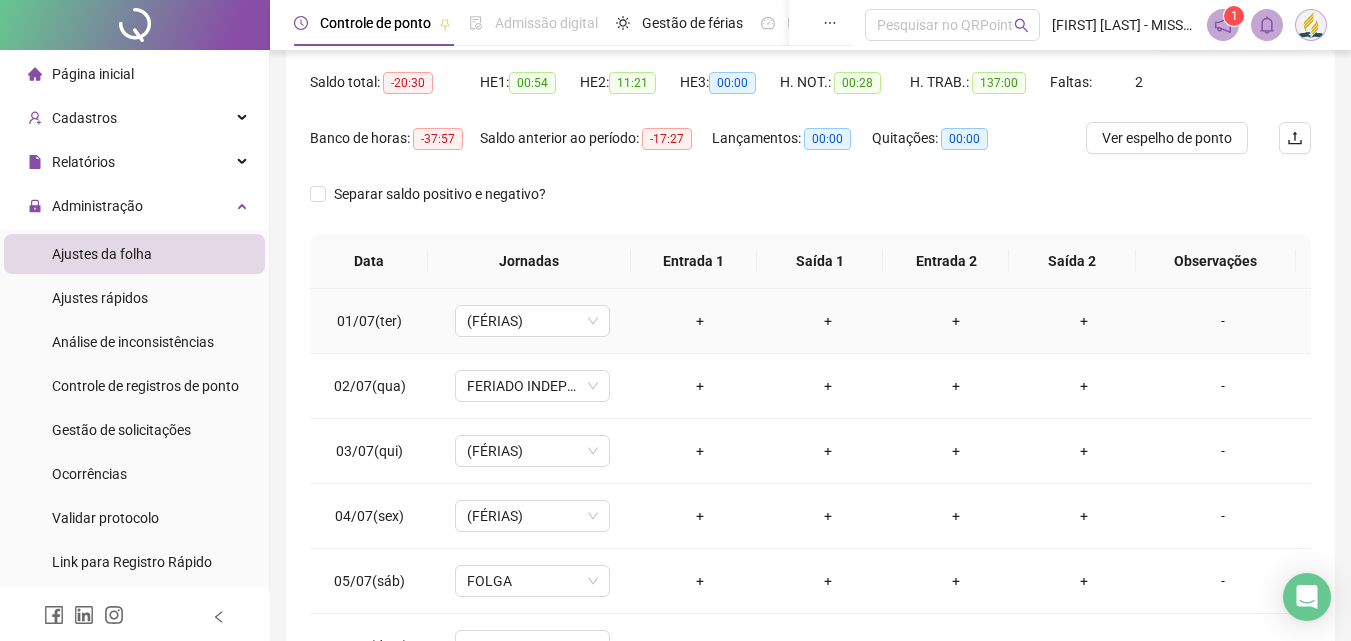 scroll, scrollTop: 197, scrollLeft: 0, axis: vertical 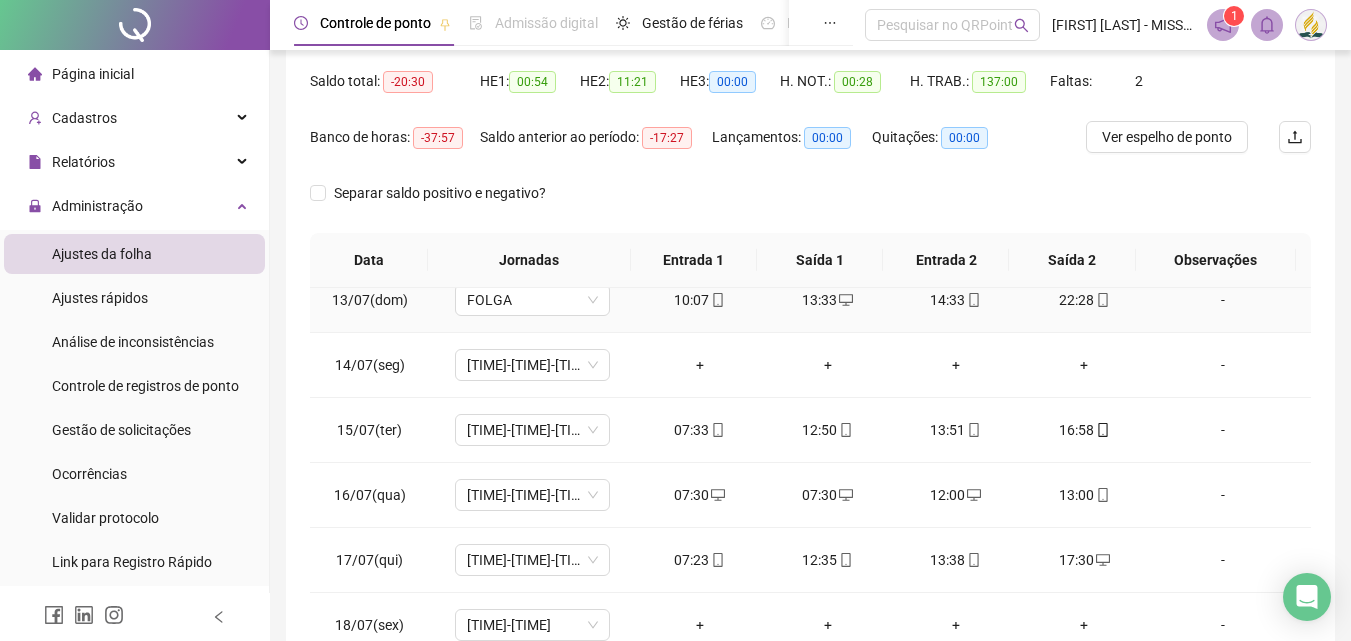 click on "10:07" at bounding box center (700, 300) 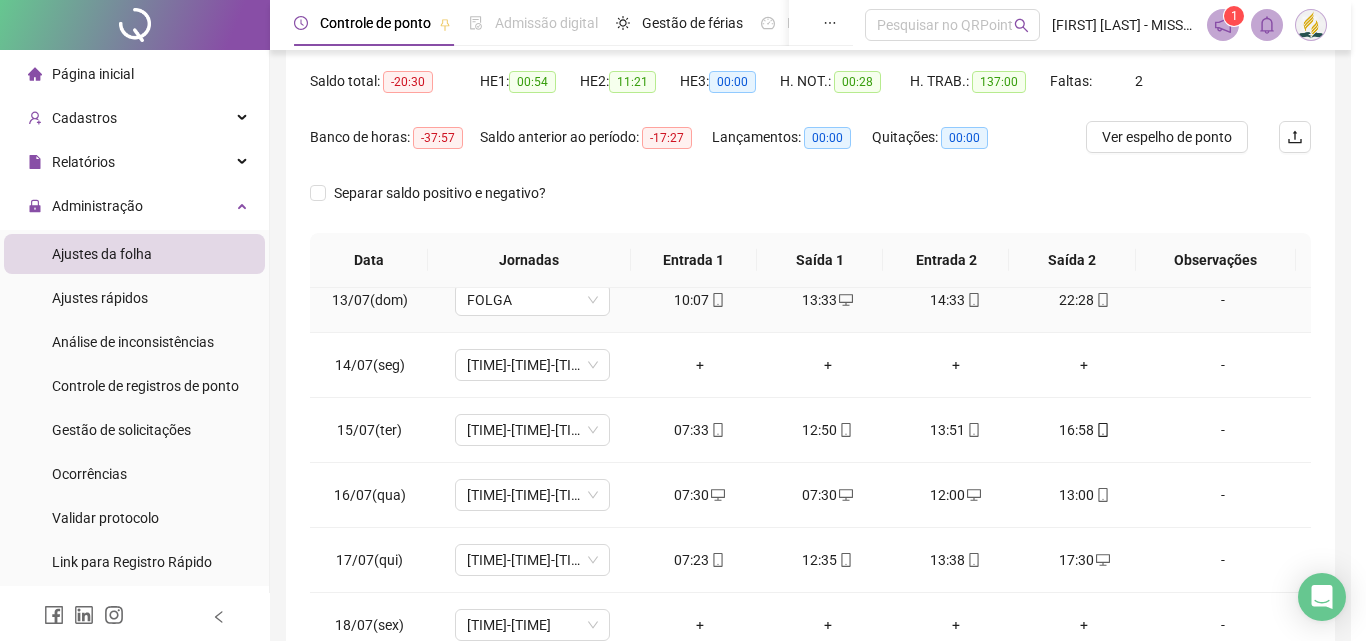 type on "**********" 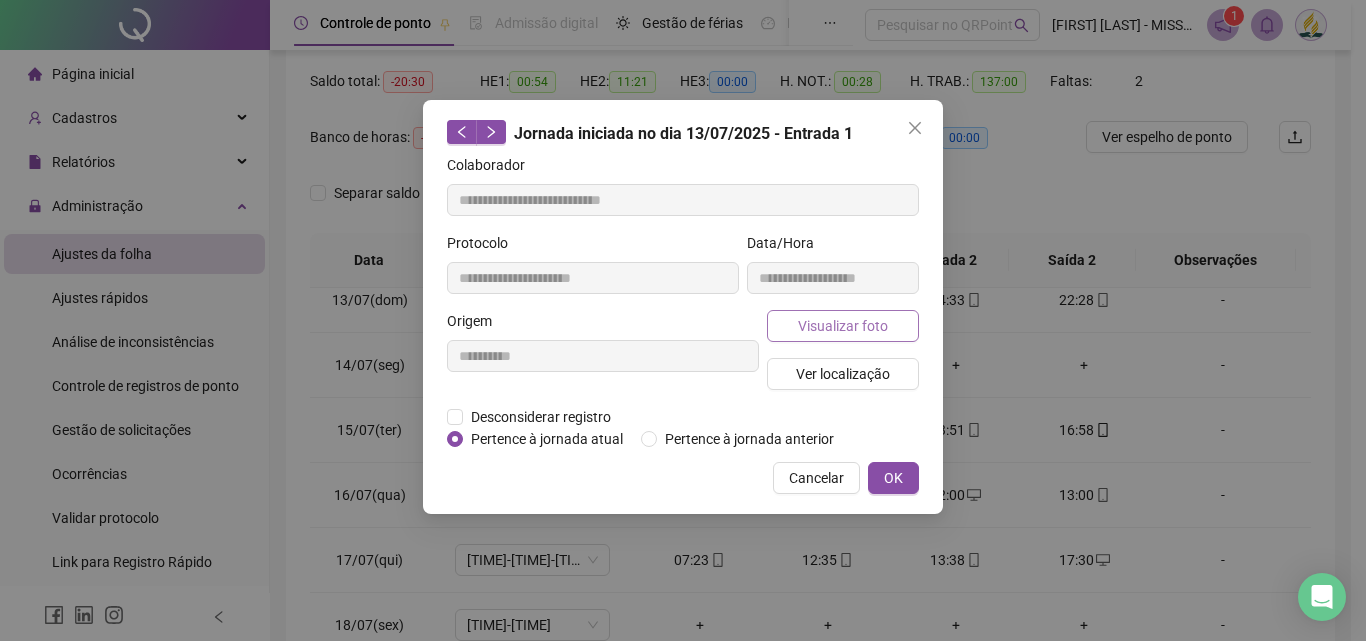 click on "Visualizar foto" at bounding box center [843, 326] 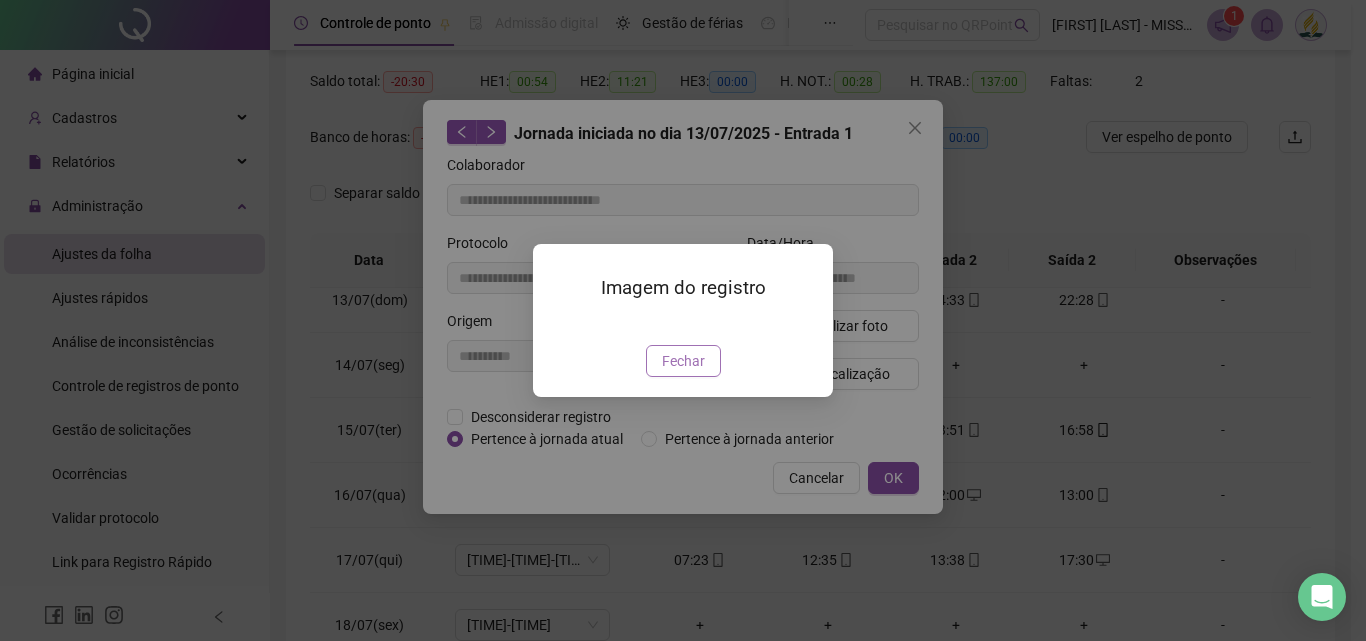 click on "Fechar" at bounding box center (683, 361) 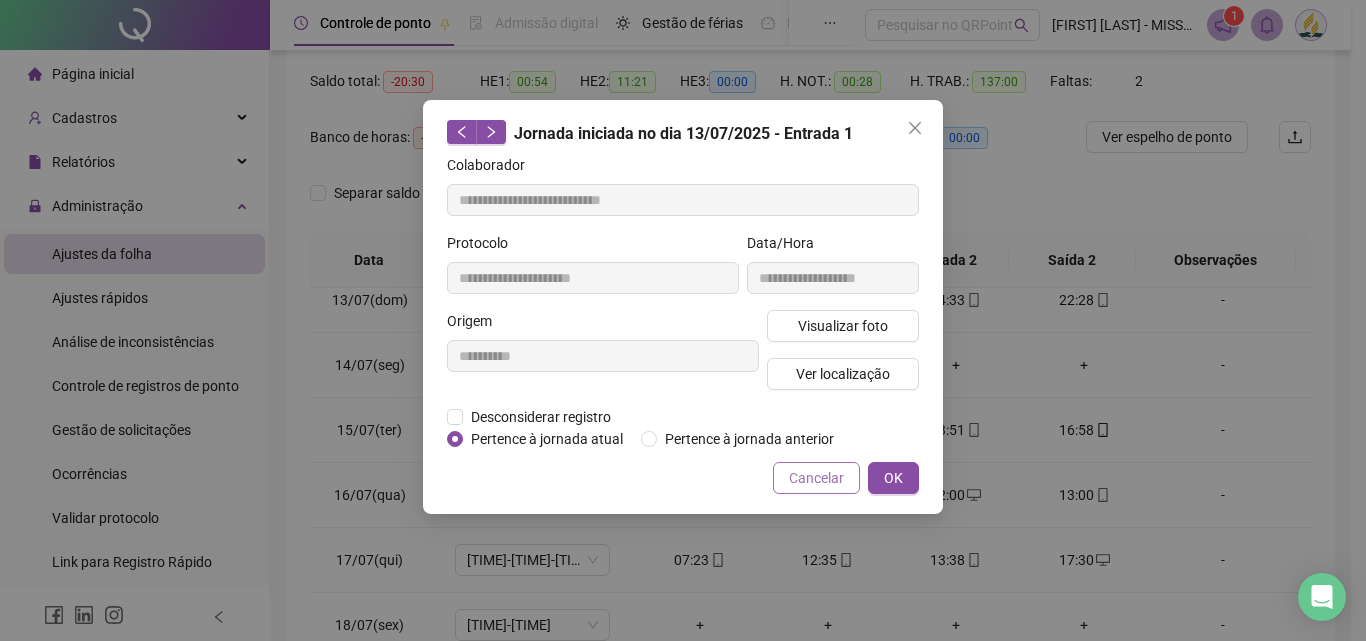 click on "Cancelar" at bounding box center (816, 478) 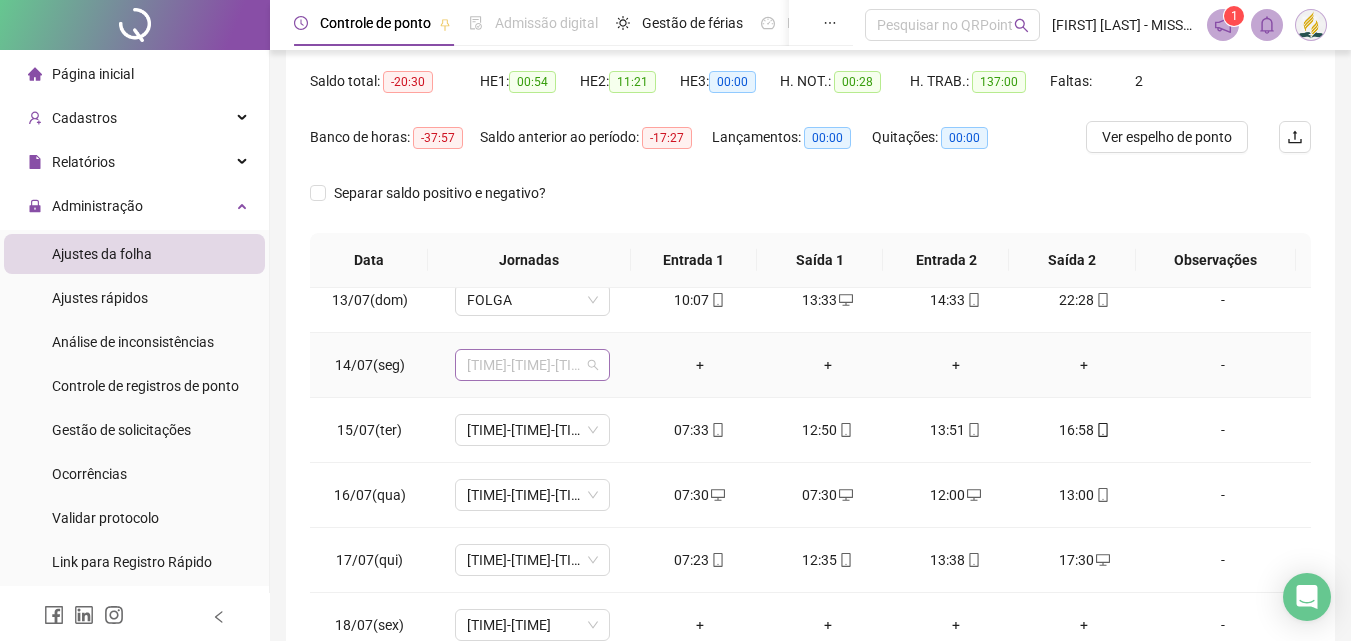 click on "[TIME]-[TIME]-[TIME]-[TIME]" at bounding box center (532, 365) 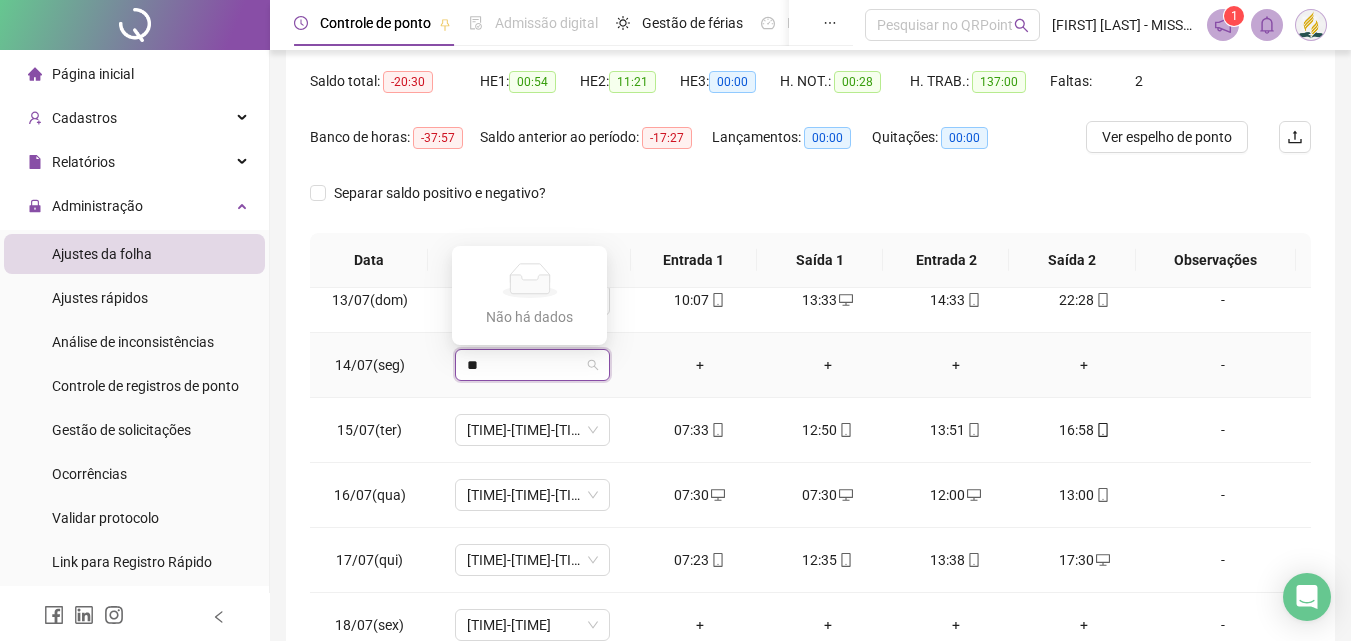 type on "*" 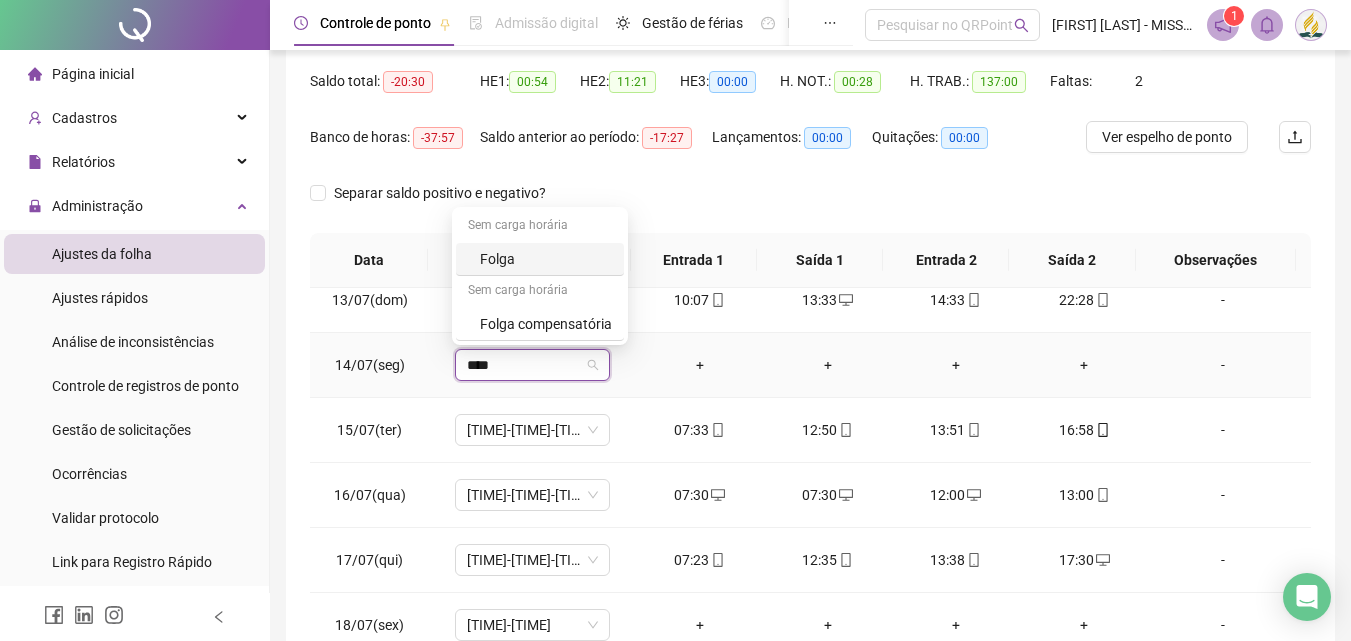 type on "*****" 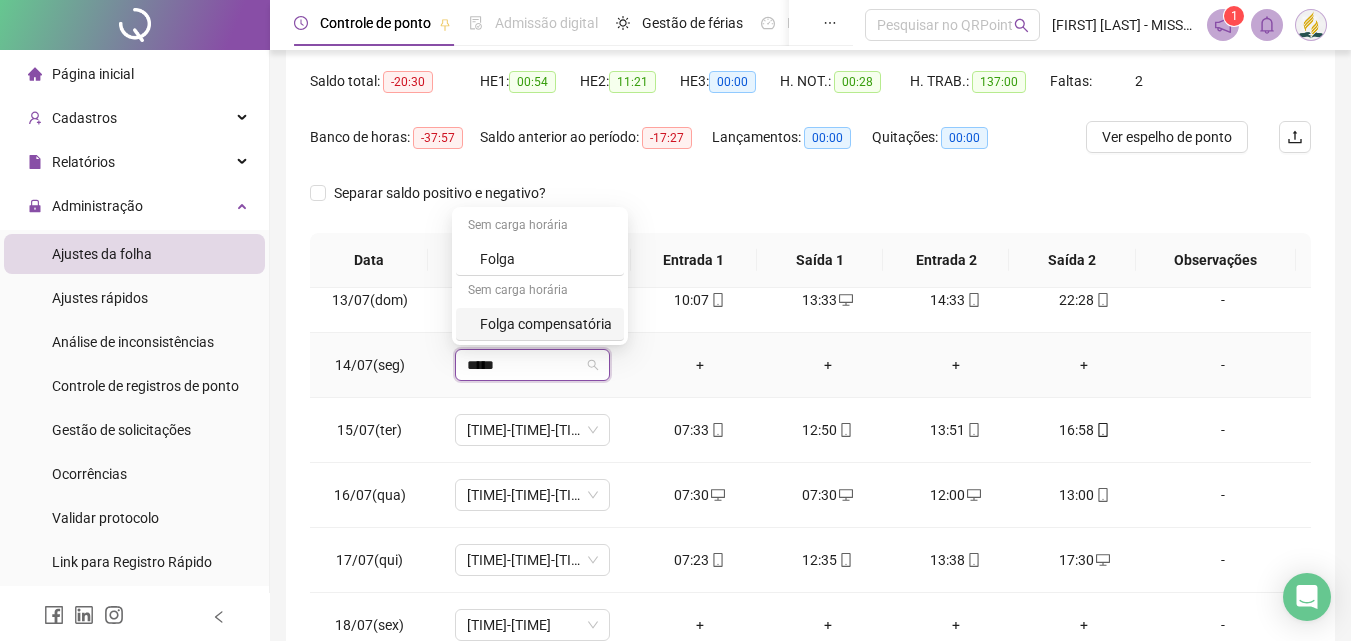 click on "Folga compensatória" at bounding box center [546, 324] 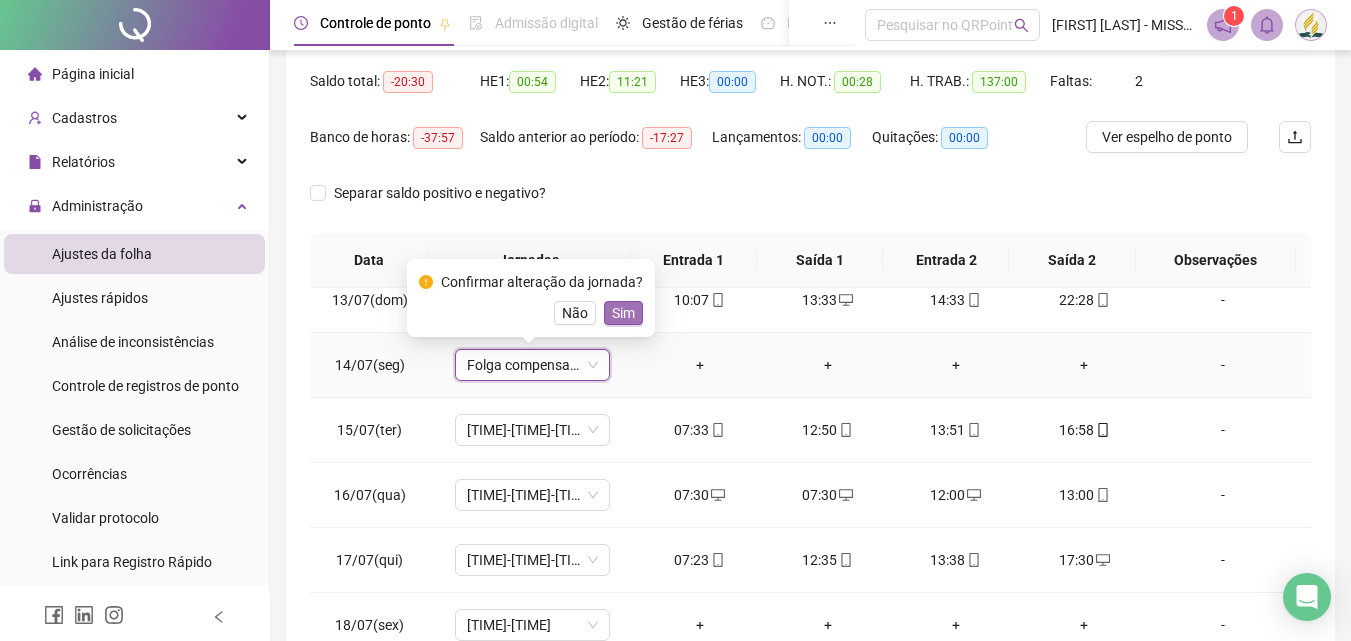 click on "Sim" at bounding box center [623, 313] 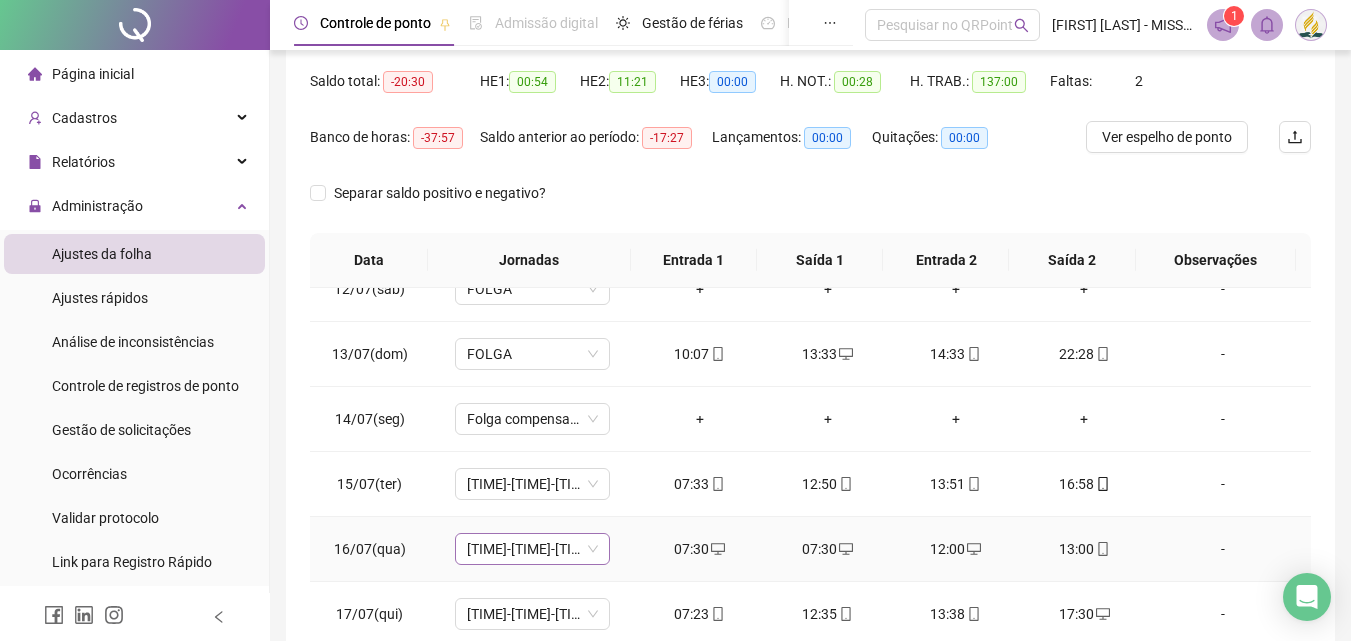 scroll, scrollTop: 700, scrollLeft: 0, axis: vertical 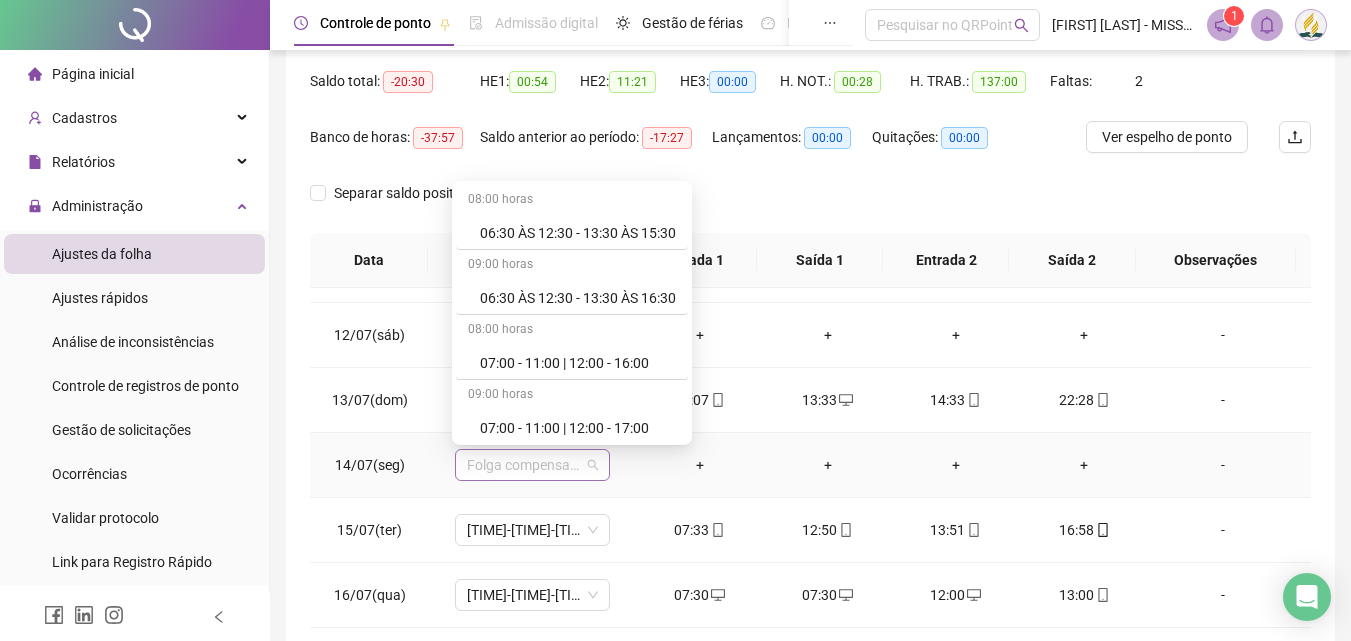 click on "Folga compensatória" at bounding box center [532, 465] 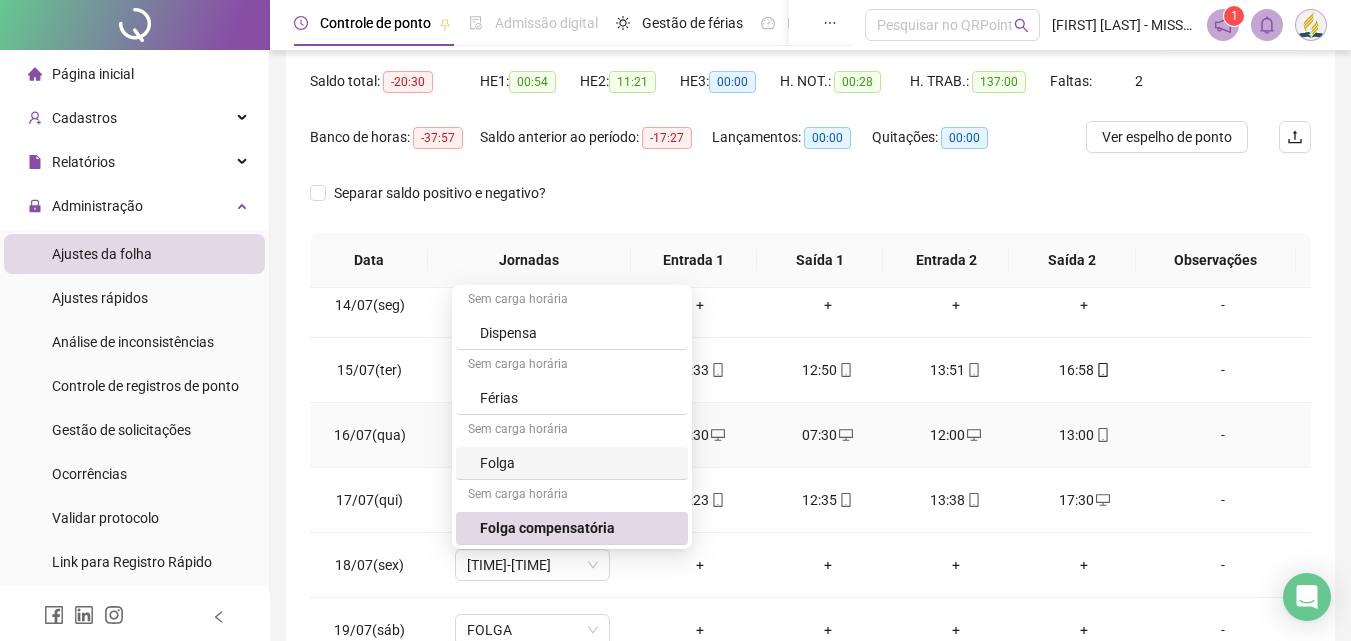 scroll, scrollTop: 900, scrollLeft: 0, axis: vertical 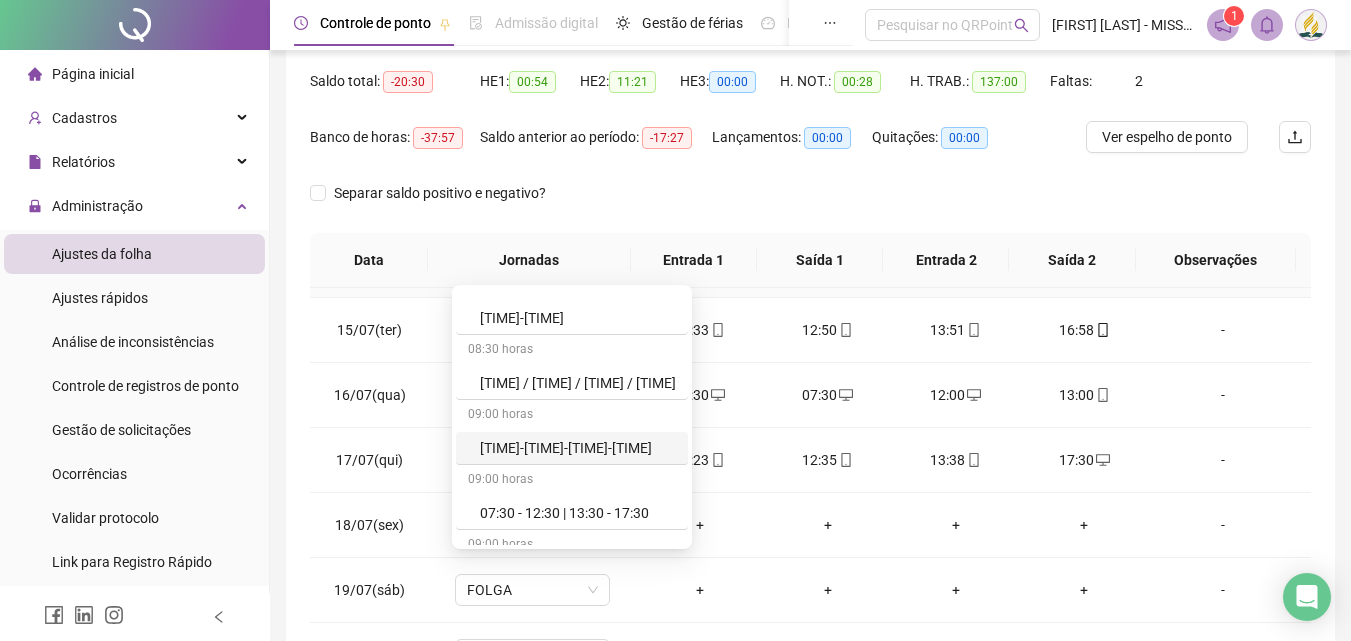 click on "[TIME]-[TIME]-[TIME]-[TIME]" at bounding box center [578, 448] 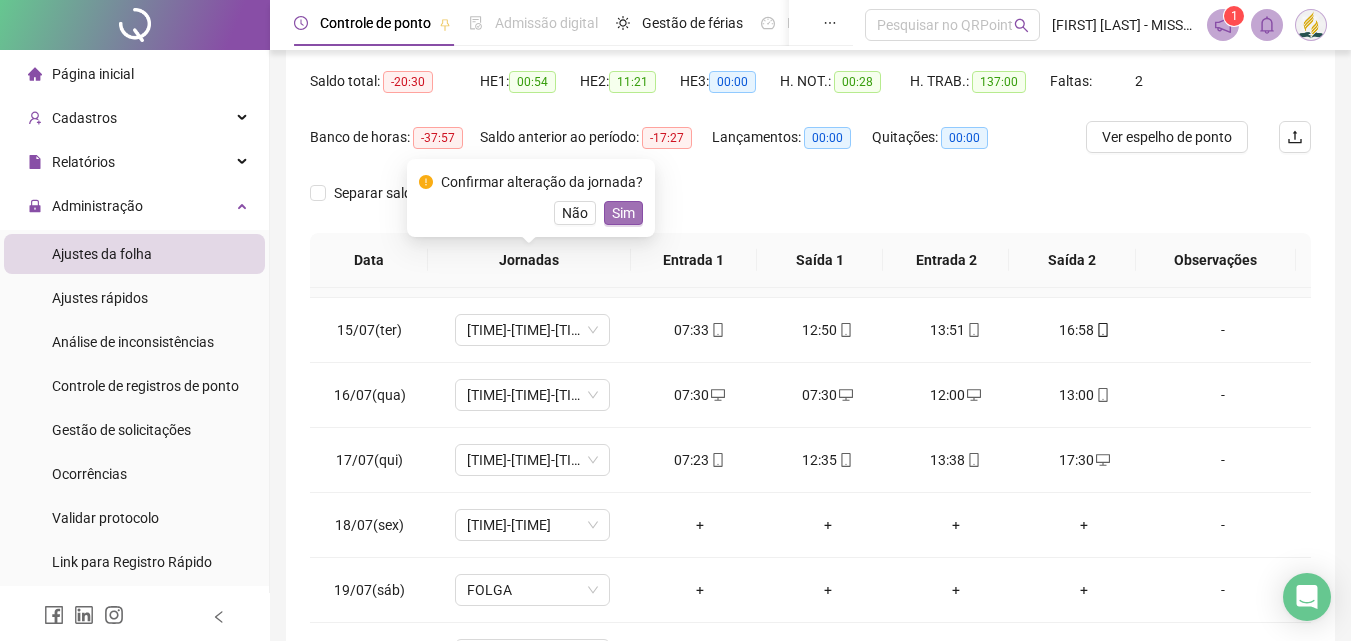 click on "Sim" at bounding box center (623, 213) 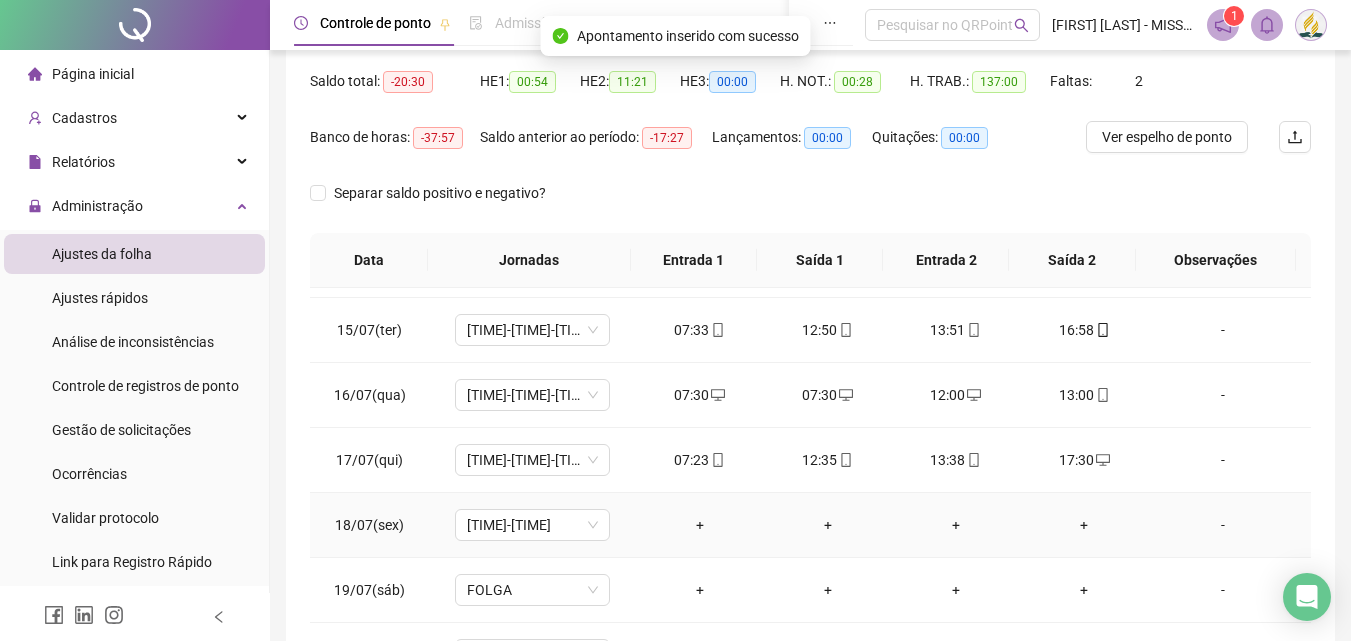 click on "-" at bounding box center (1223, 525) 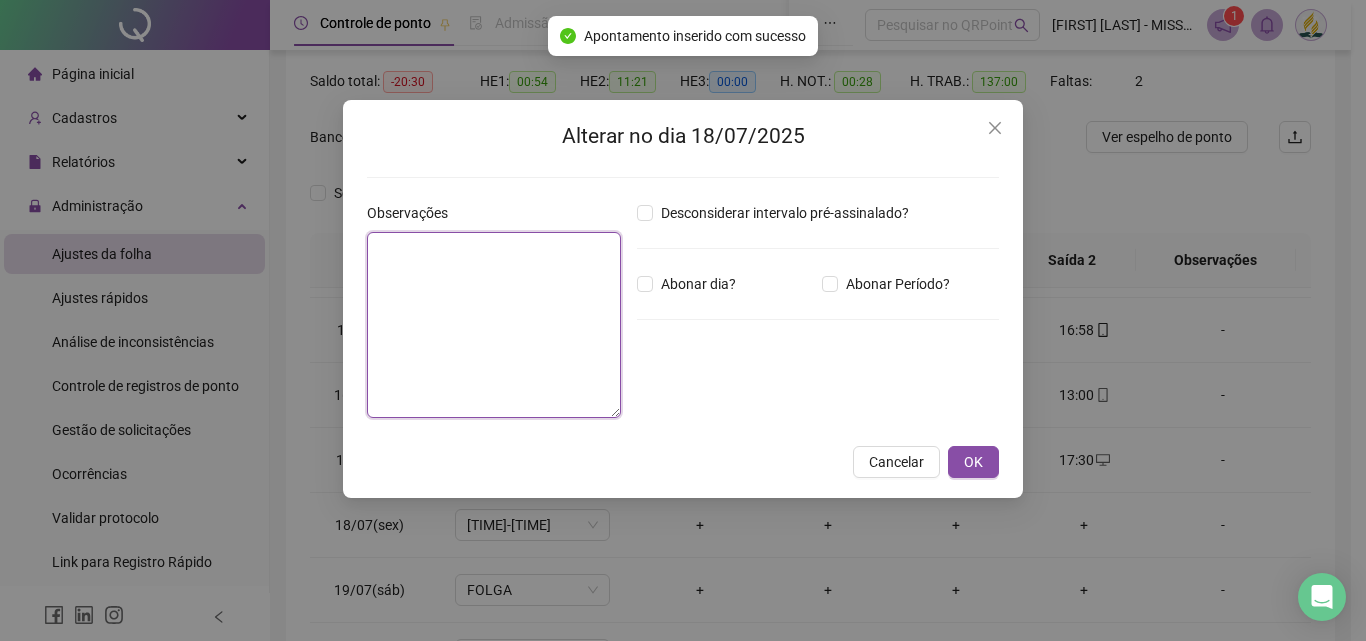 click at bounding box center [494, 325] 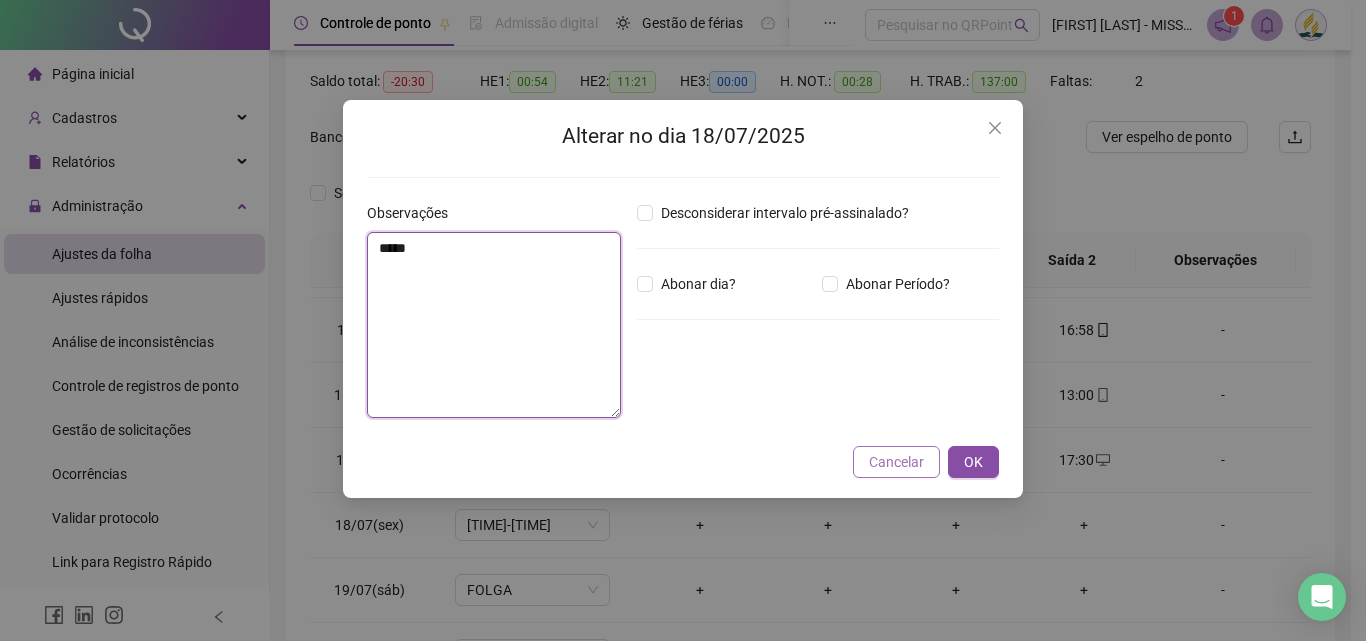type on "*****" 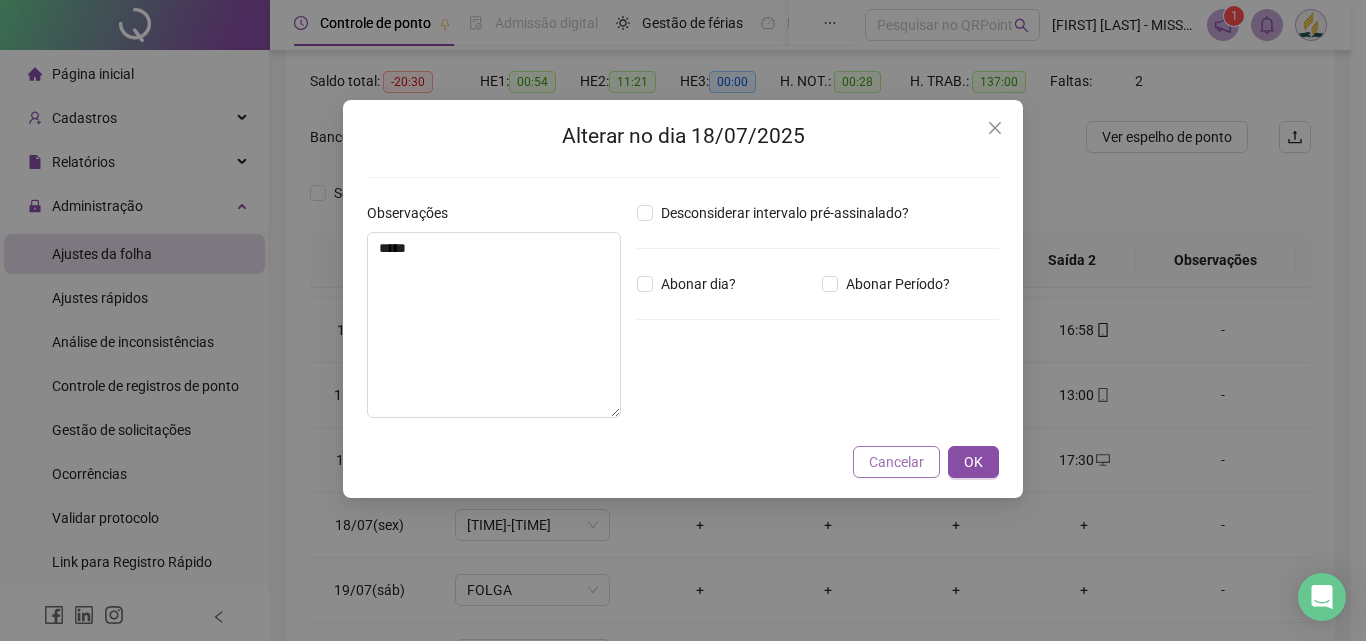 click on "Cancelar" at bounding box center (896, 462) 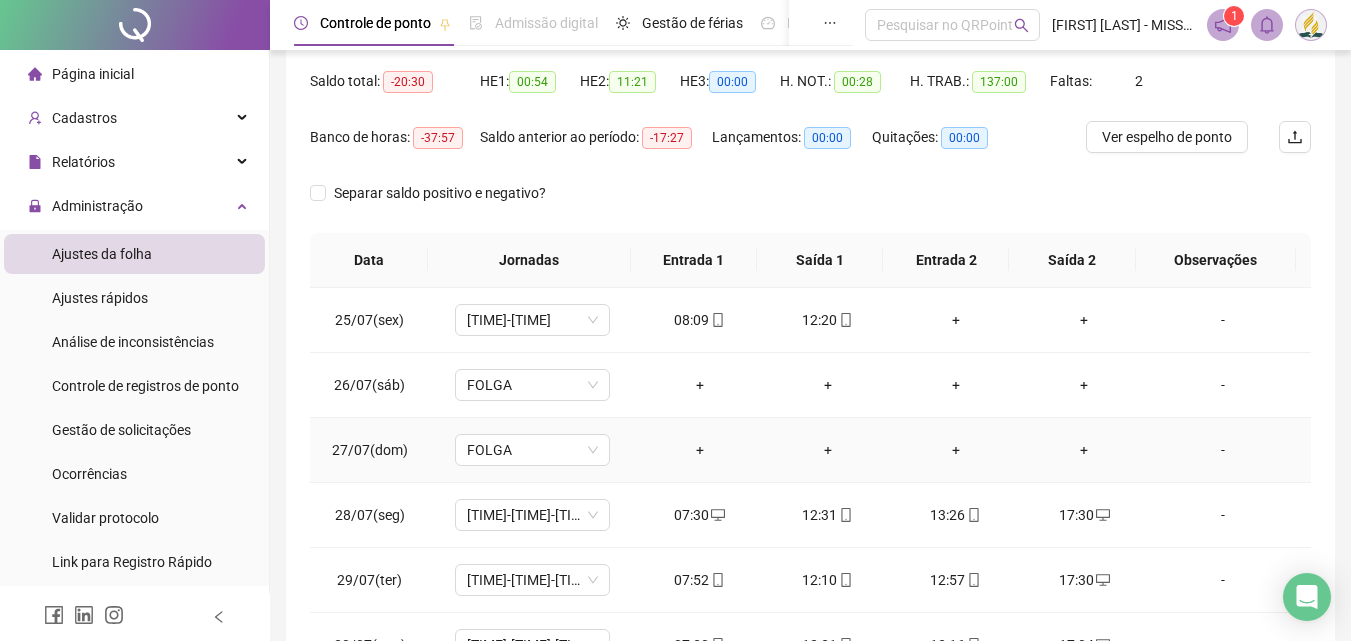 scroll, scrollTop: 1588, scrollLeft: 0, axis: vertical 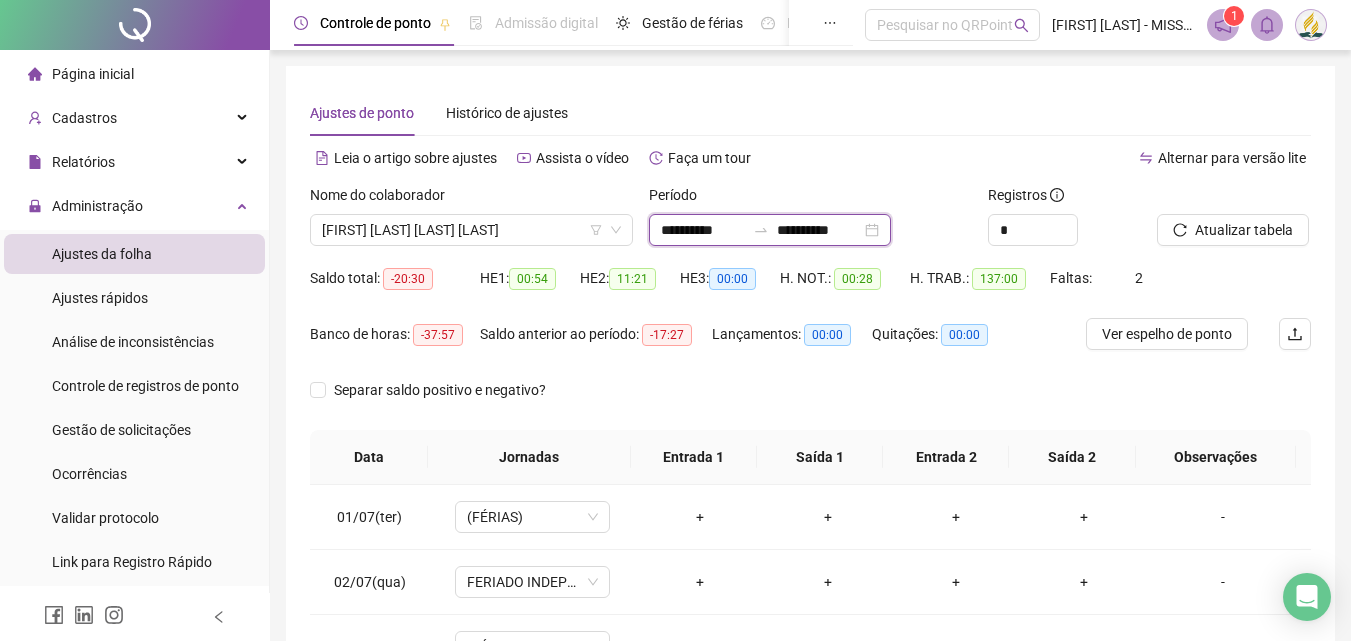 click on "**********" at bounding box center [703, 230] 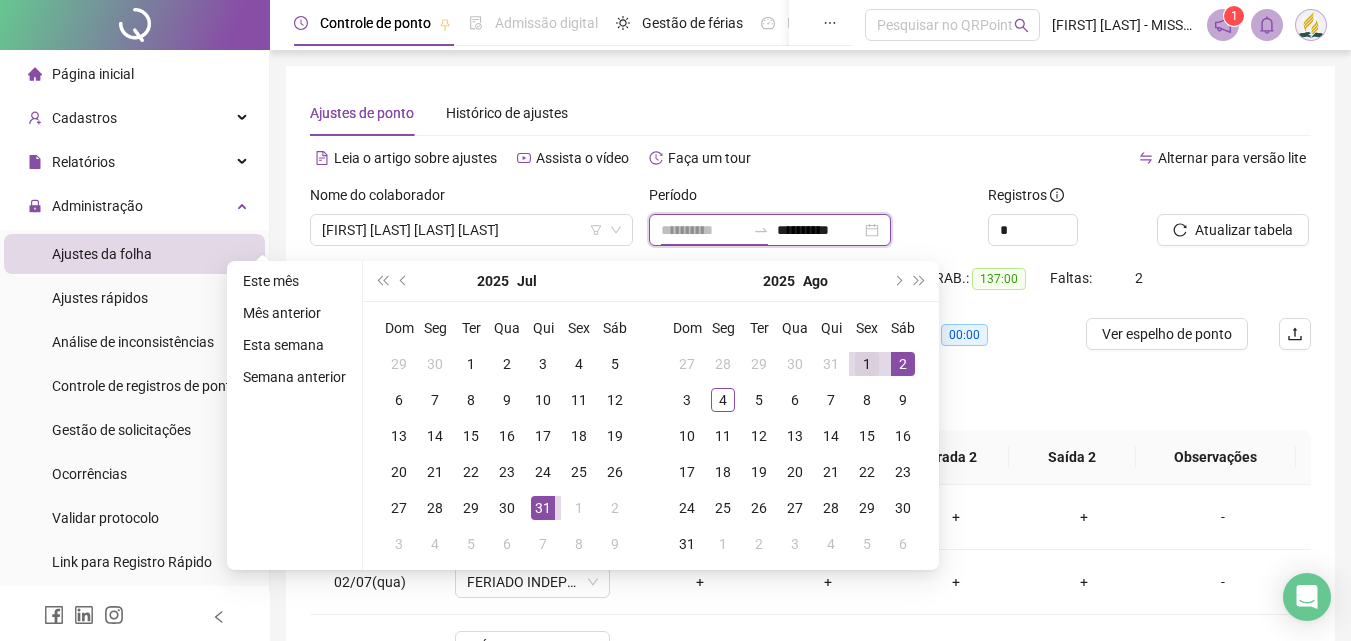 type on "**********" 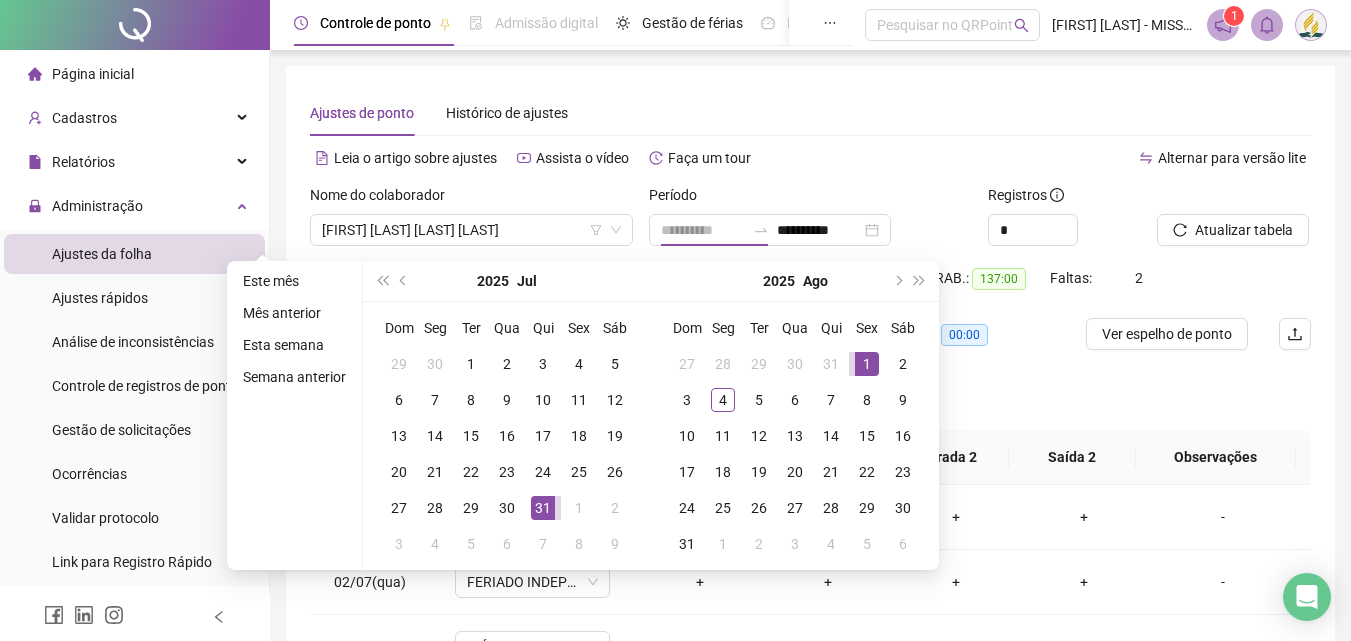 click on "1" at bounding box center (867, 364) 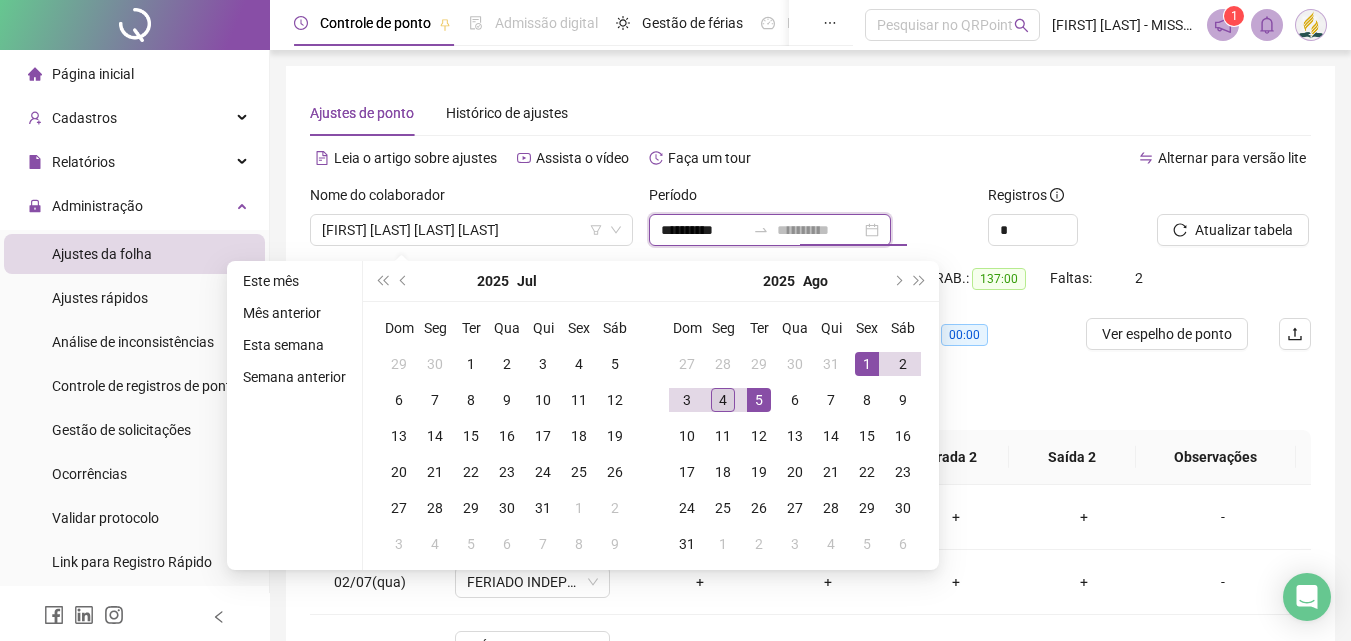 type on "**********" 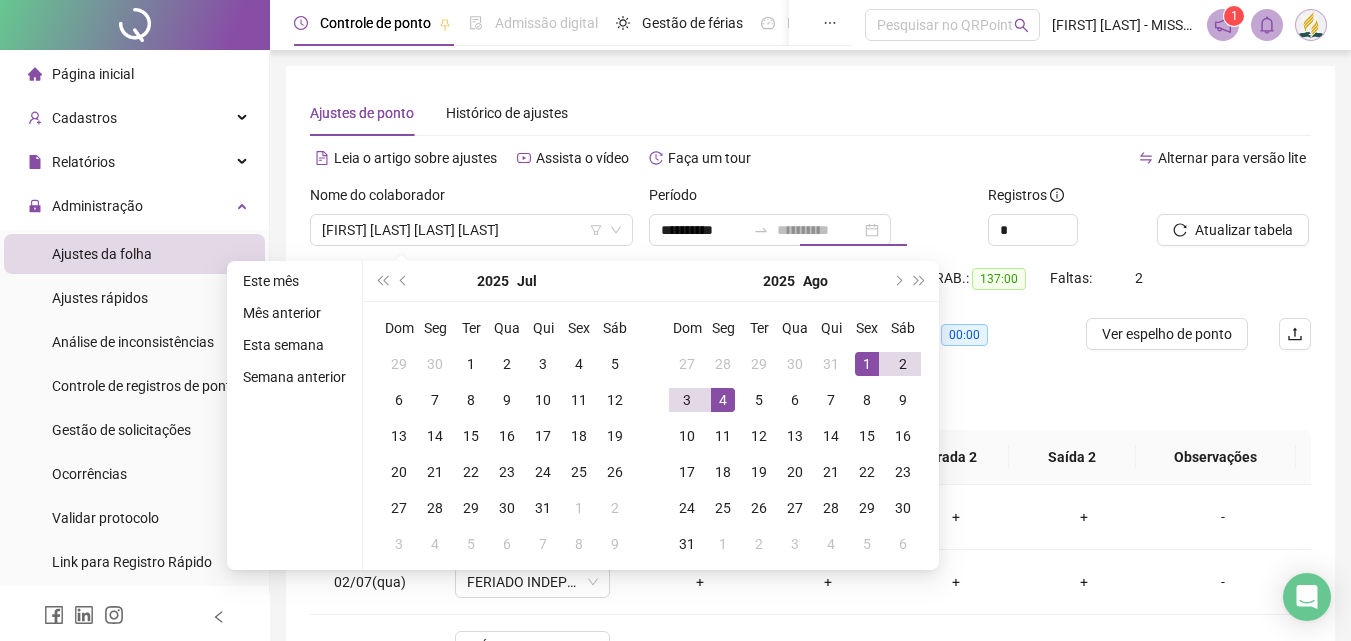click on "4" at bounding box center [723, 400] 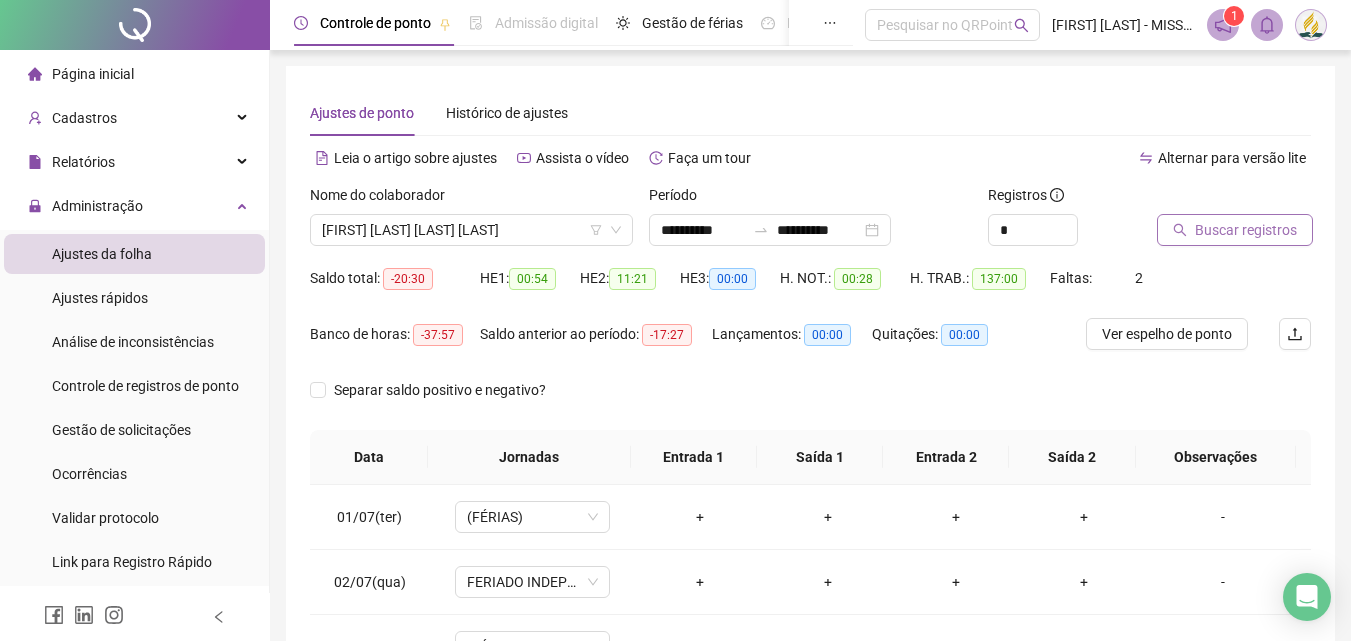 click on "Buscar registros" at bounding box center [1246, 230] 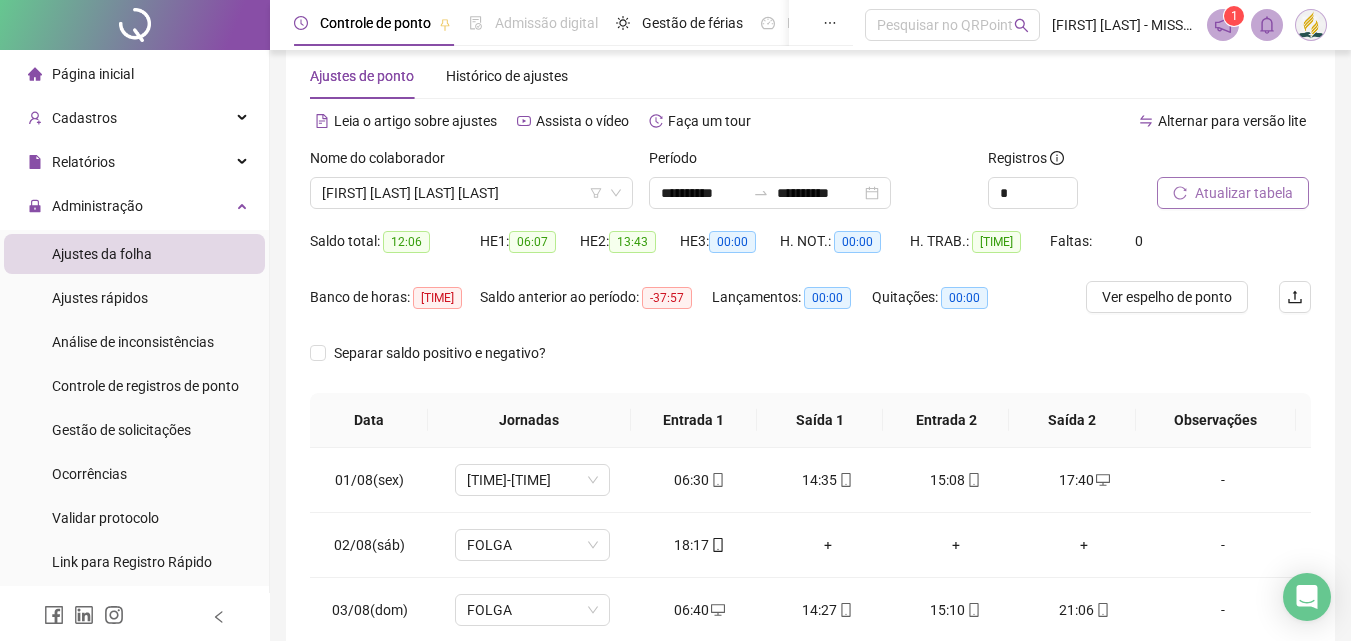 scroll, scrollTop: 14, scrollLeft: 0, axis: vertical 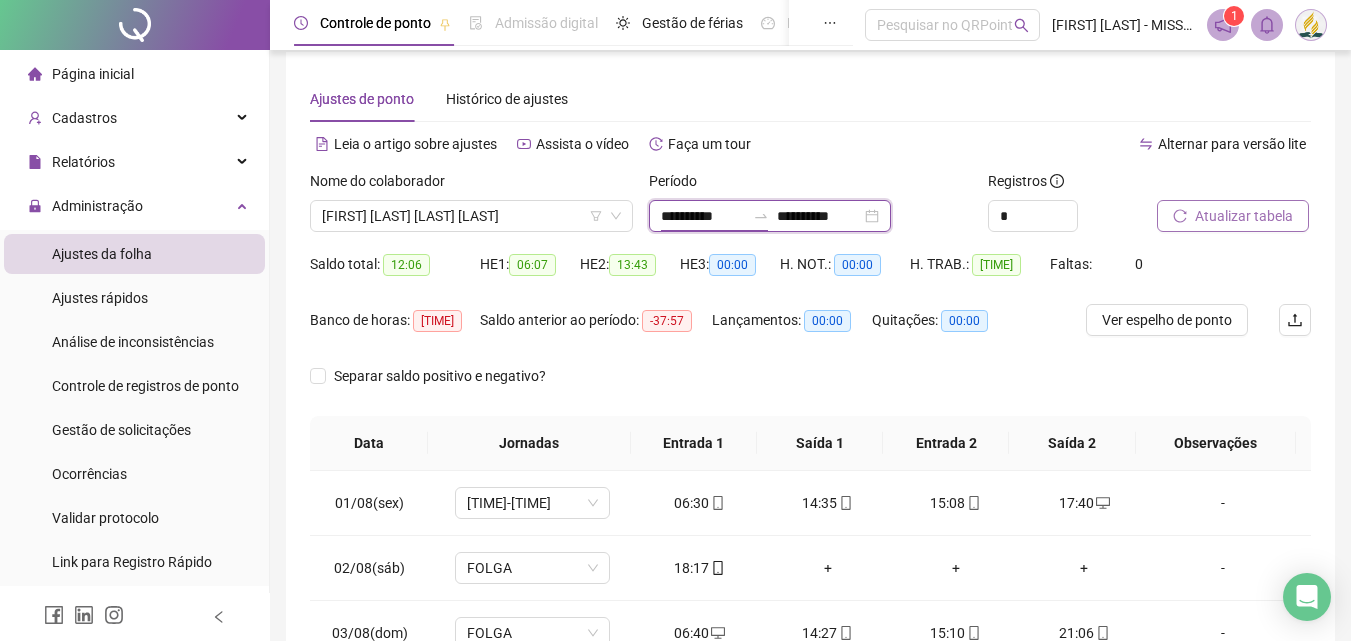 click on "**********" at bounding box center (703, 216) 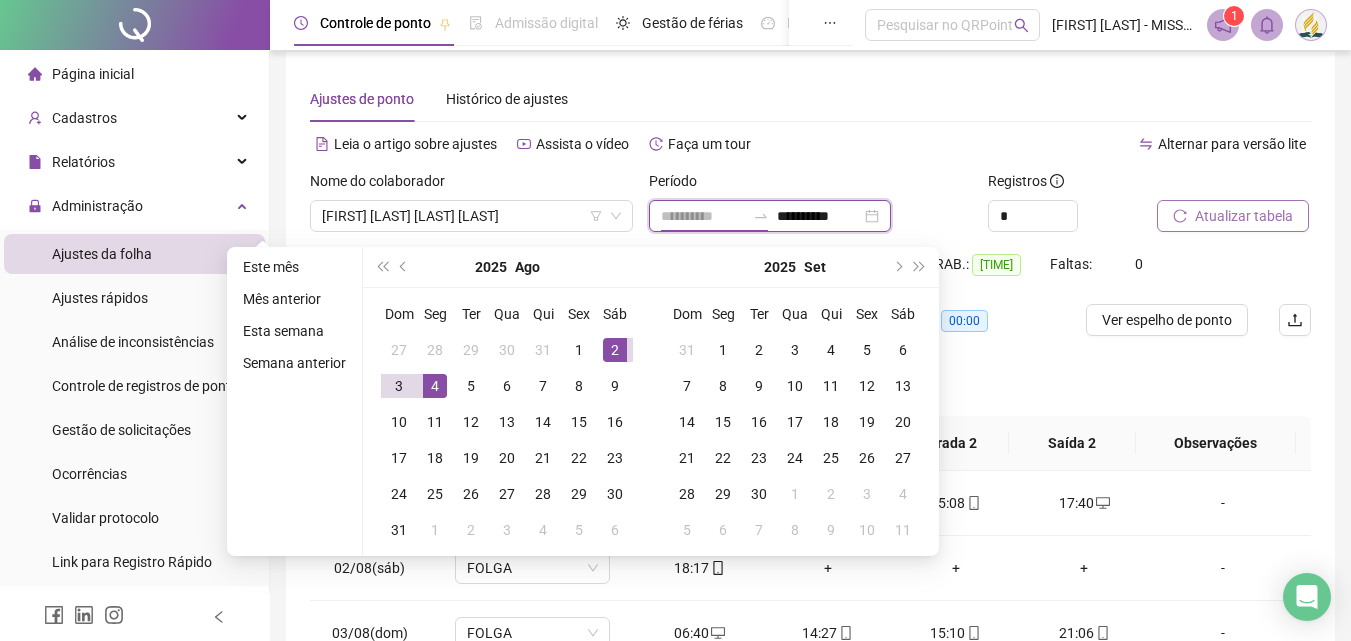 type on "**********" 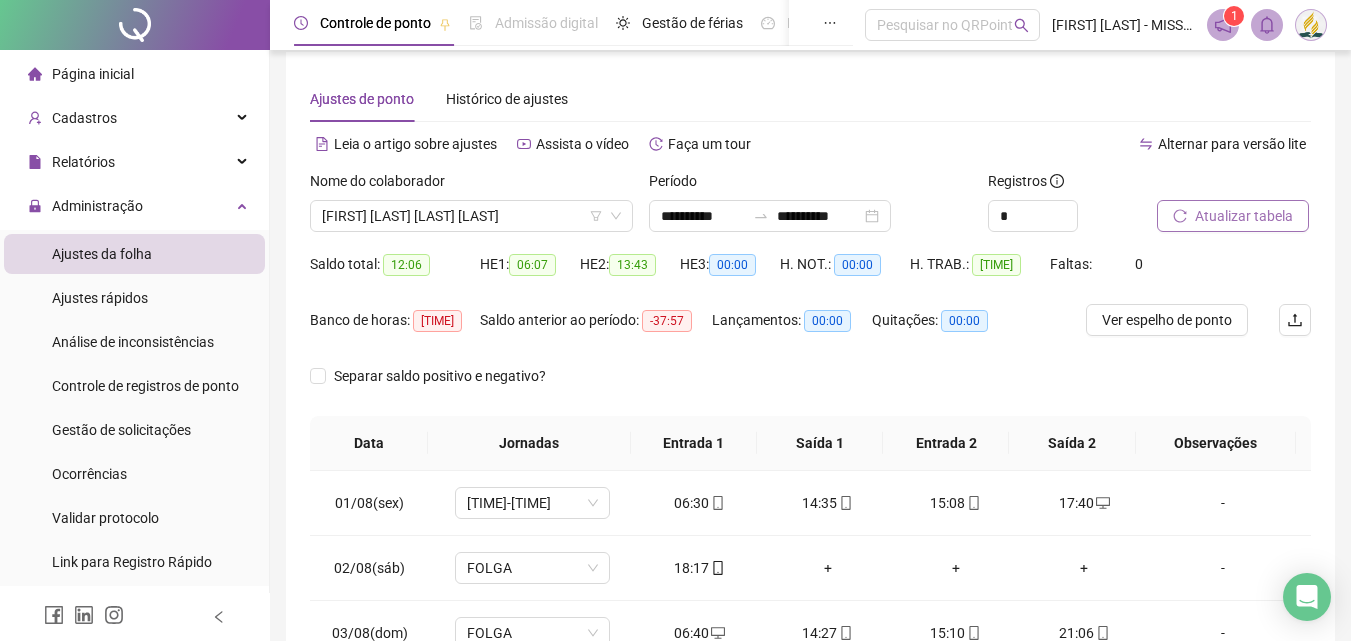click on "Separar saldo positivo e negativo?" at bounding box center (810, 388) 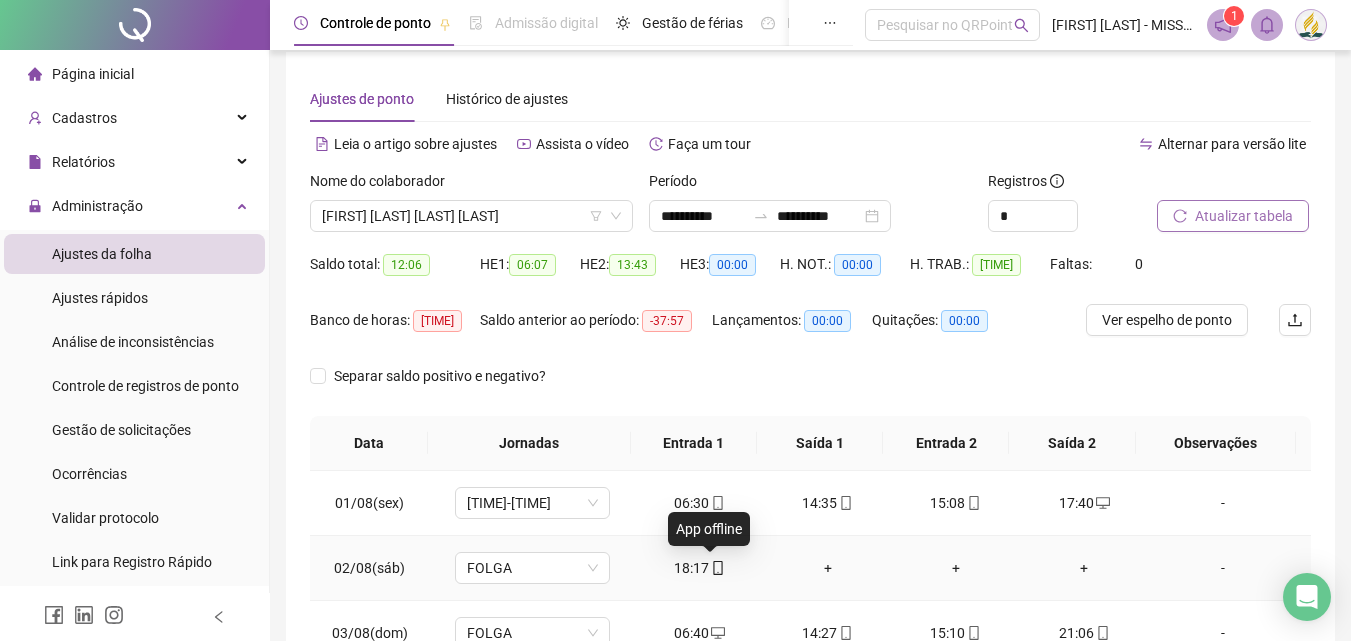 click 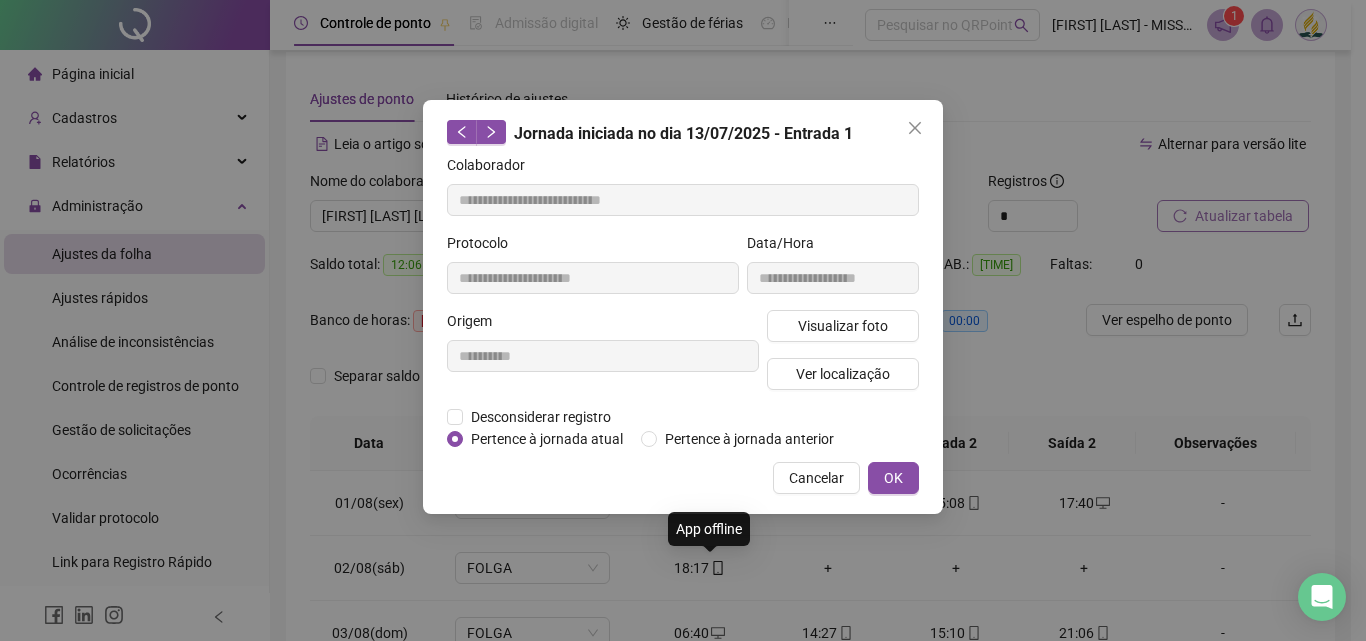 type on "**********" 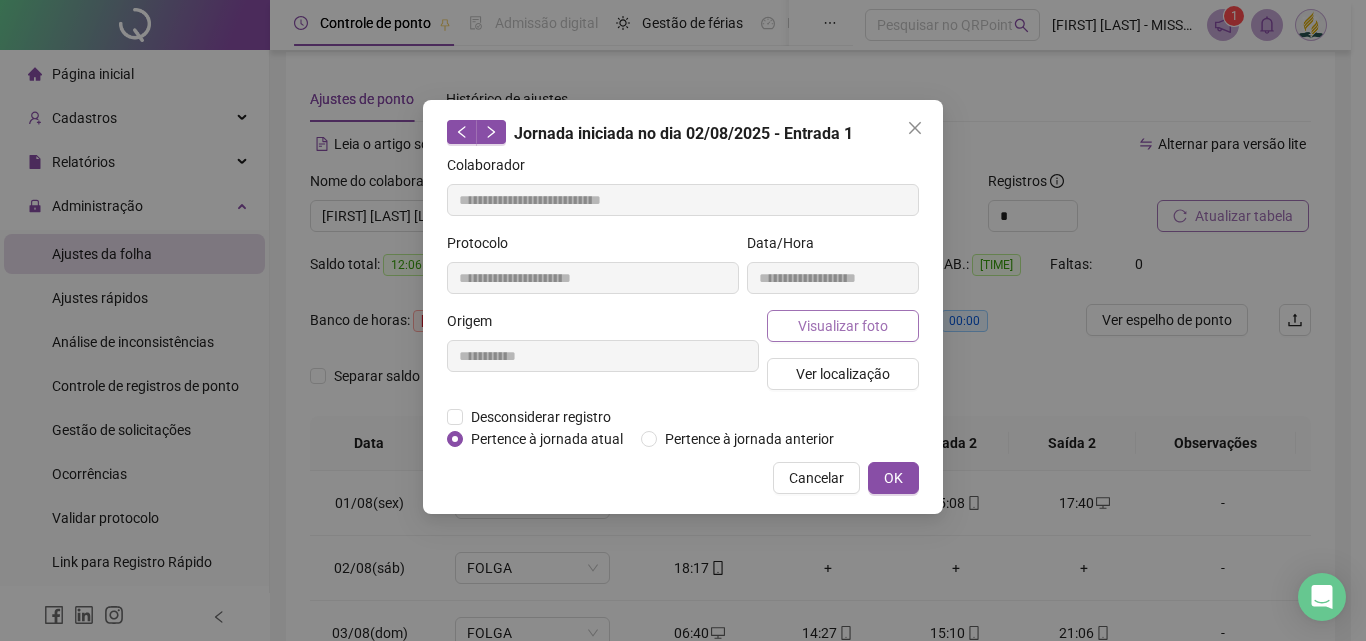 click on "Visualizar foto" at bounding box center [843, 326] 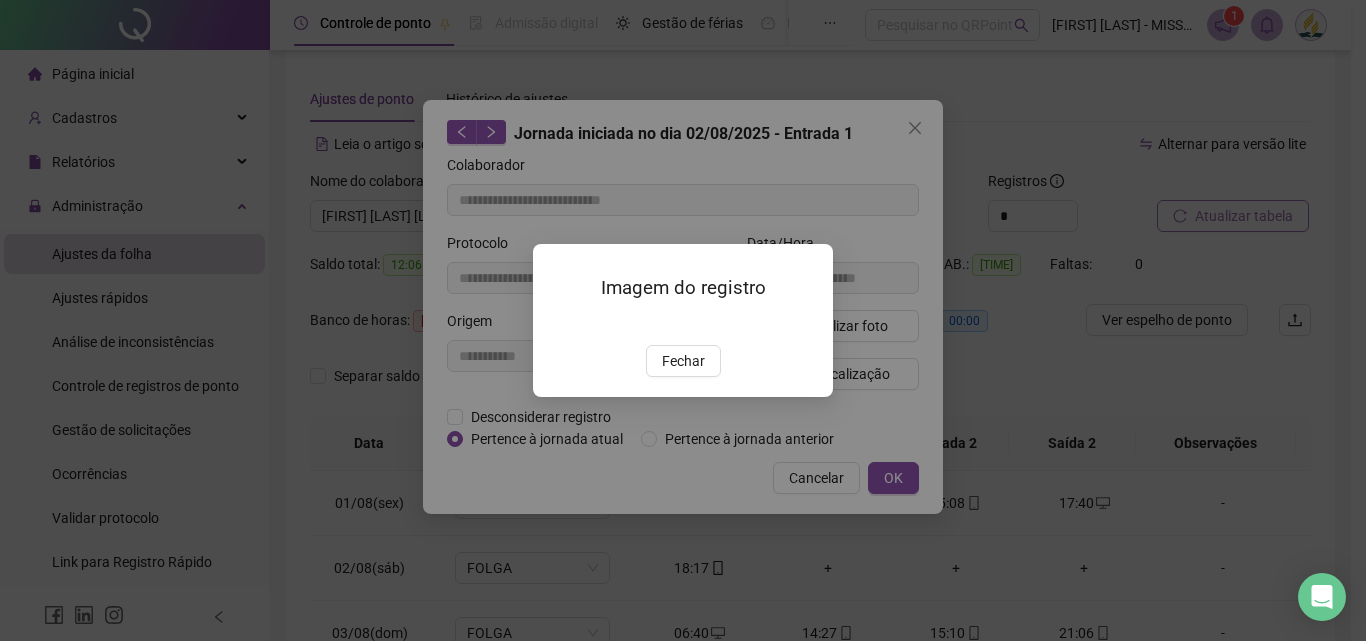 click at bounding box center [557, 324] 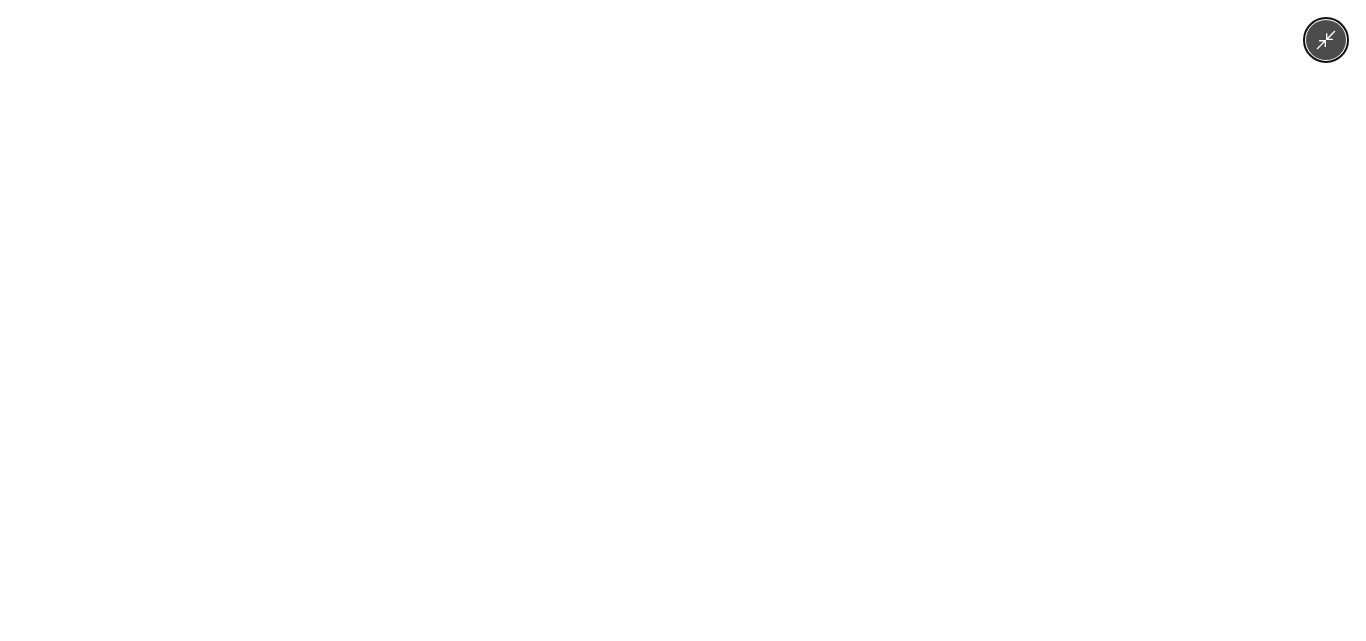 click at bounding box center (683, 320) 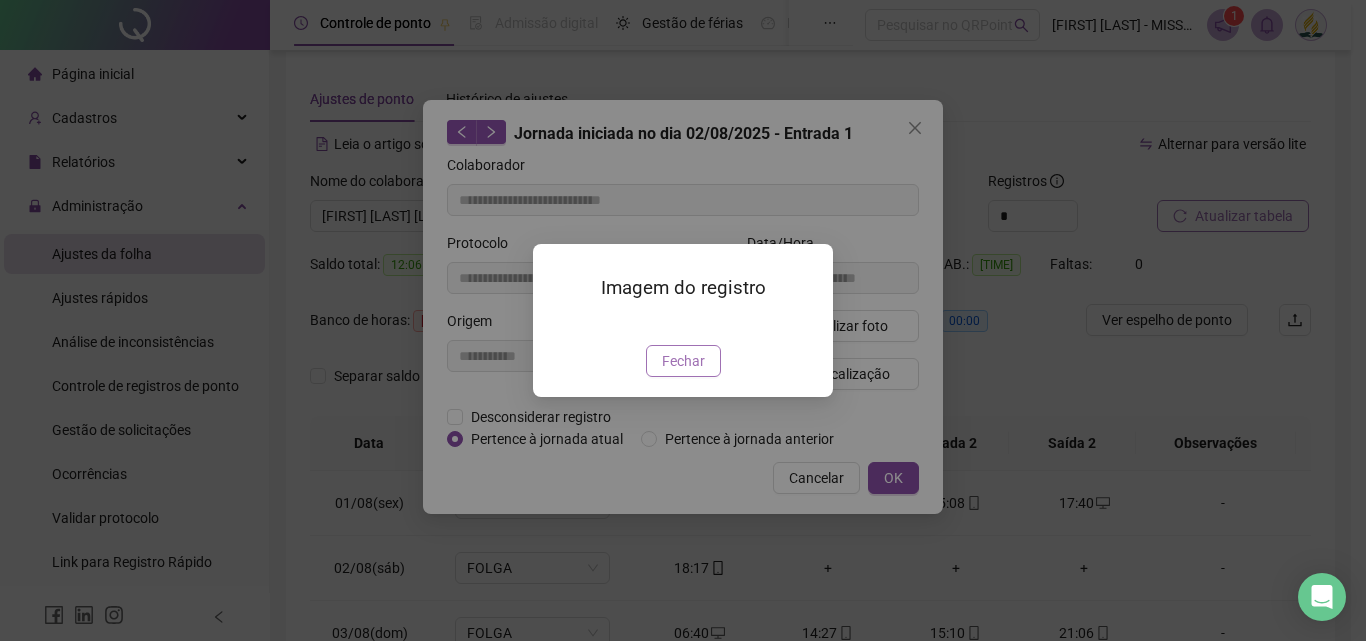 click on "Fechar" at bounding box center (683, 361) 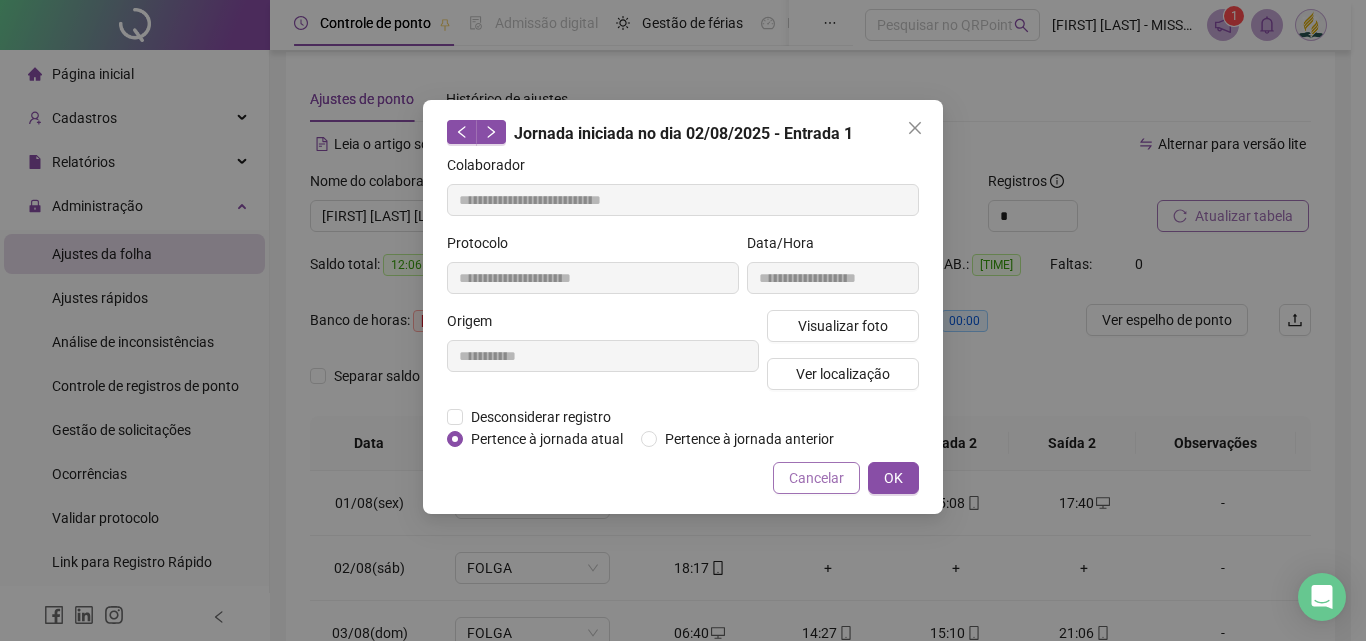 click on "Cancelar" at bounding box center (816, 478) 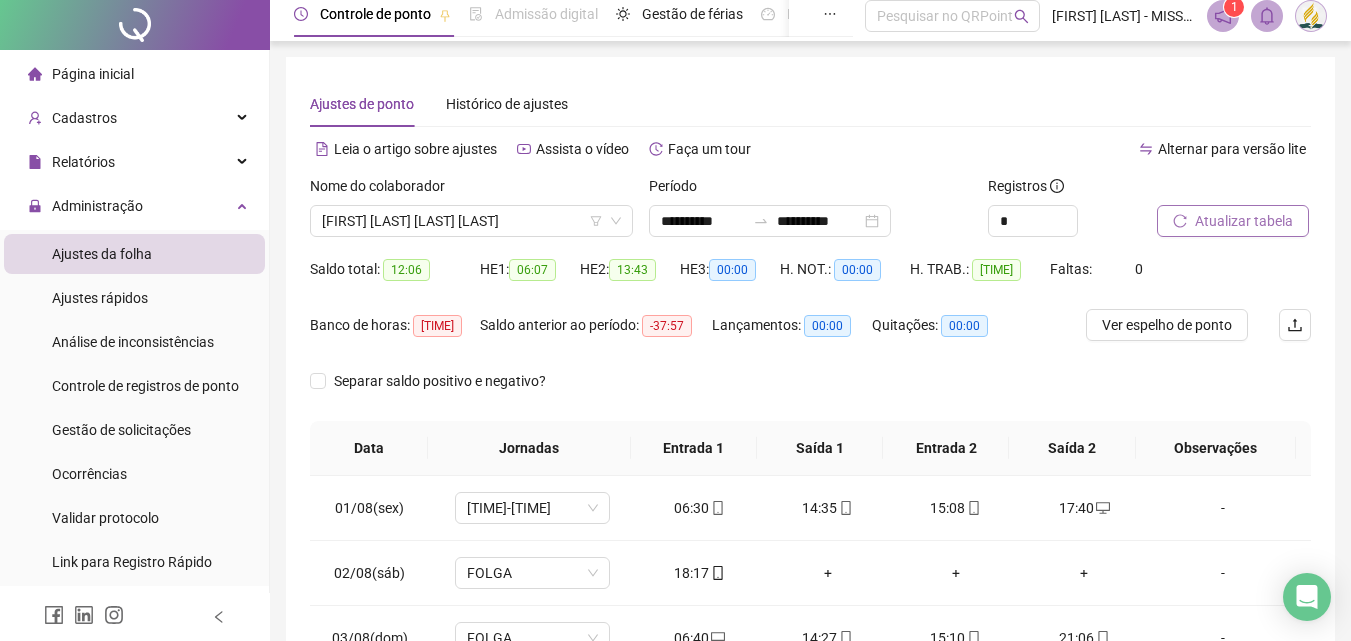 scroll, scrollTop: 0, scrollLeft: 0, axis: both 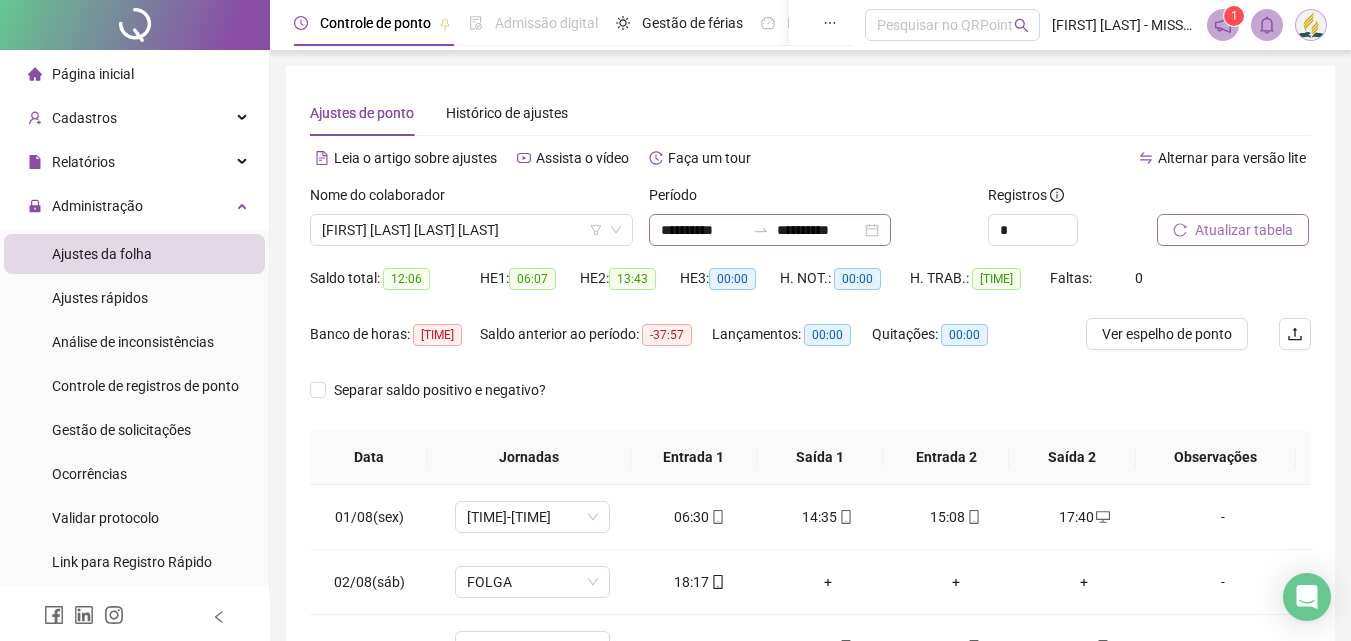 click on "**********" at bounding box center (770, 230) 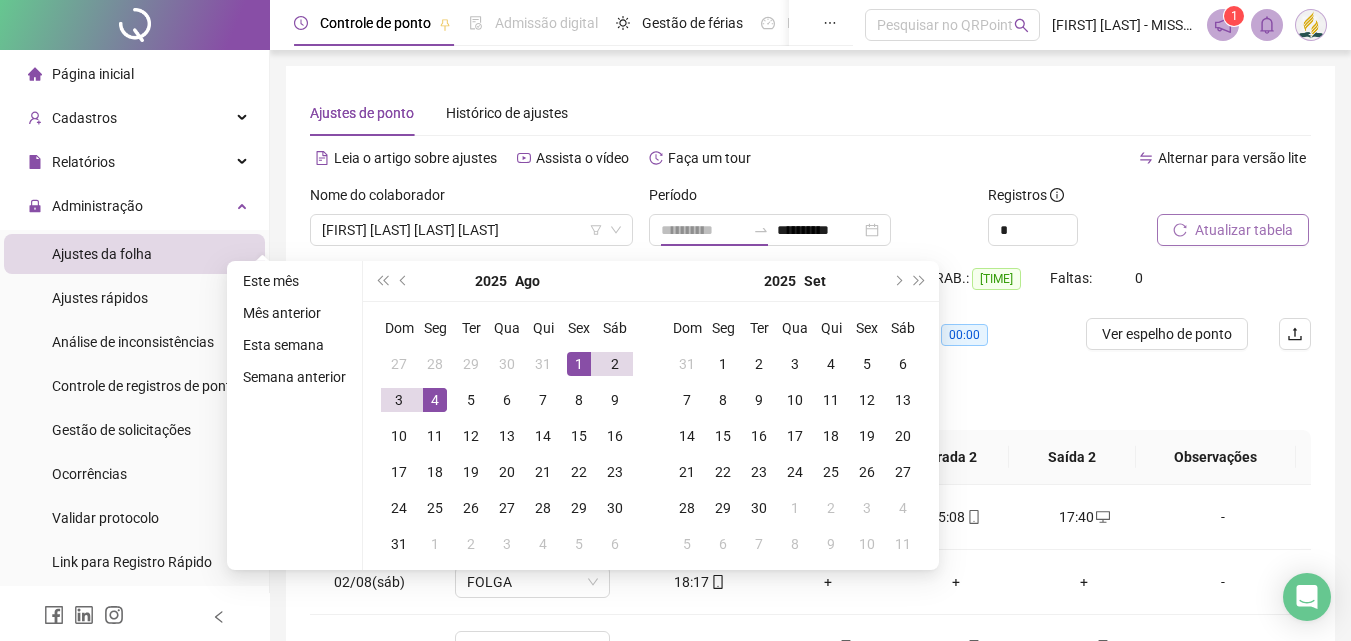 click on "1" at bounding box center (579, 364) 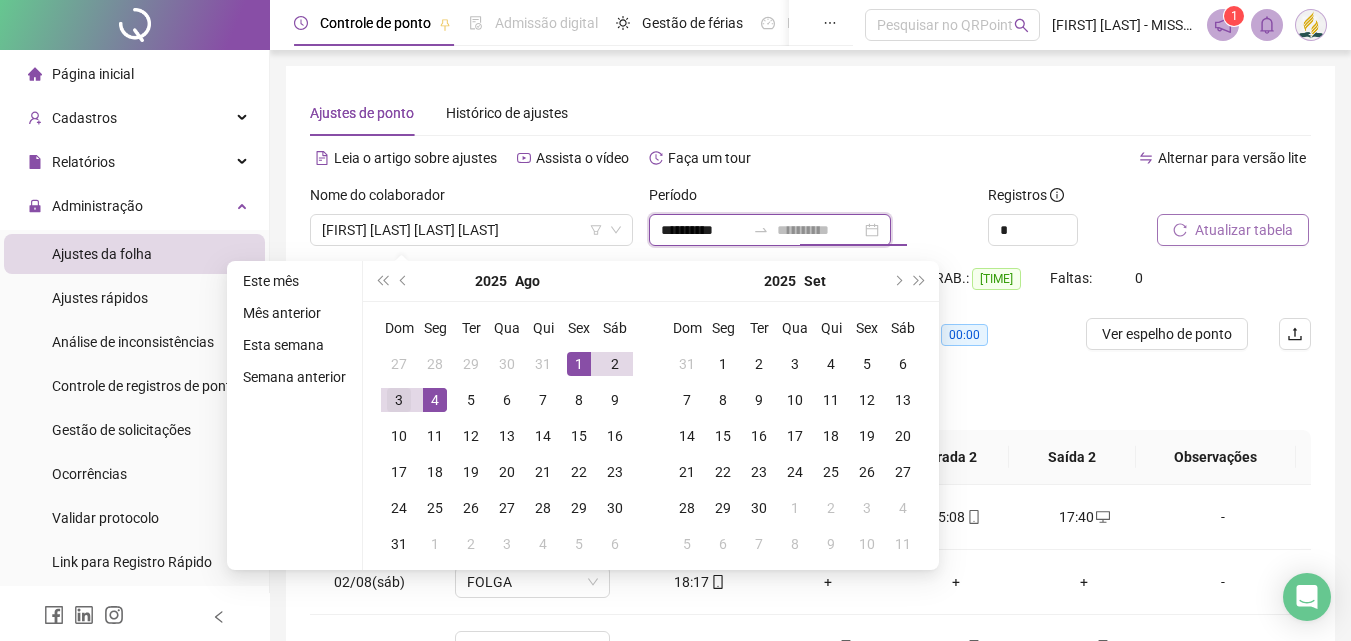 type on "**********" 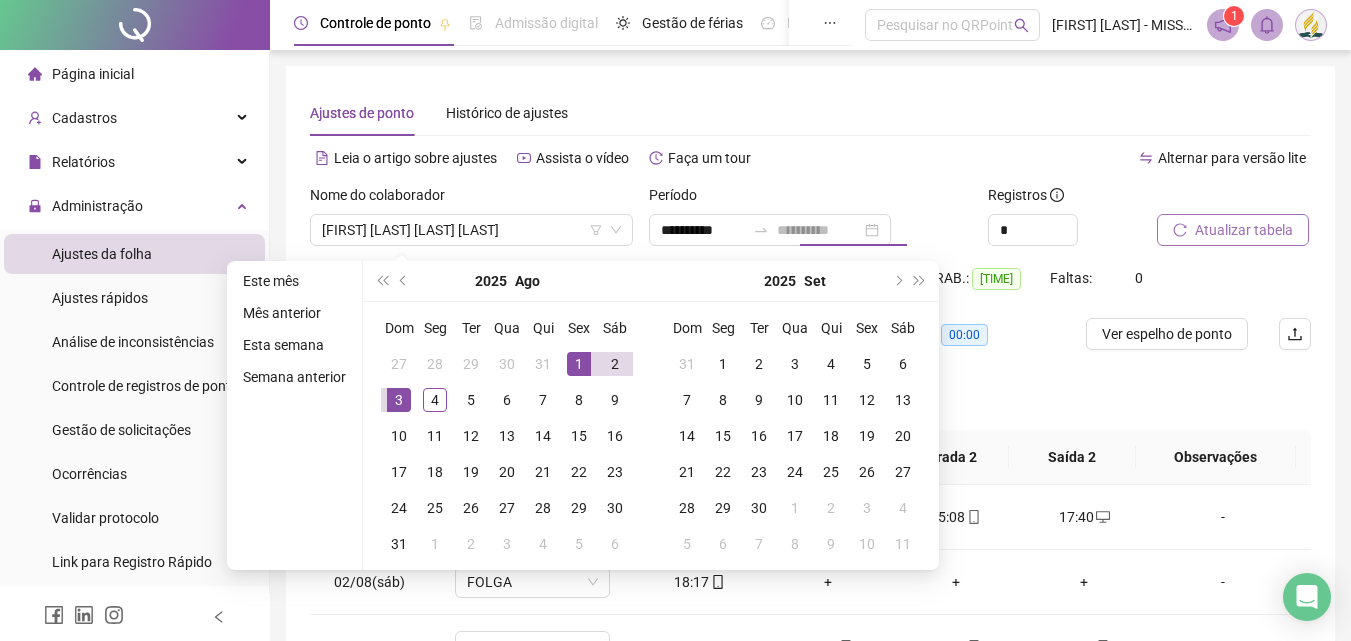 click on "3" at bounding box center (399, 400) 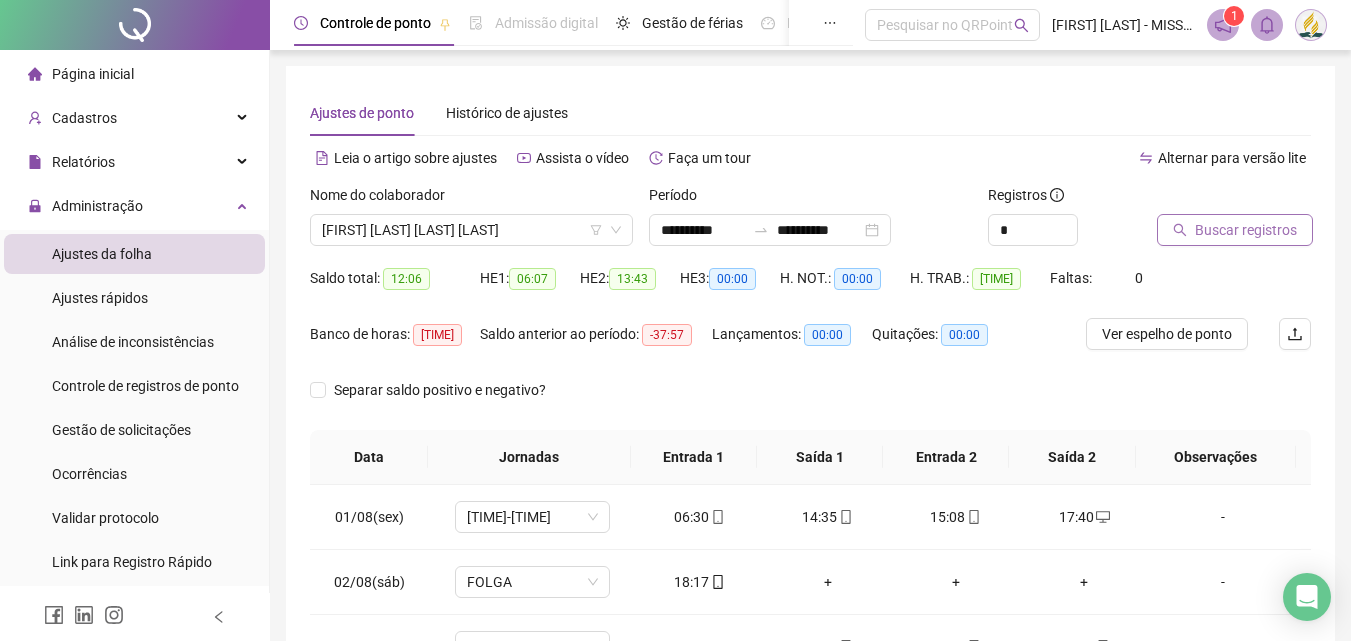 click on "Buscar registros" at bounding box center (1246, 230) 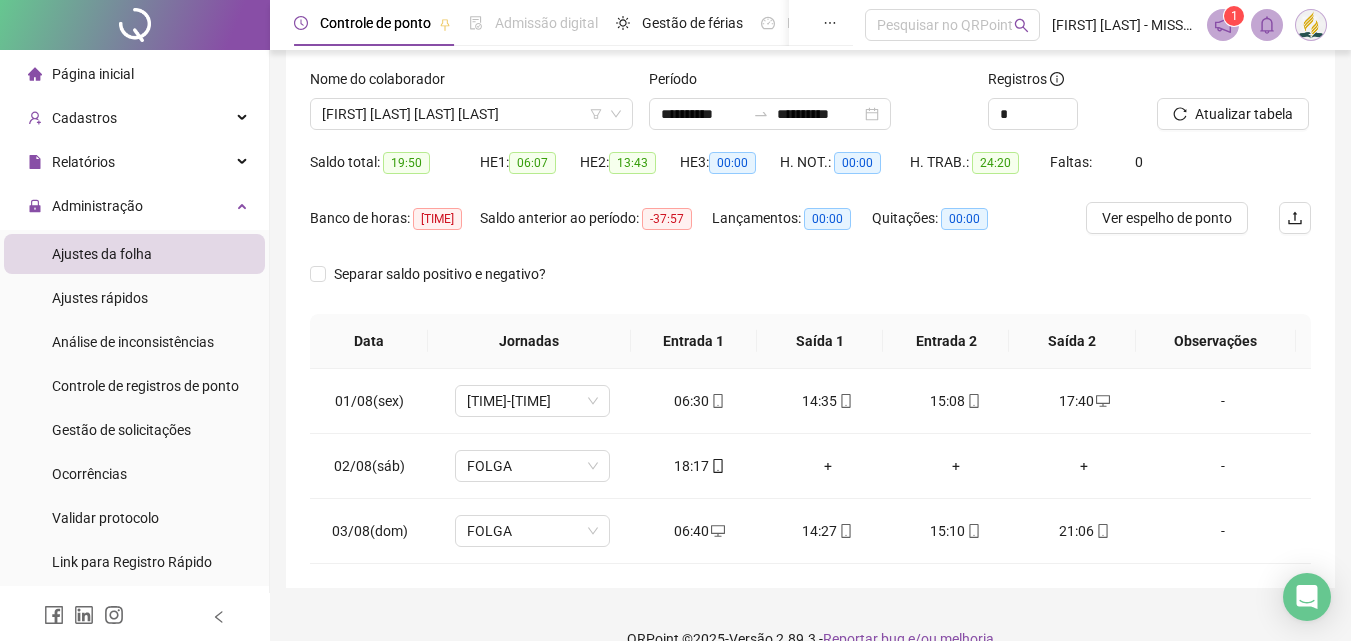 scroll, scrollTop: 149, scrollLeft: 0, axis: vertical 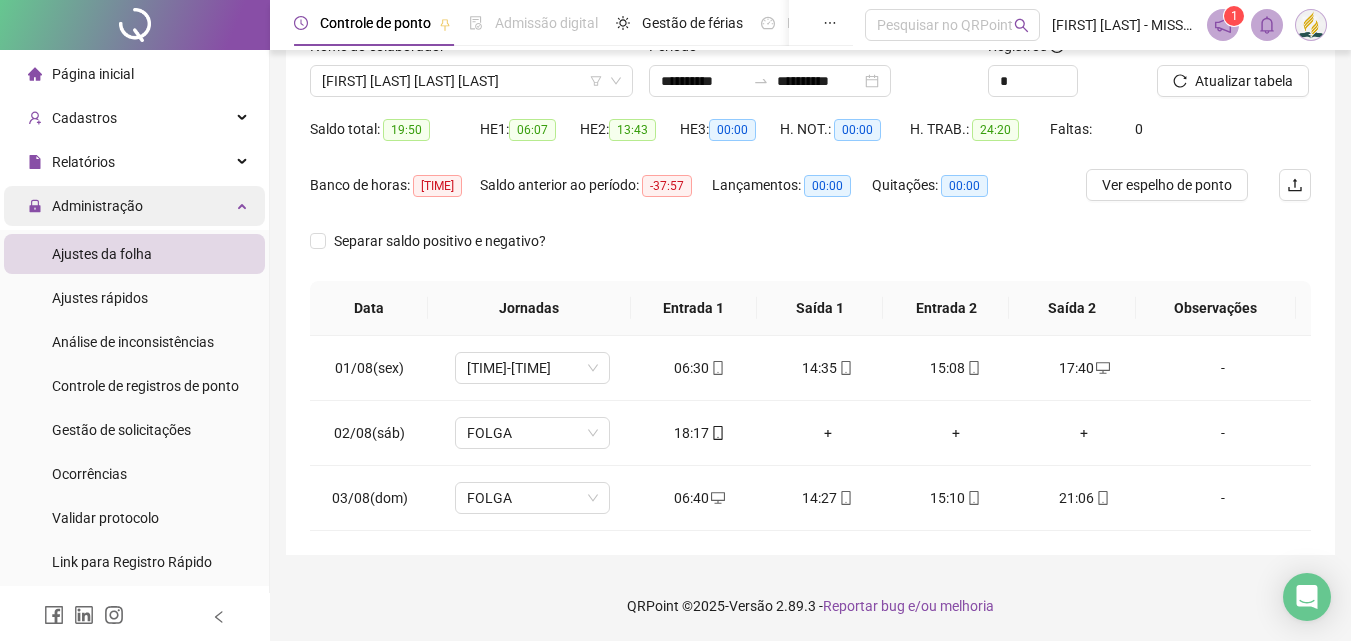 click on "Administração" at bounding box center (97, 206) 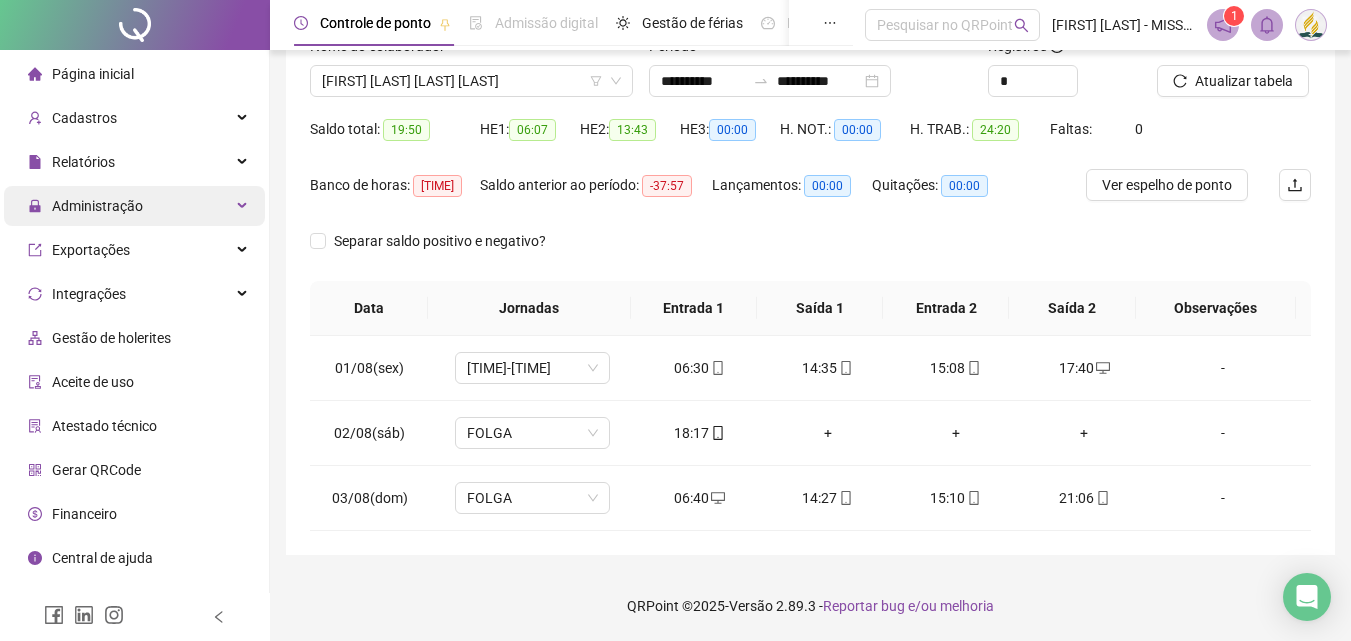 click on "Administração" at bounding box center [97, 206] 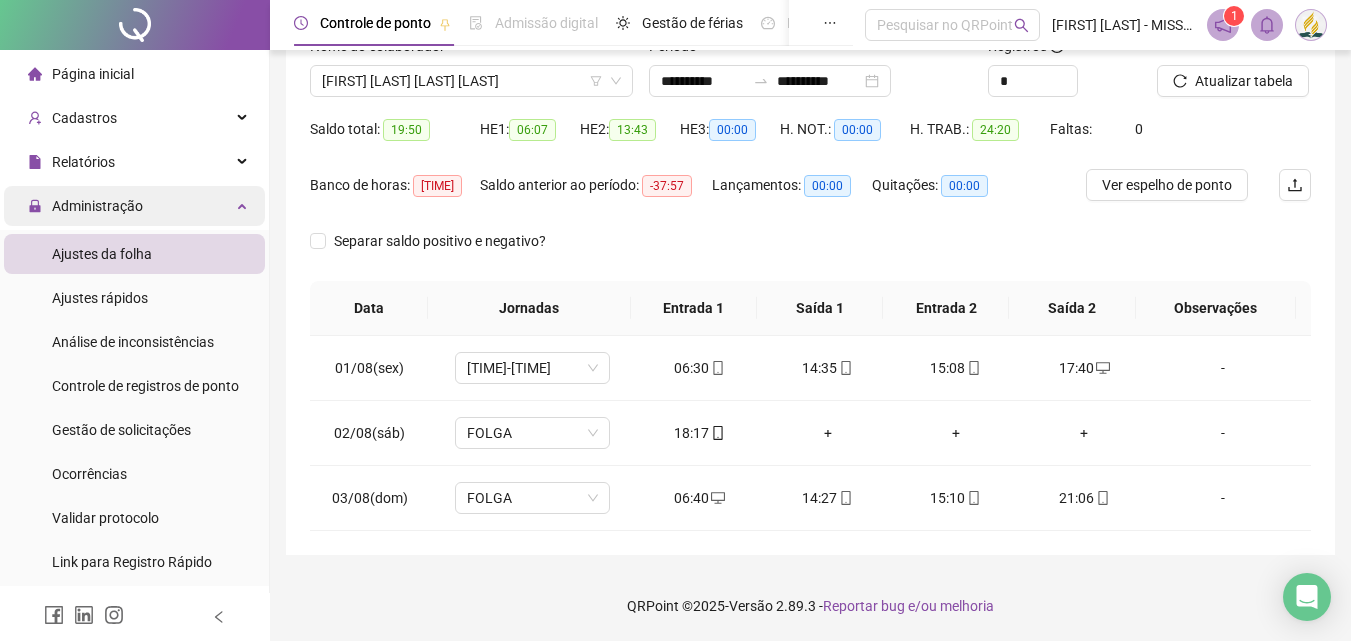 click on "Administração" at bounding box center [134, 206] 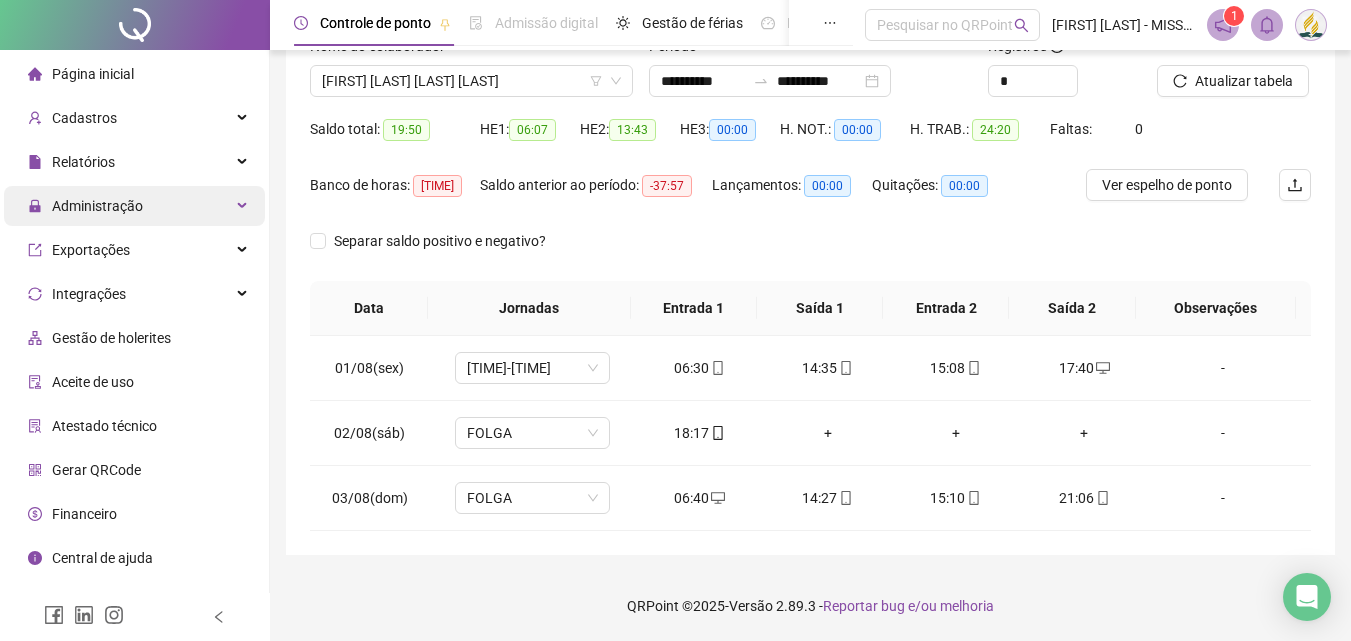 click on "Administração" at bounding box center [134, 206] 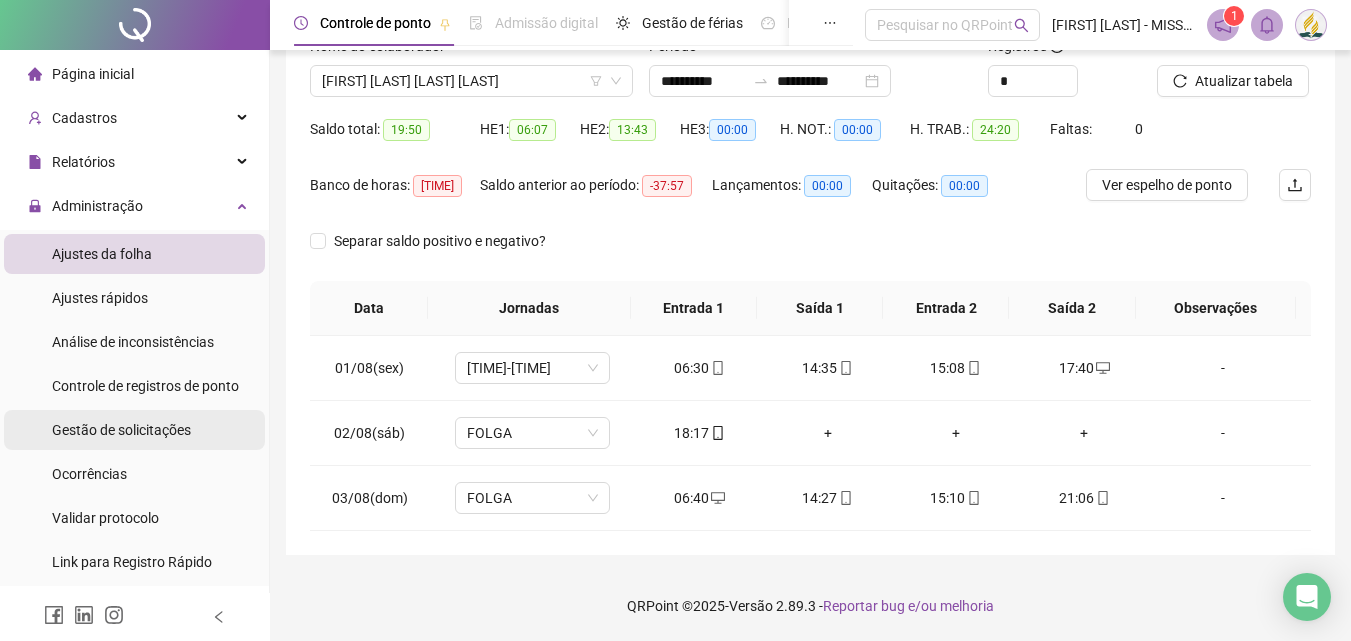 click on "Gestão de solicitações" at bounding box center (121, 430) 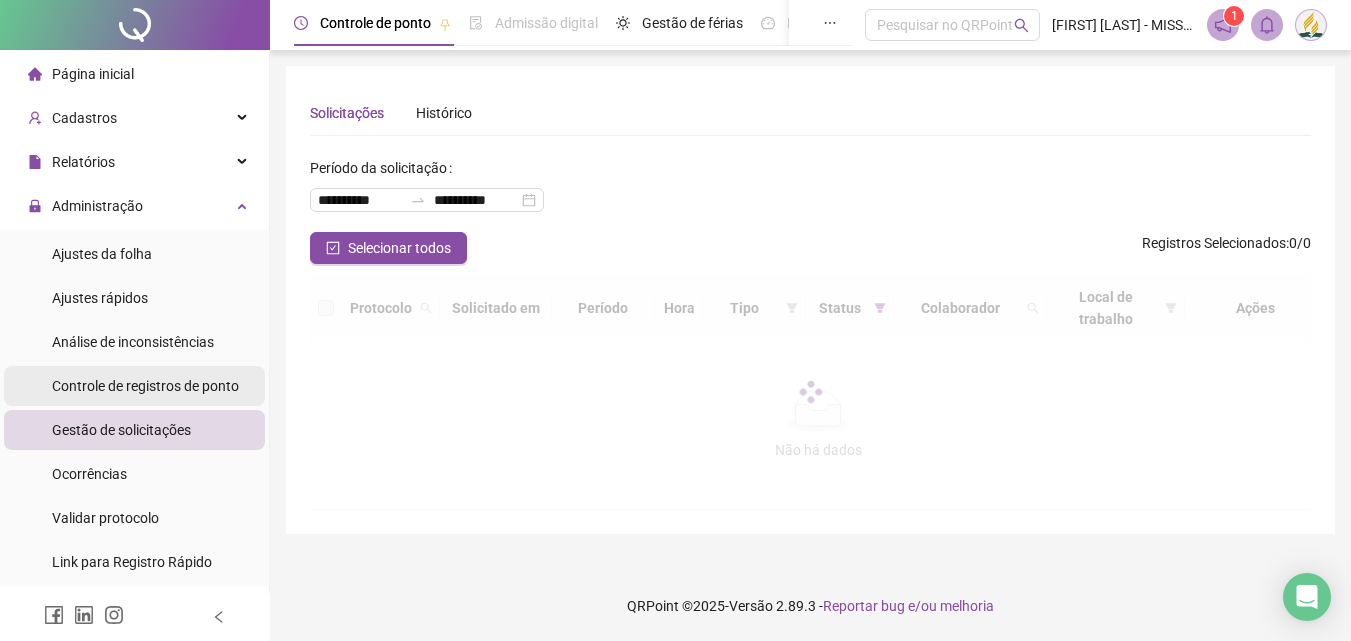 scroll, scrollTop: 0, scrollLeft: 0, axis: both 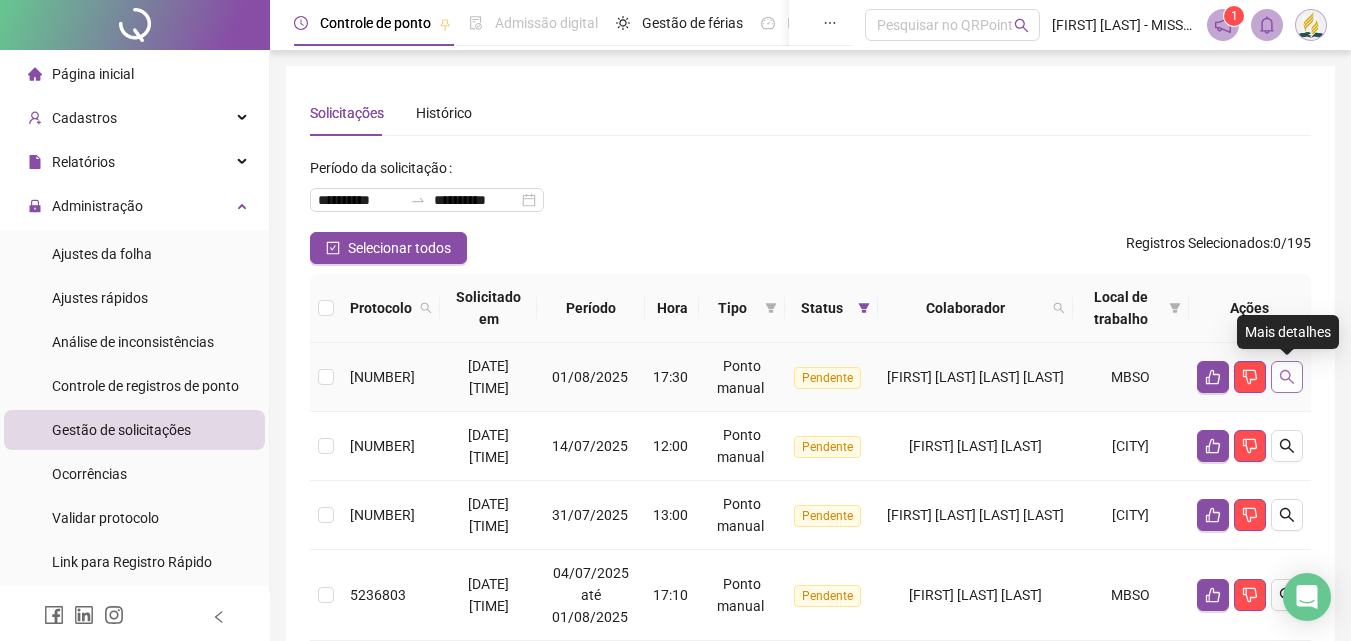 click at bounding box center (1287, 377) 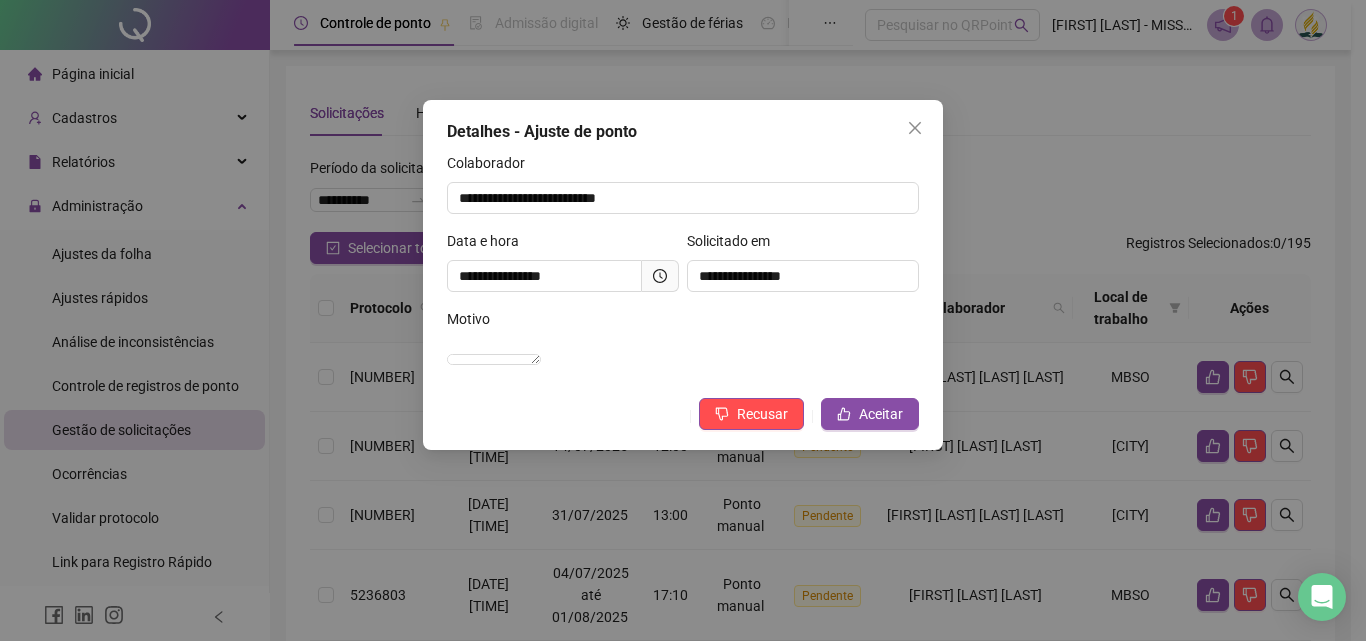 click 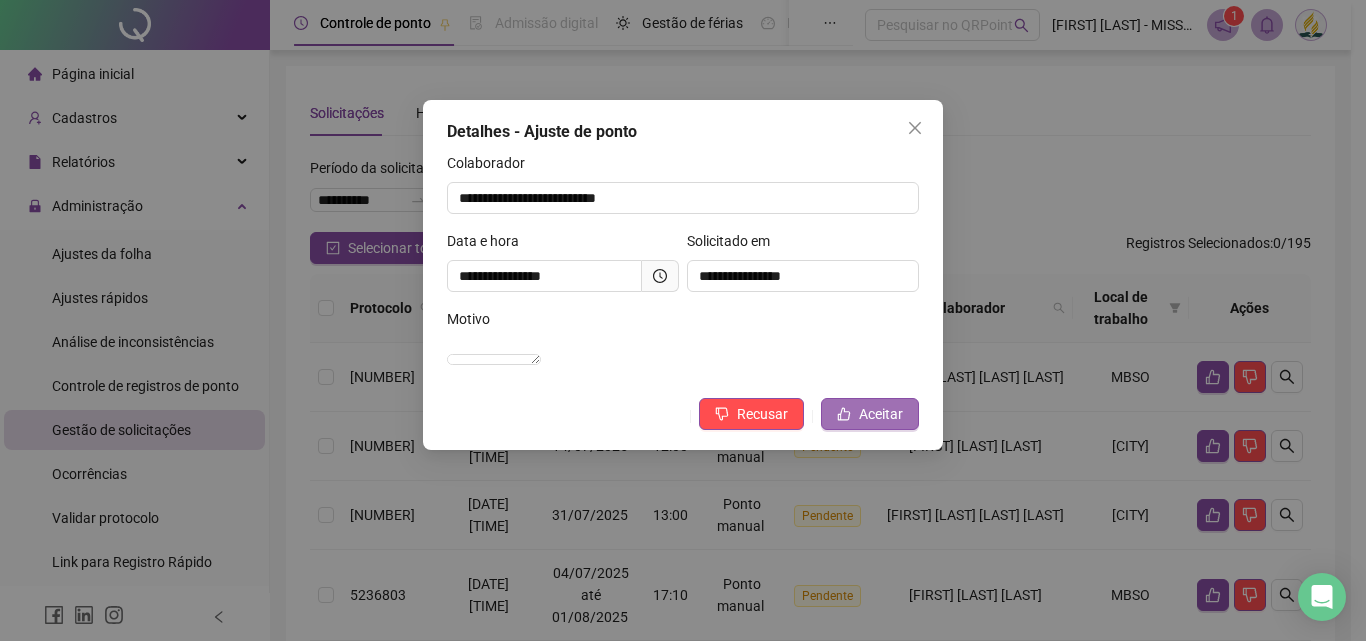 click on "Aceitar" at bounding box center [881, 414] 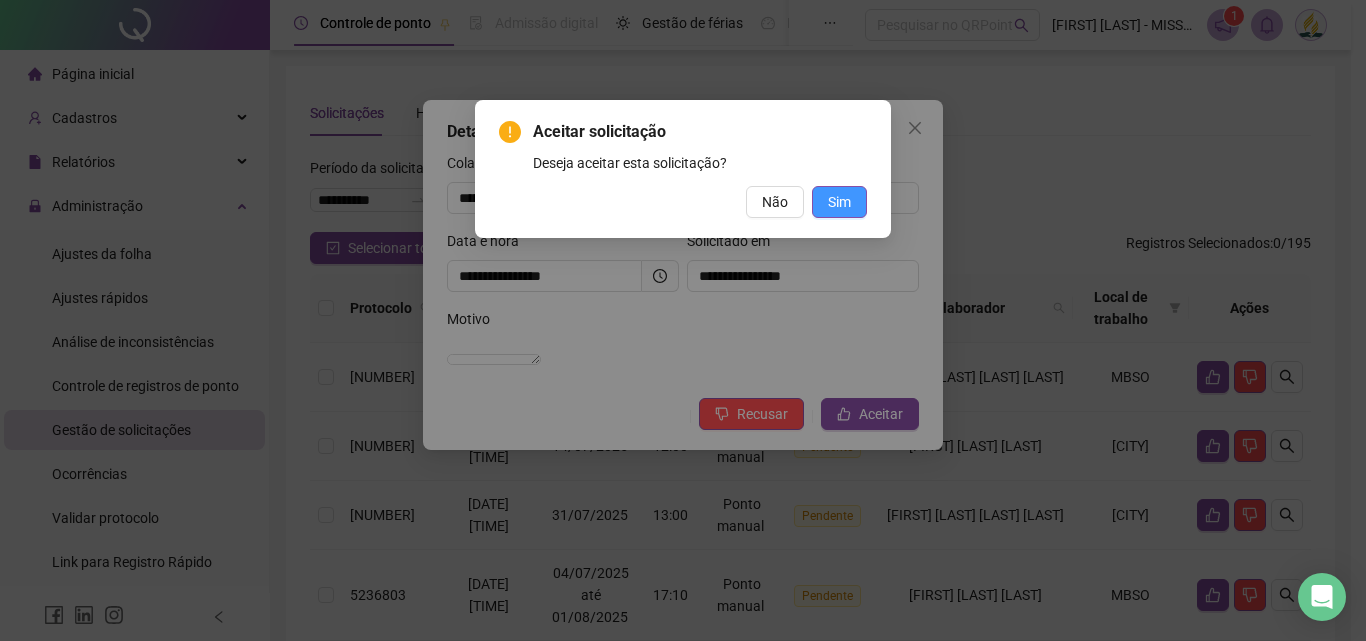 click on "Sim" at bounding box center (839, 202) 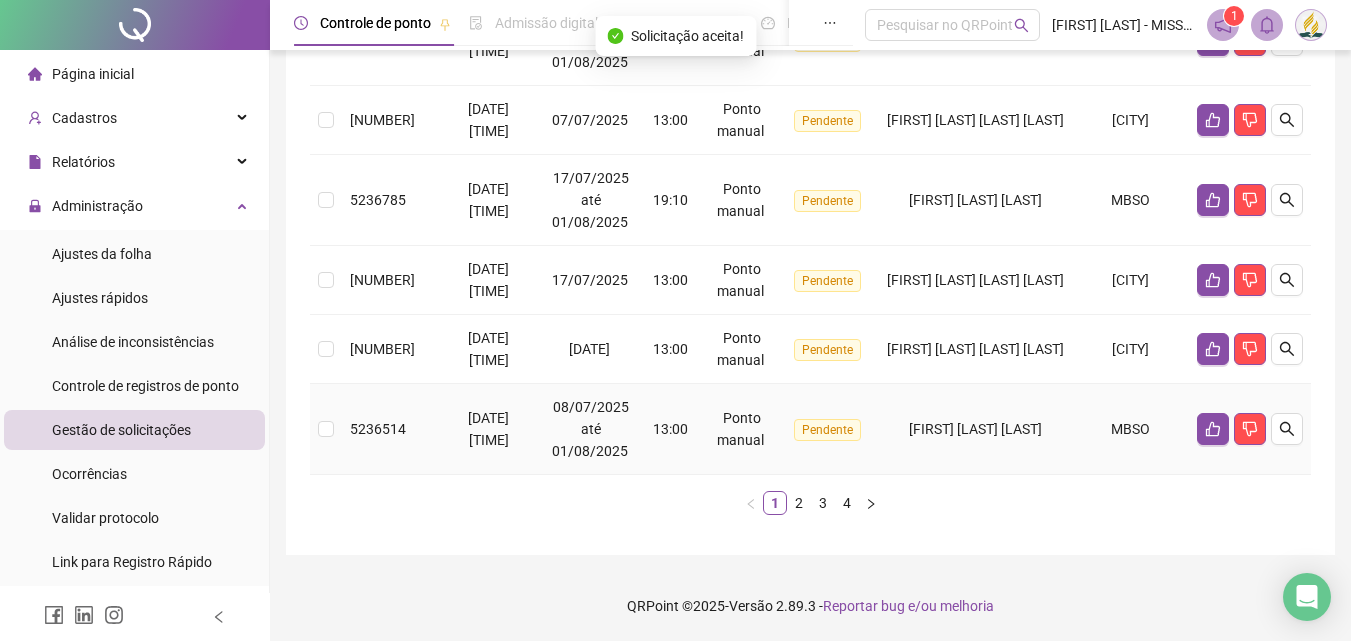 scroll, scrollTop: 806, scrollLeft: 0, axis: vertical 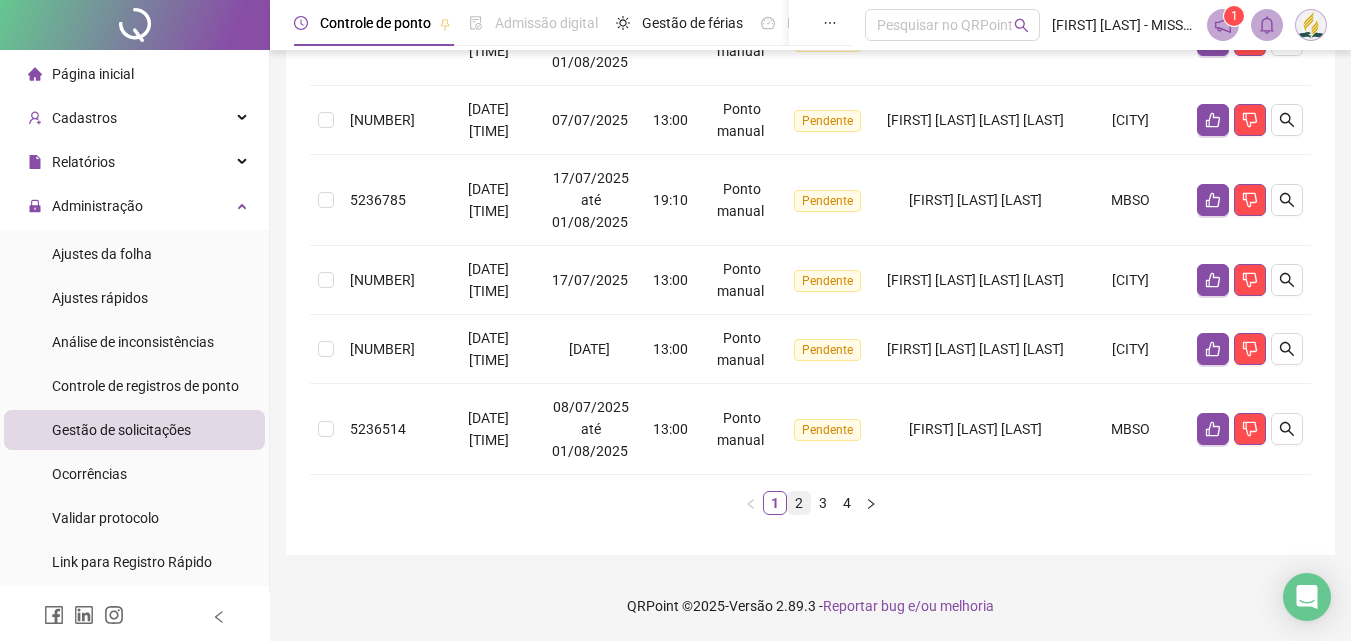 click on "2" at bounding box center [799, 503] 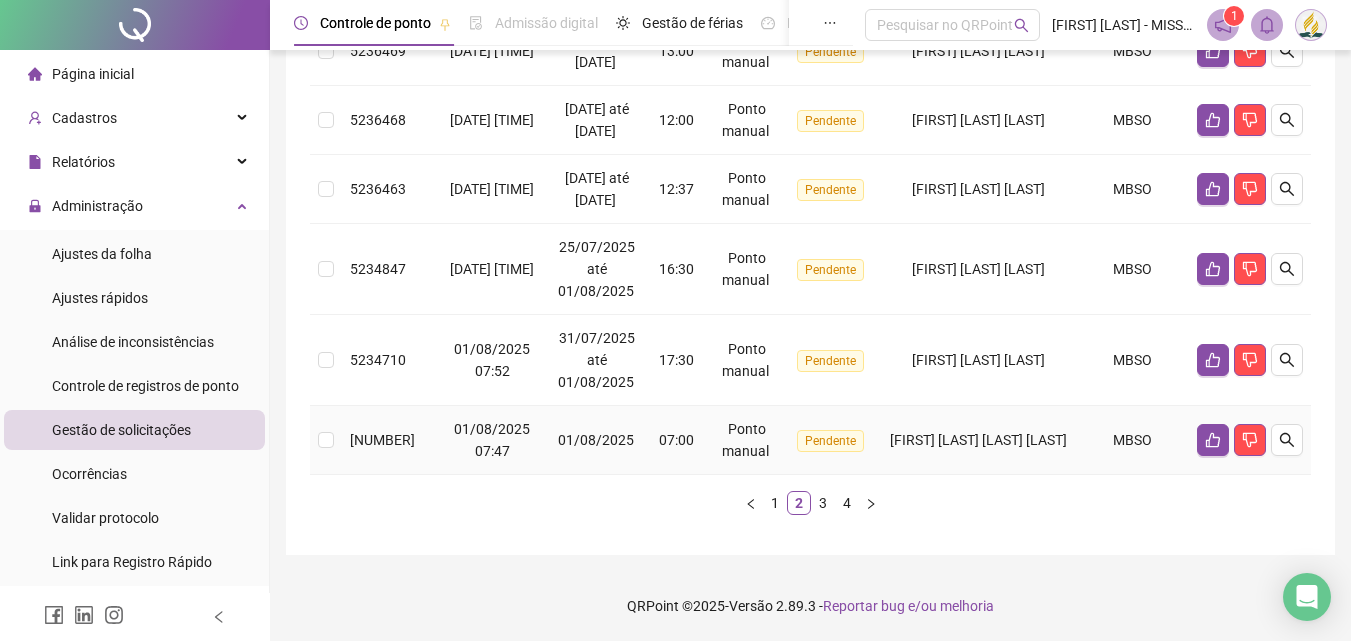 scroll, scrollTop: 938, scrollLeft: 0, axis: vertical 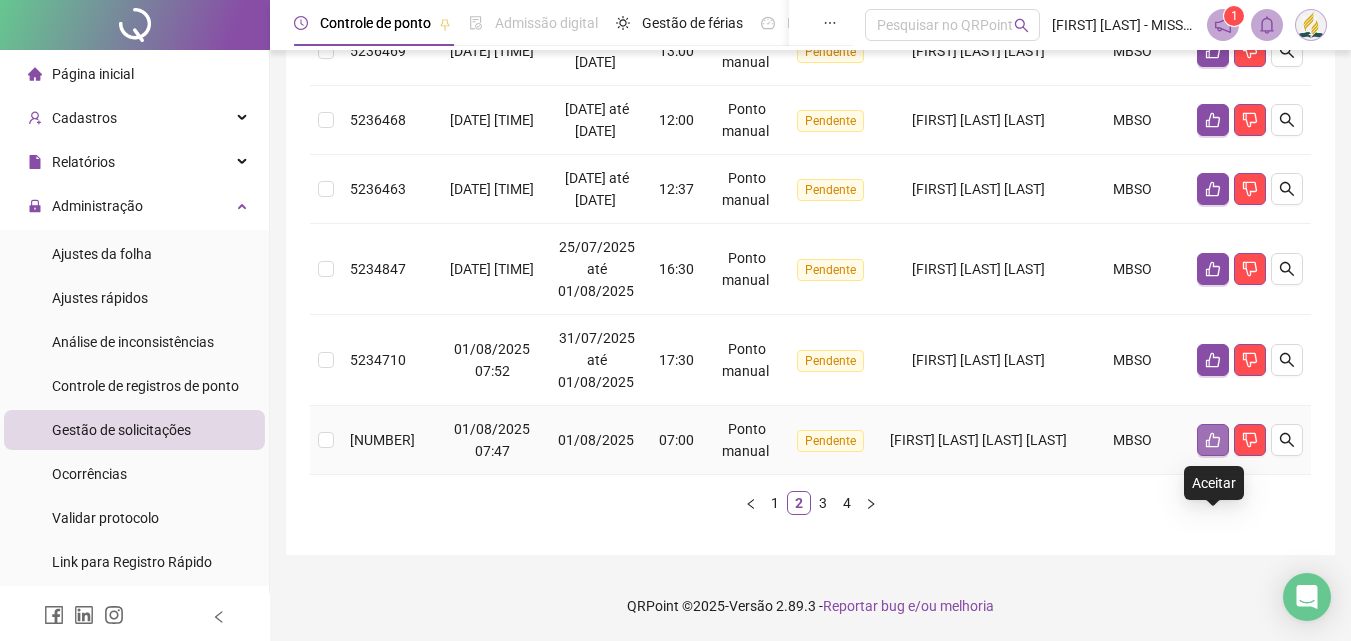 click 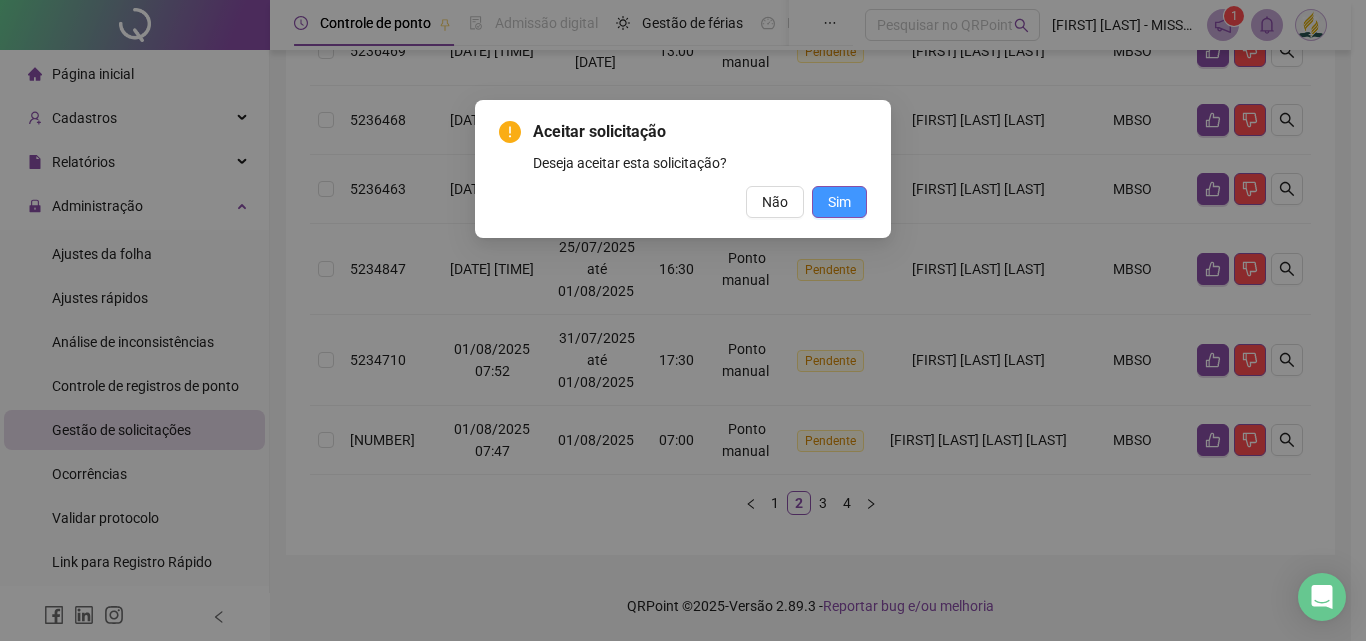 click on "Sim" at bounding box center [839, 202] 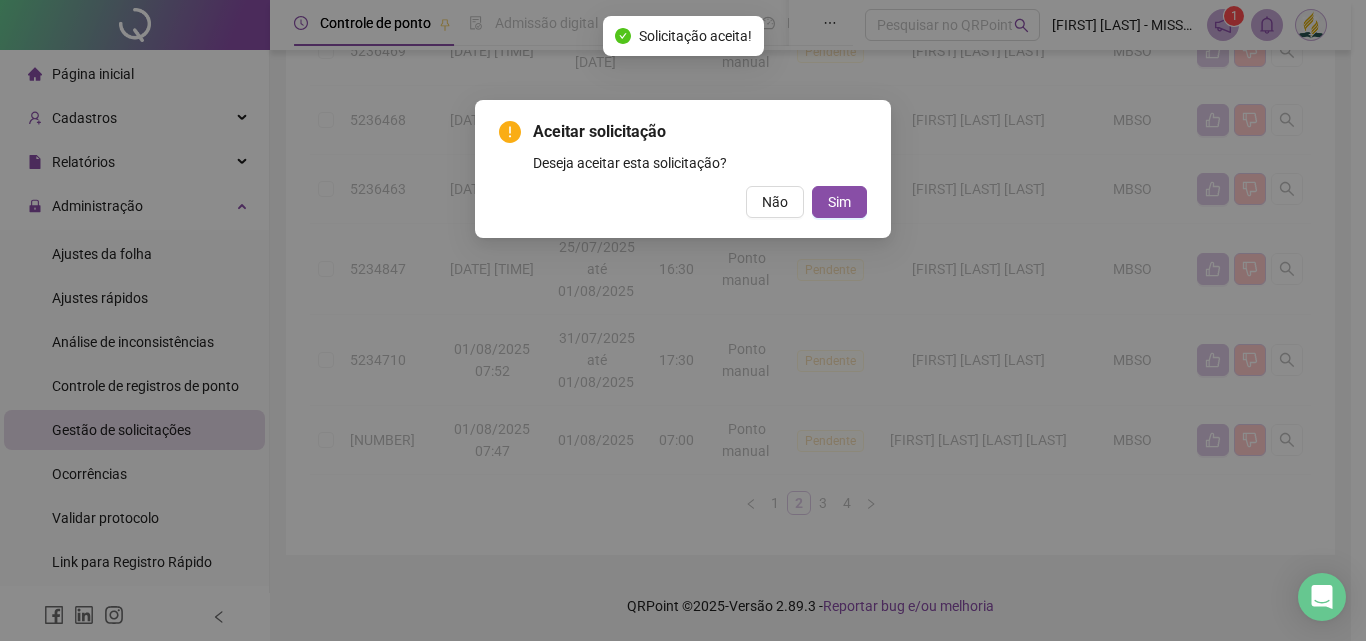 click on "Aceitar solicitação Deseja aceitar esta solicitação? Não Sim" at bounding box center (683, 320) 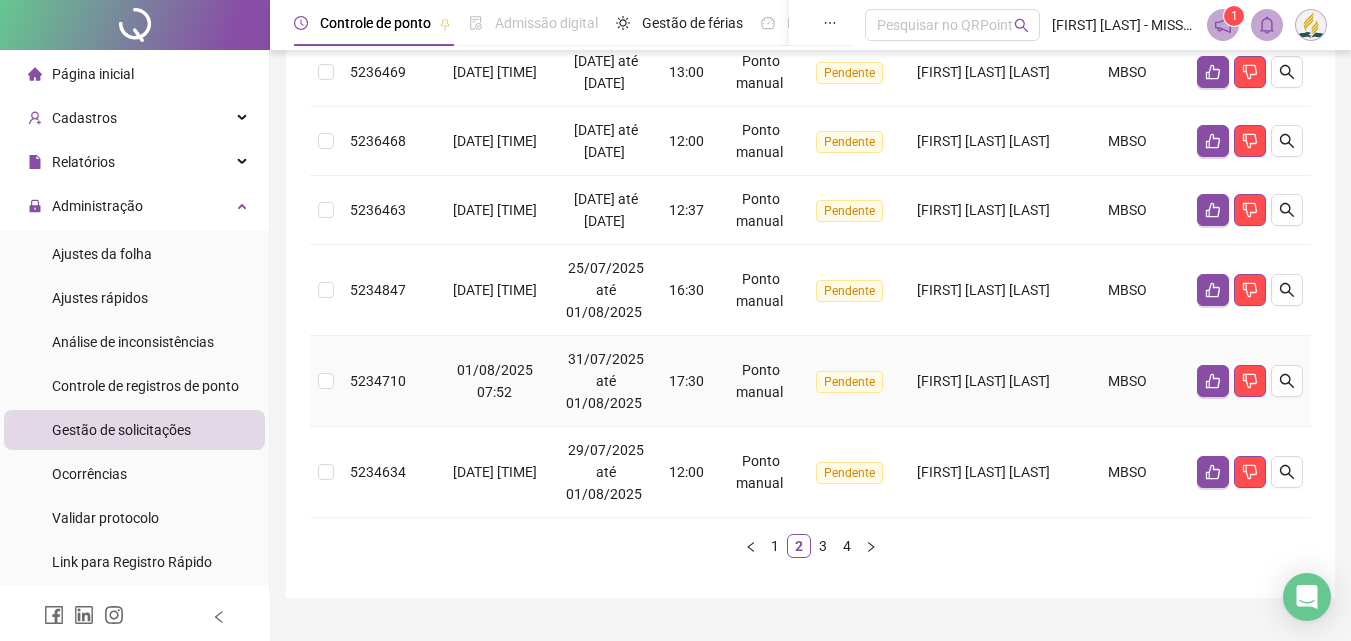 scroll, scrollTop: 960, scrollLeft: 0, axis: vertical 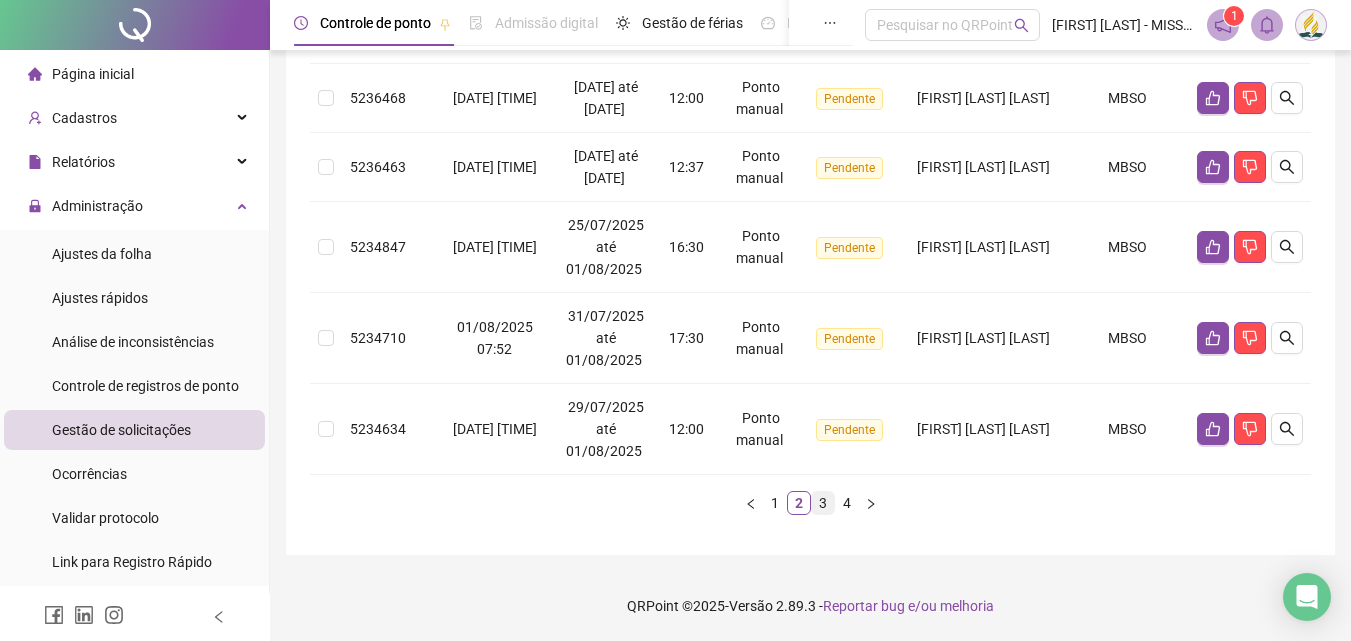click on "3" at bounding box center (823, 503) 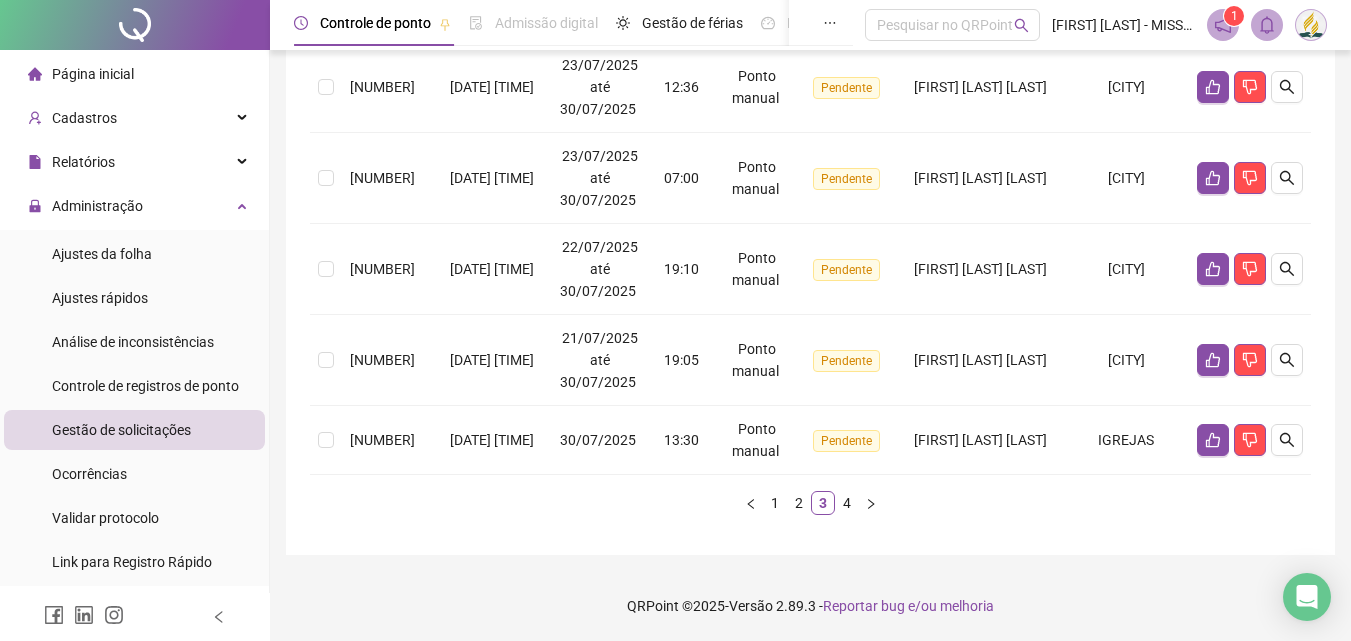 scroll, scrollTop: 838, scrollLeft: 0, axis: vertical 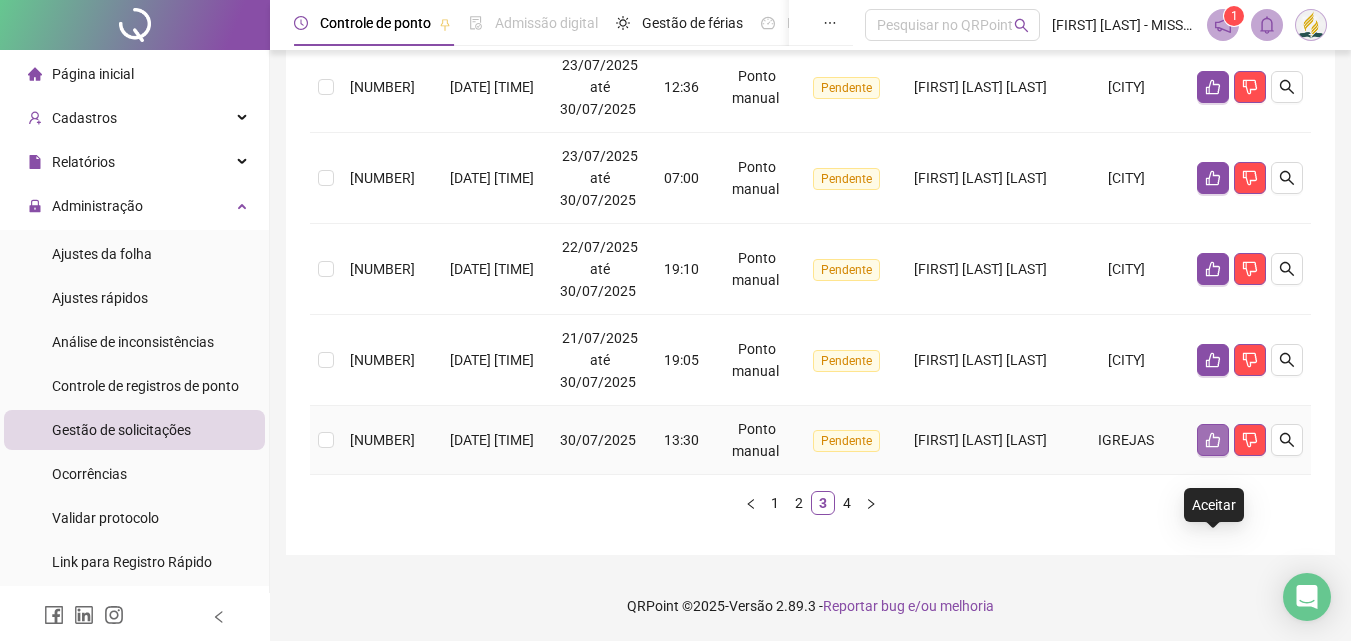 click 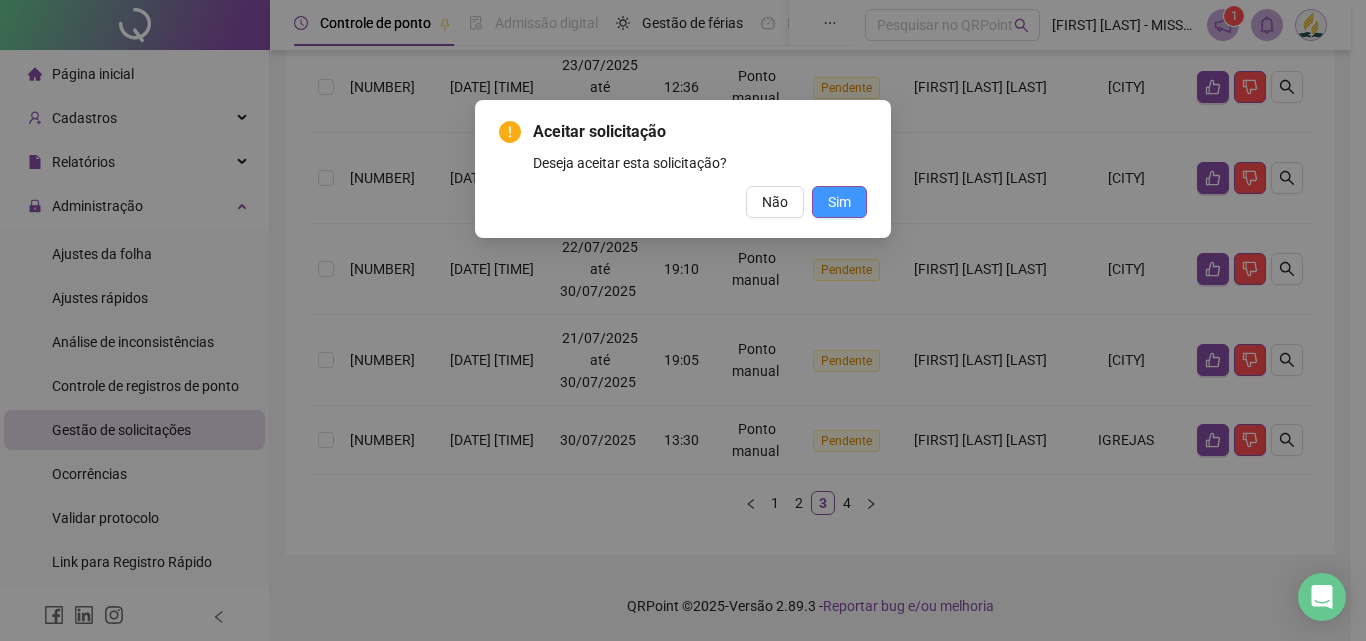click on "Sim" at bounding box center [839, 202] 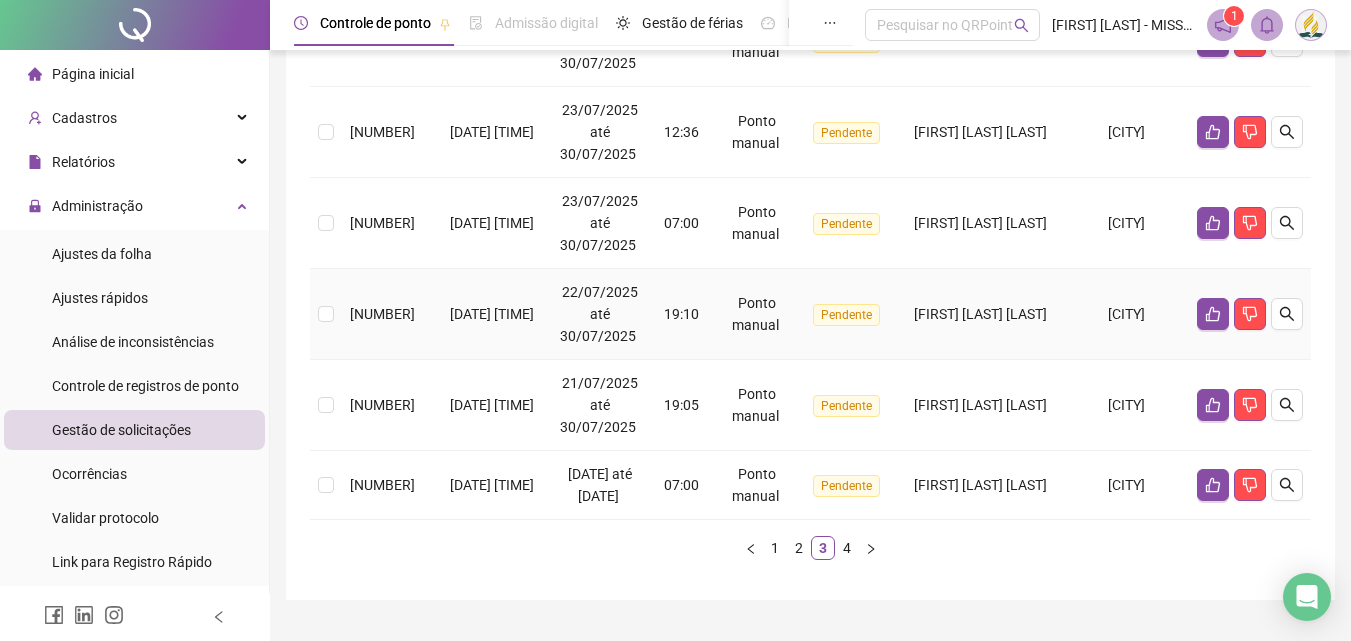 scroll, scrollTop: 960, scrollLeft: 0, axis: vertical 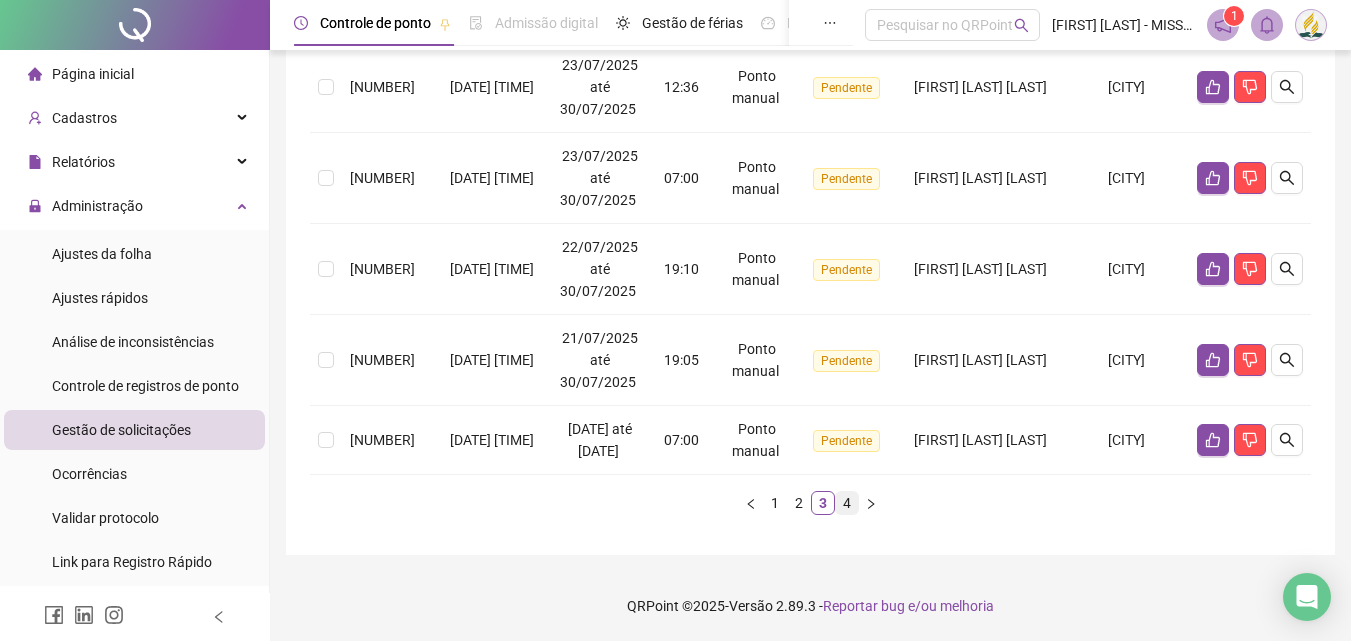 click on "4" at bounding box center [847, 503] 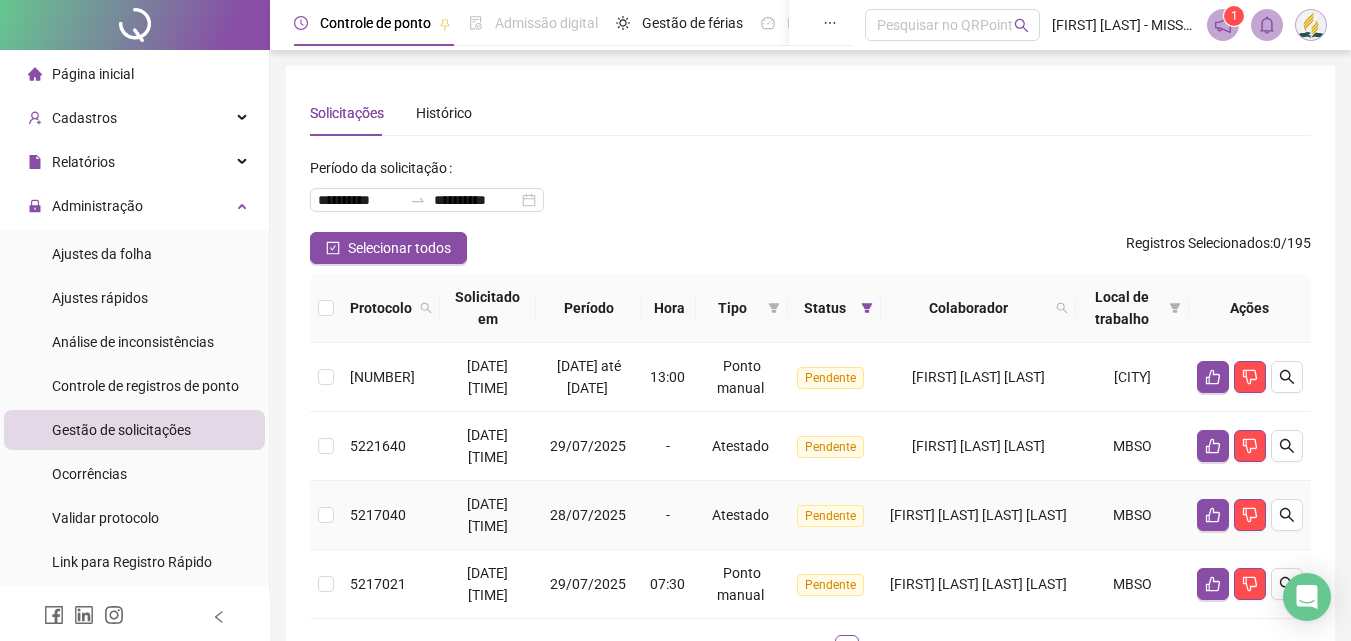 scroll, scrollTop: 166, scrollLeft: 0, axis: vertical 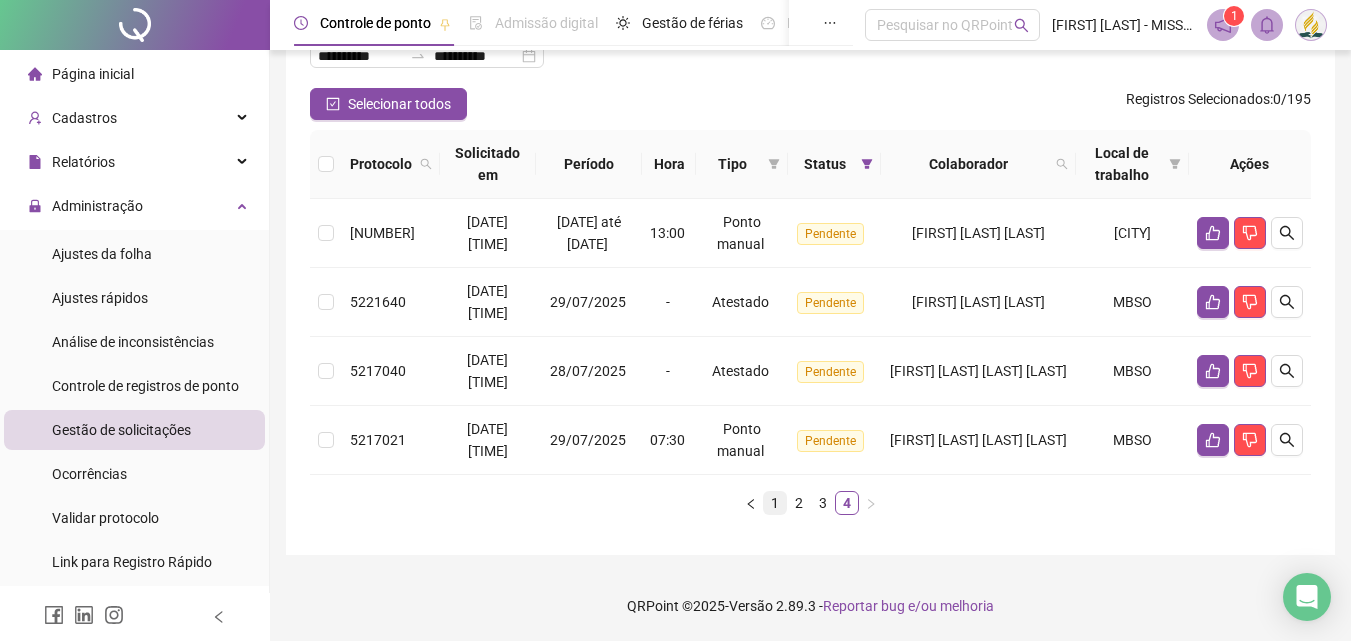 click on "1" at bounding box center (775, 503) 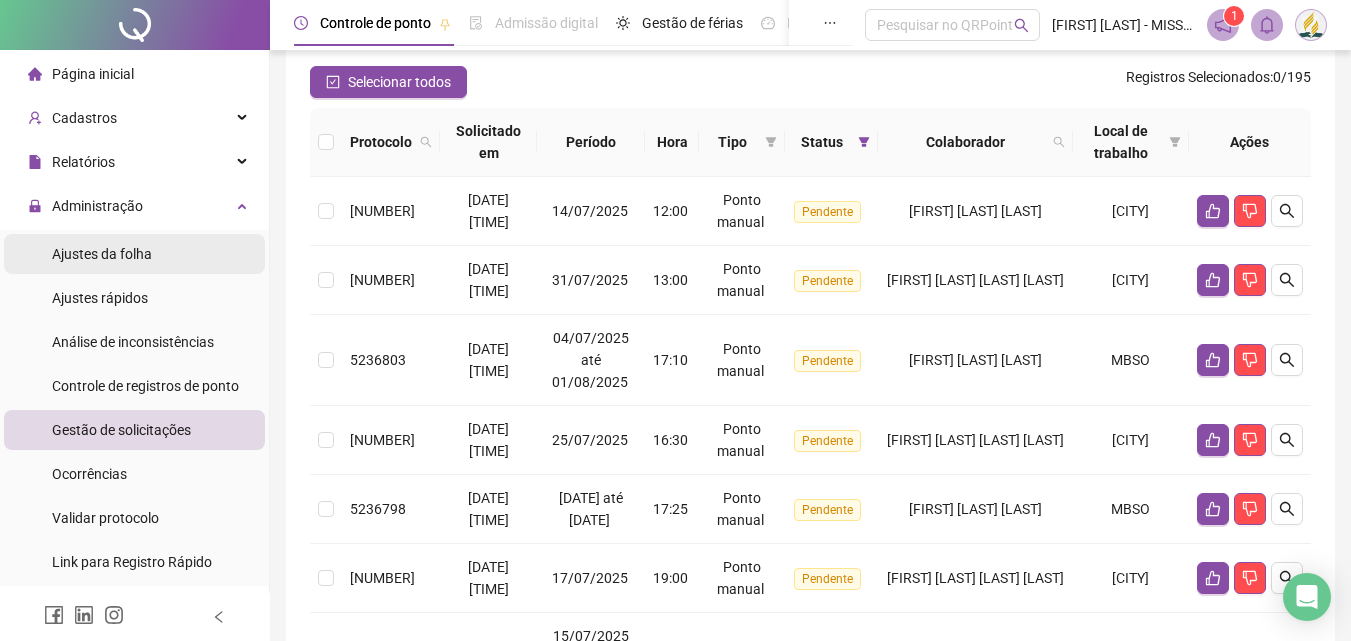 click on "Ajustes da folha" at bounding box center [102, 254] 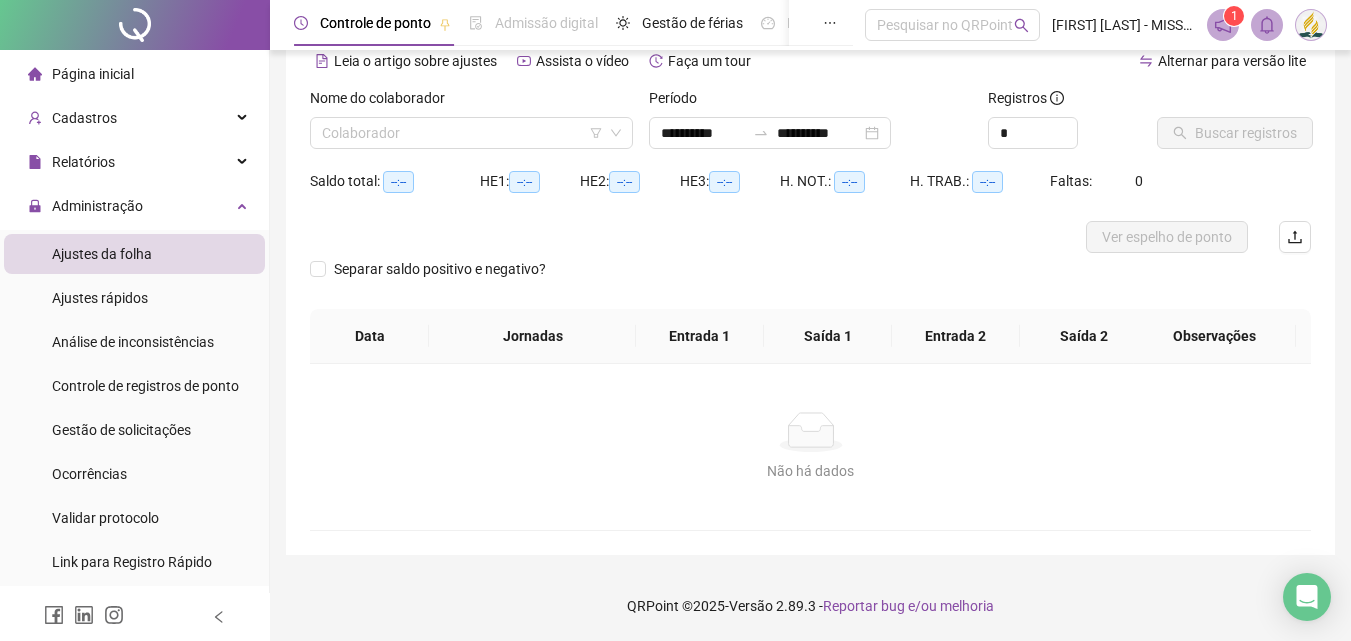 scroll, scrollTop: 97, scrollLeft: 0, axis: vertical 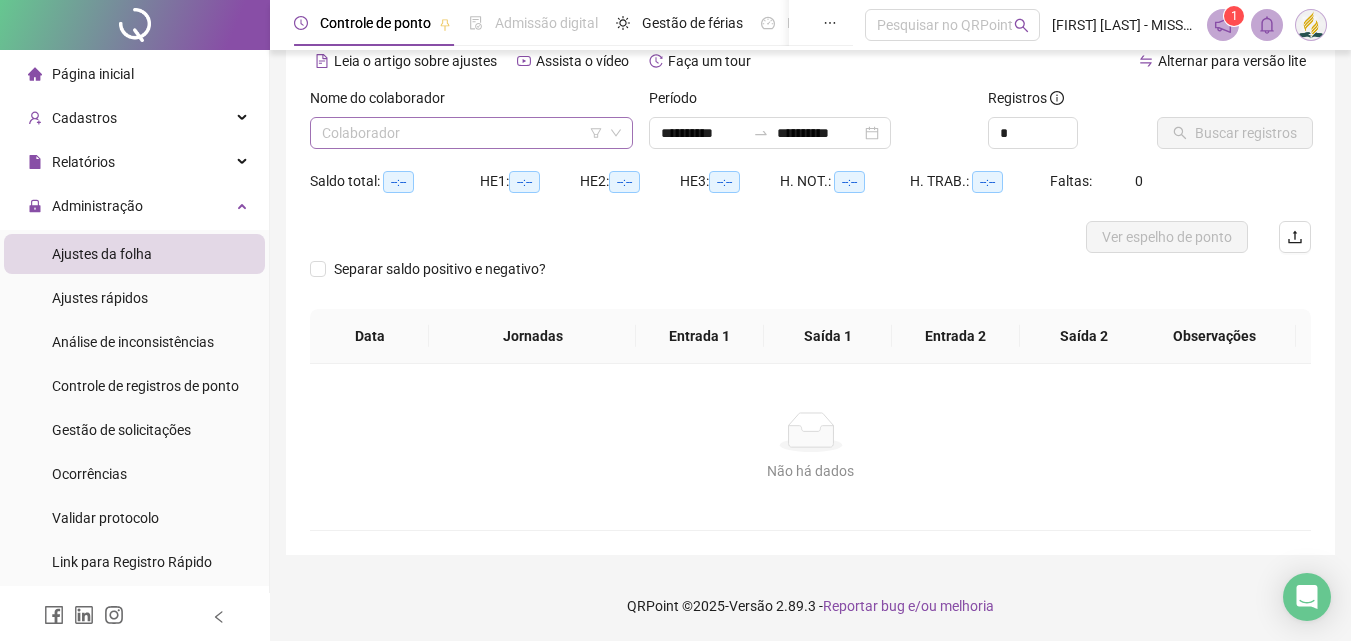 click at bounding box center (462, 133) 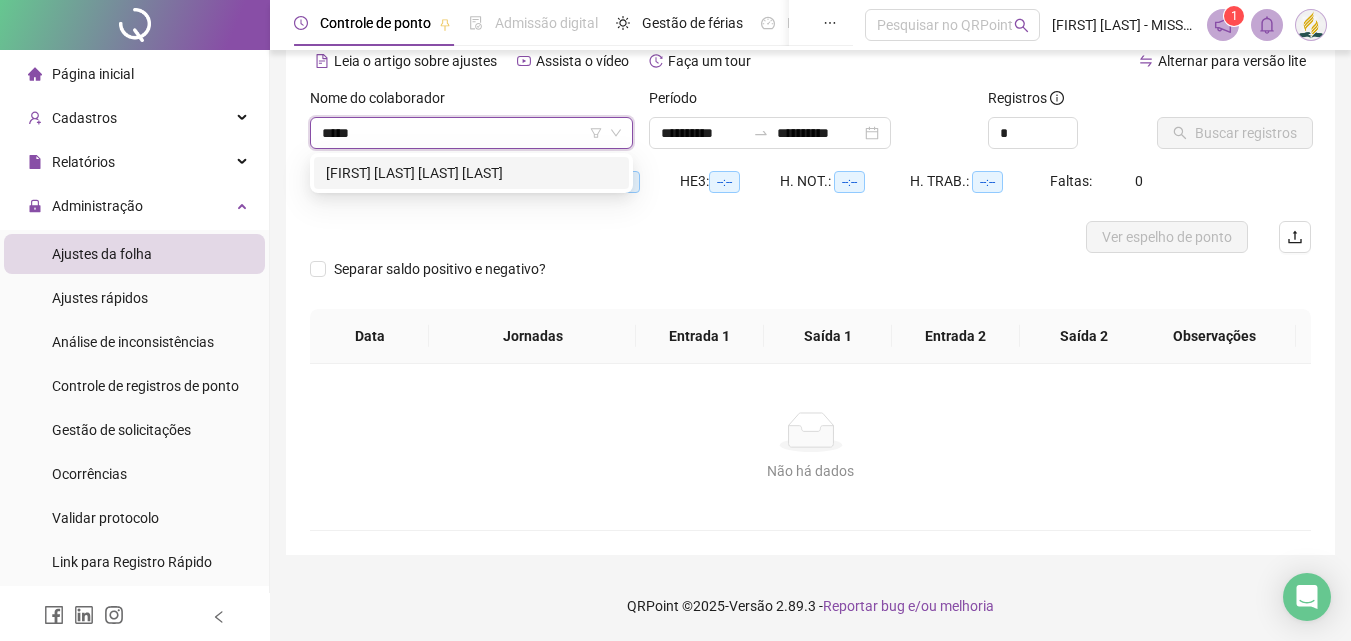 type on "******" 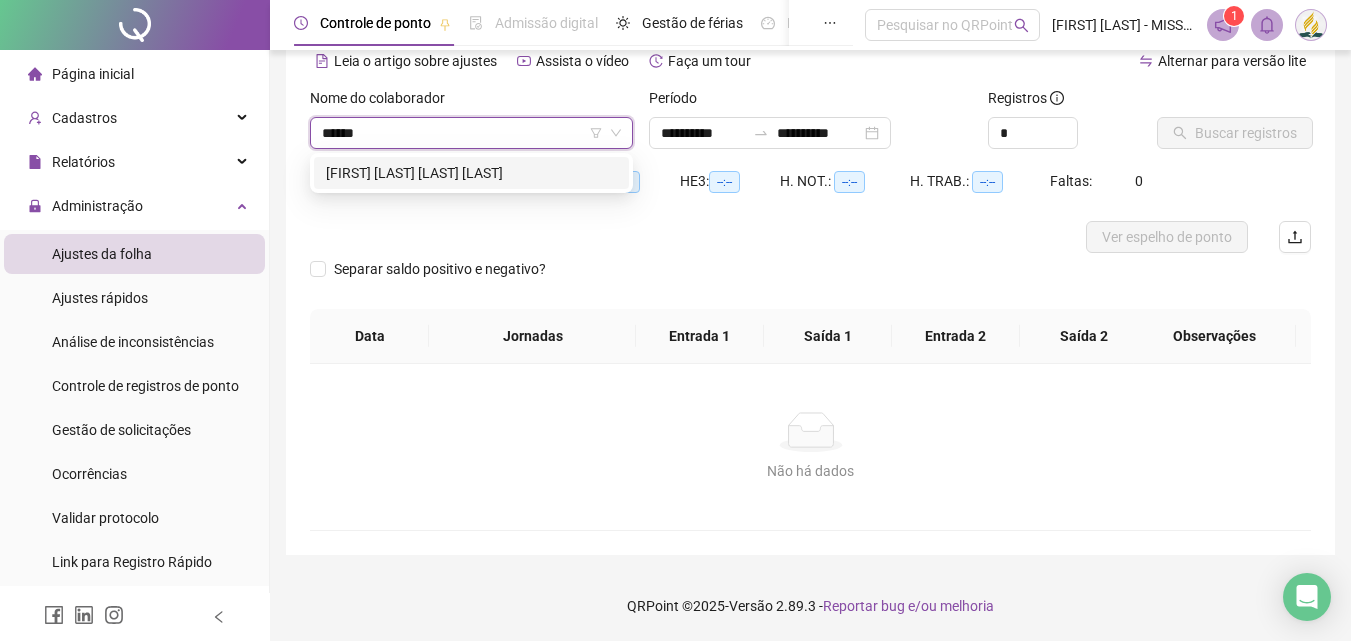 type 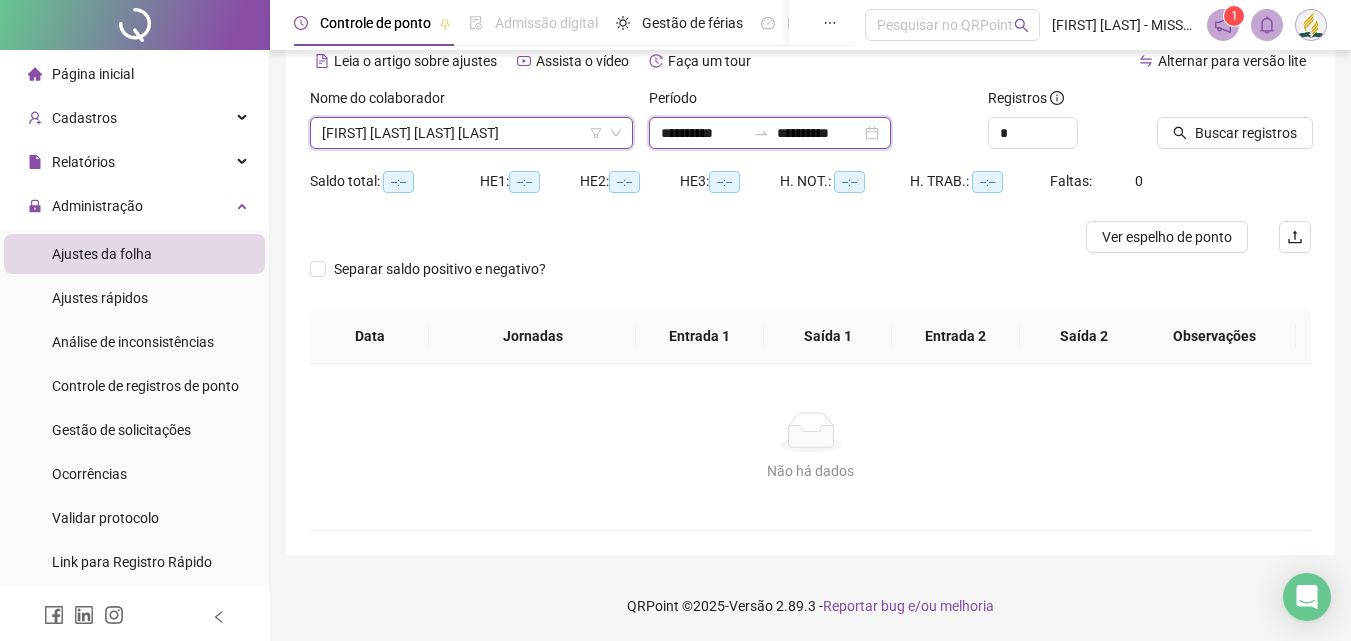click on "**********" at bounding box center [703, 133] 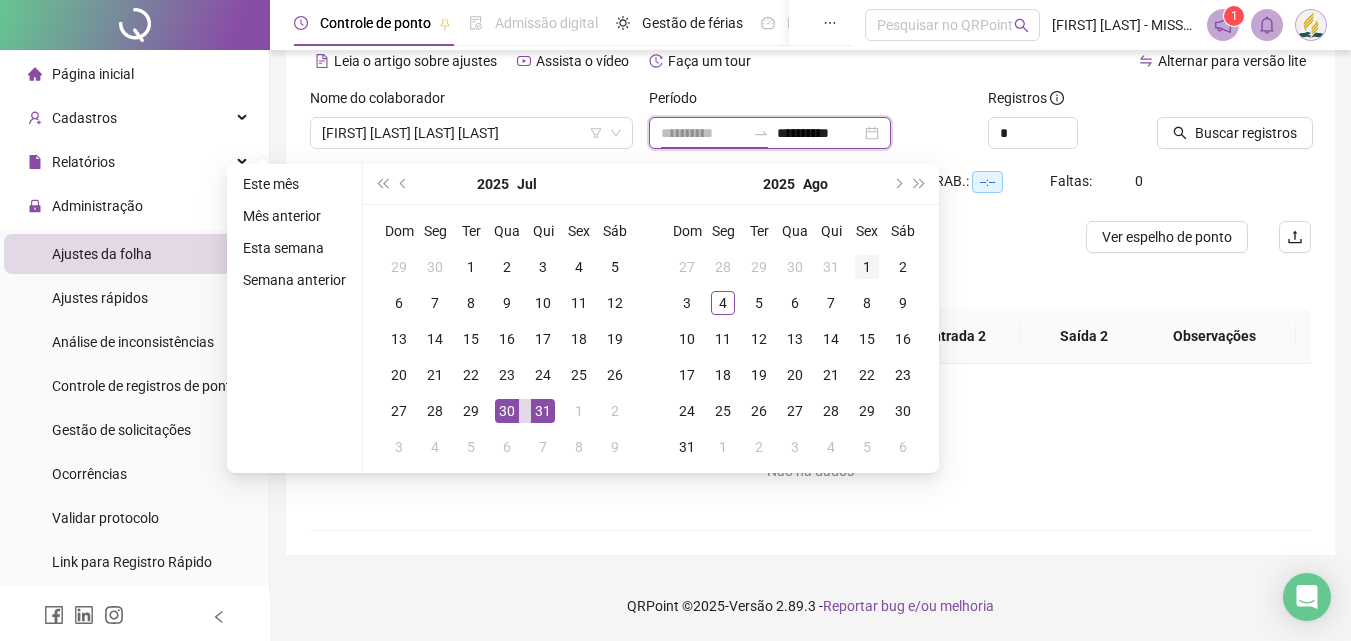 type on "**********" 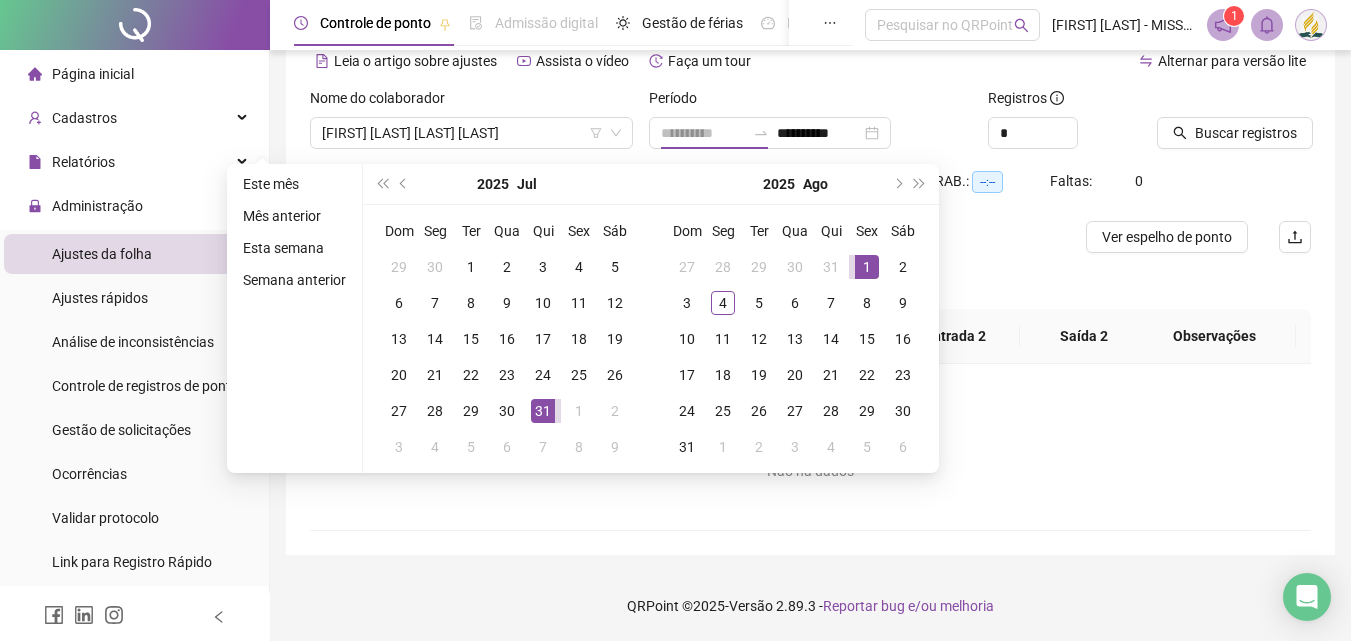 click on "1" at bounding box center [867, 267] 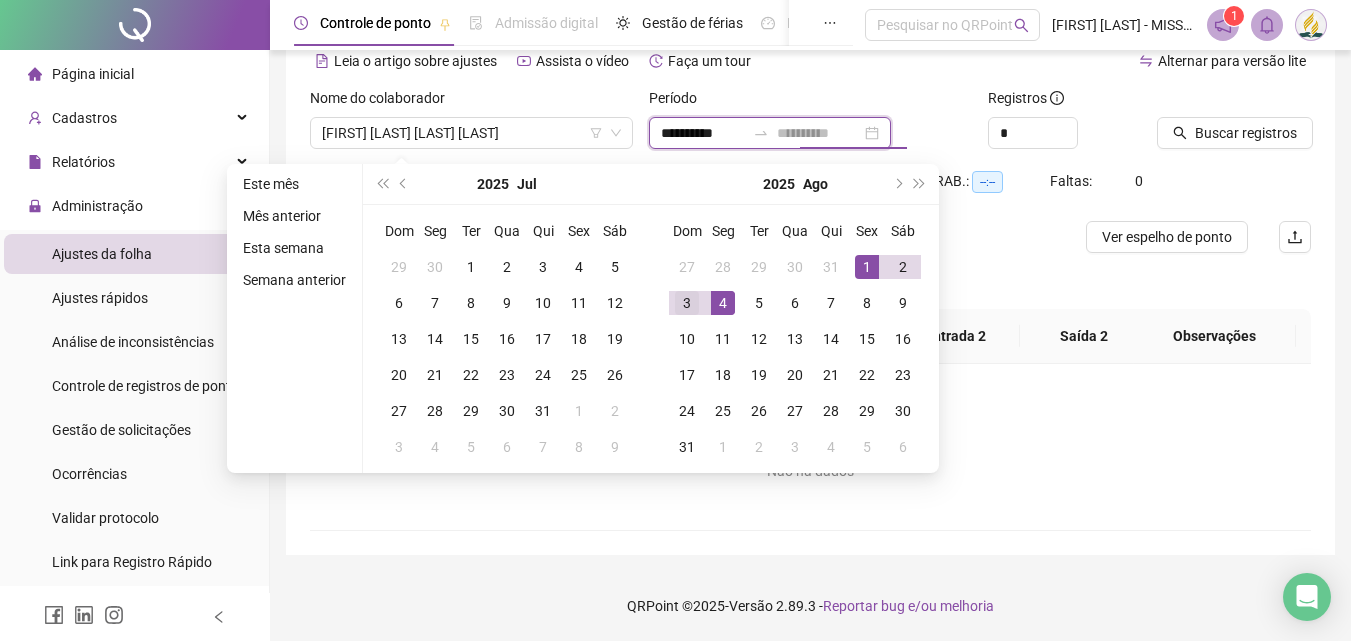 type on "**********" 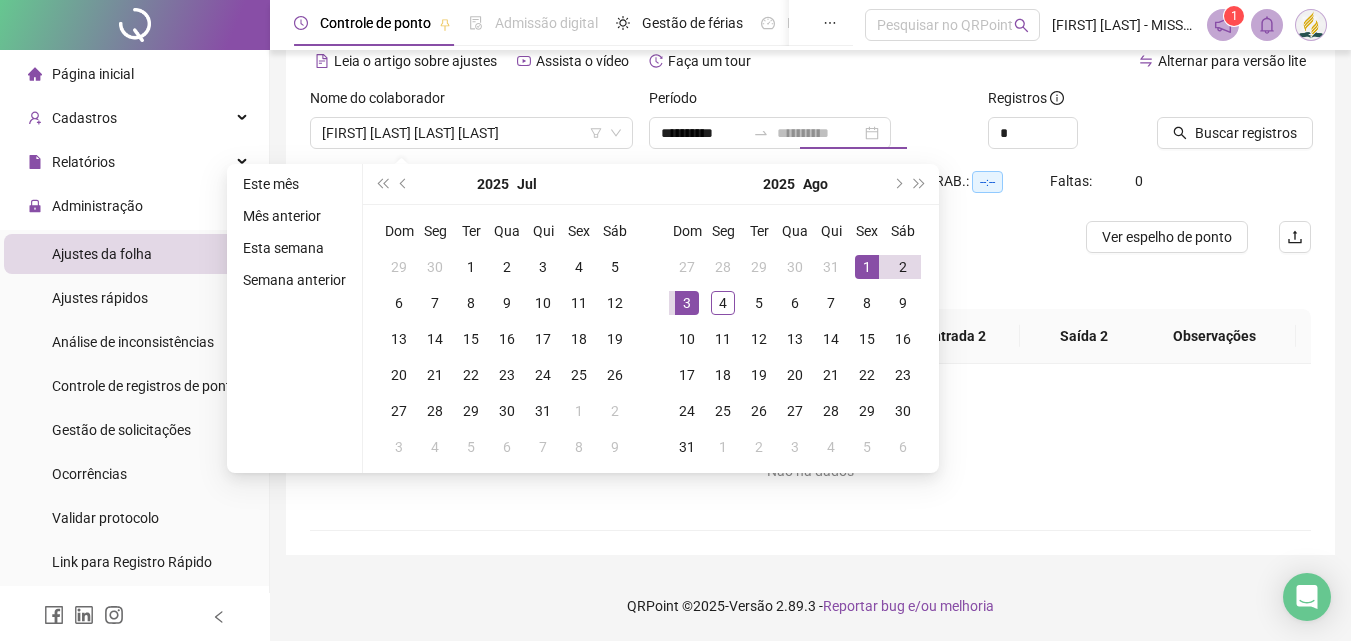 click on "3" at bounding box center (687, 303) 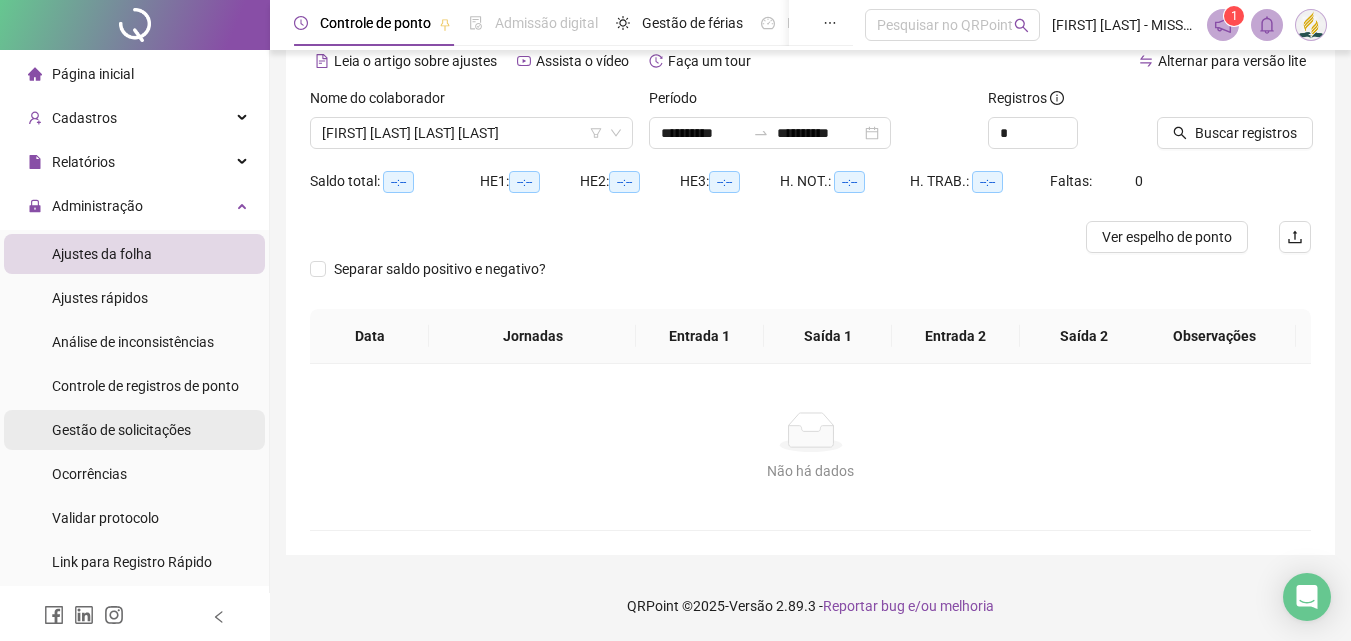 click on "Gestão de solicitações" at bounding box center [121, 430] 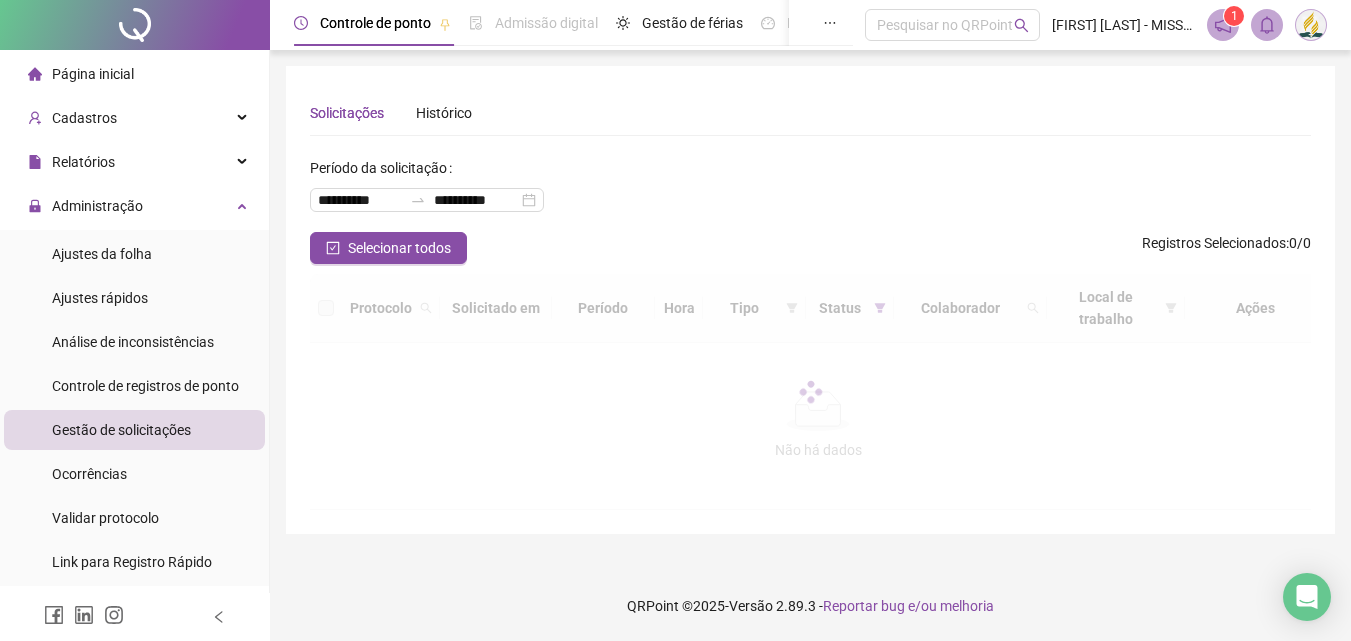 scroll, scrollTop: 0, scrollLeft: 0, axis: both 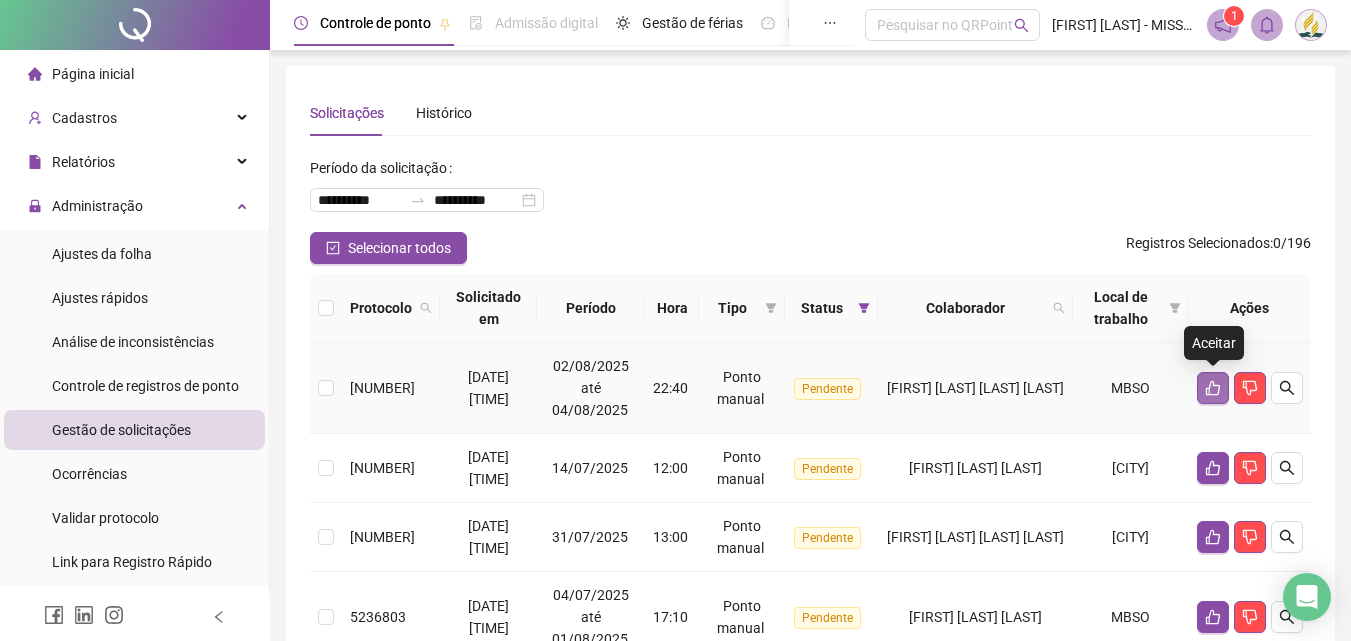 click 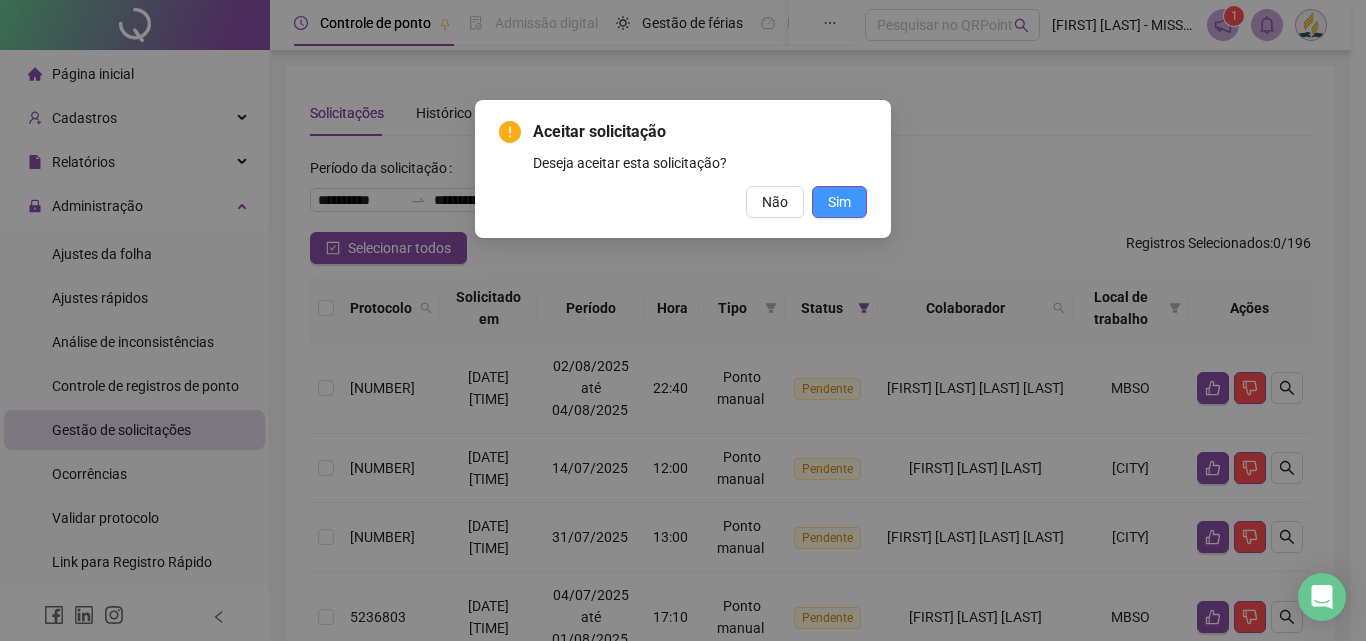 click on "Sim" at bounding box center [839, 202] 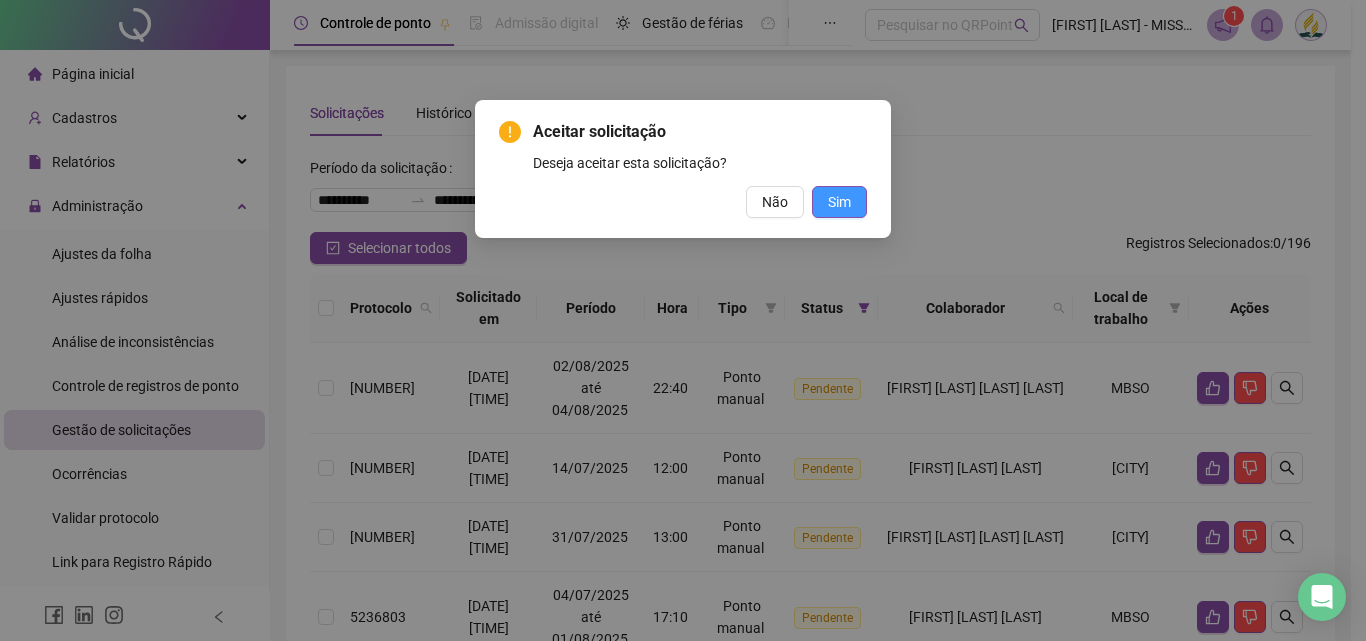 click on "Sim" at bounding box center (839, 202) 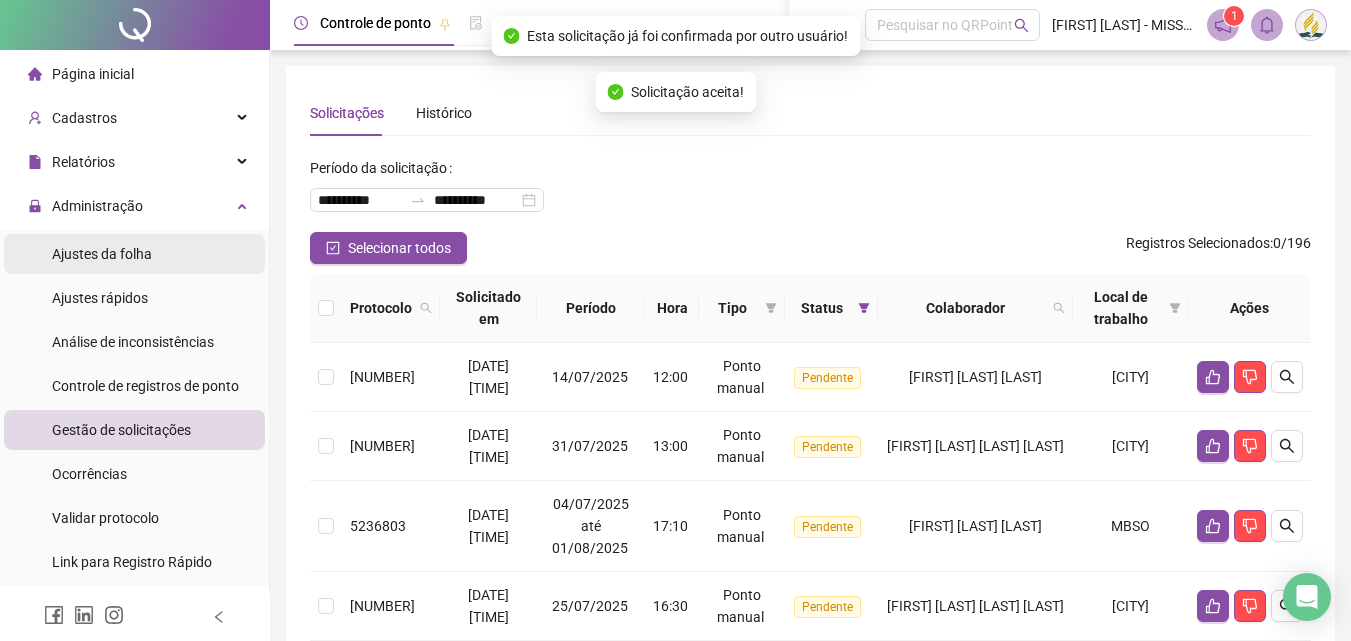click on "Ajustes da folha" at bounding box center [102, 254] 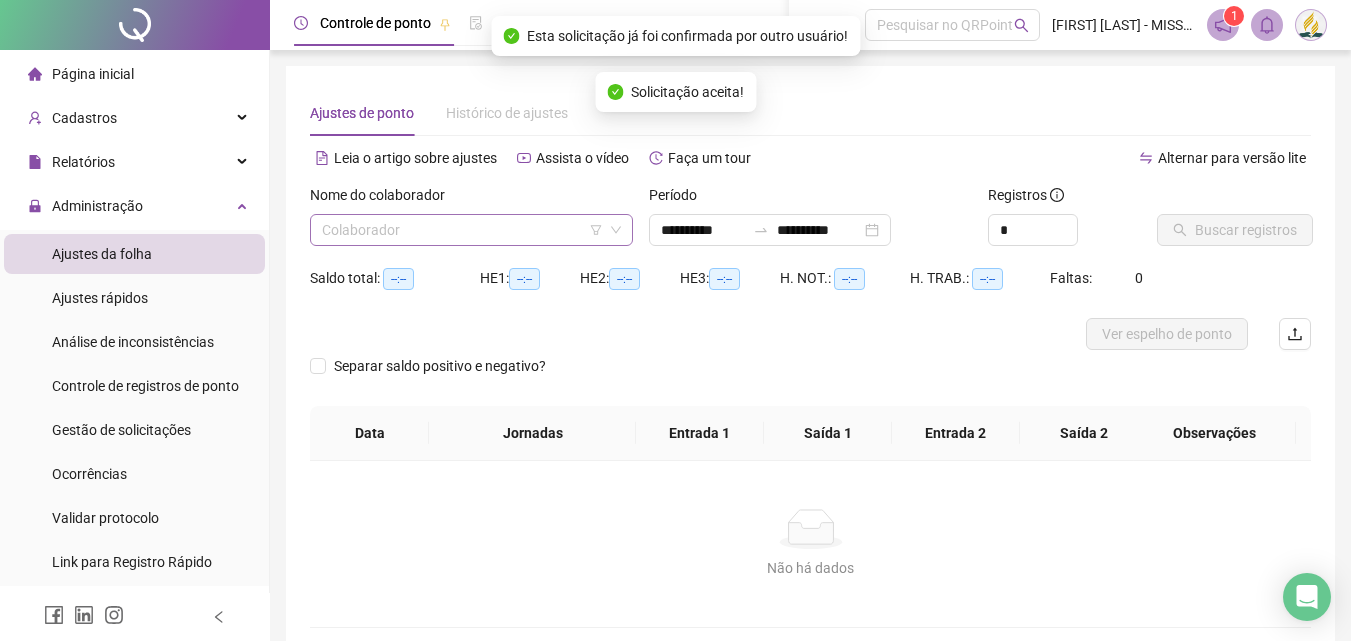 click at bounding box center (462, 230) 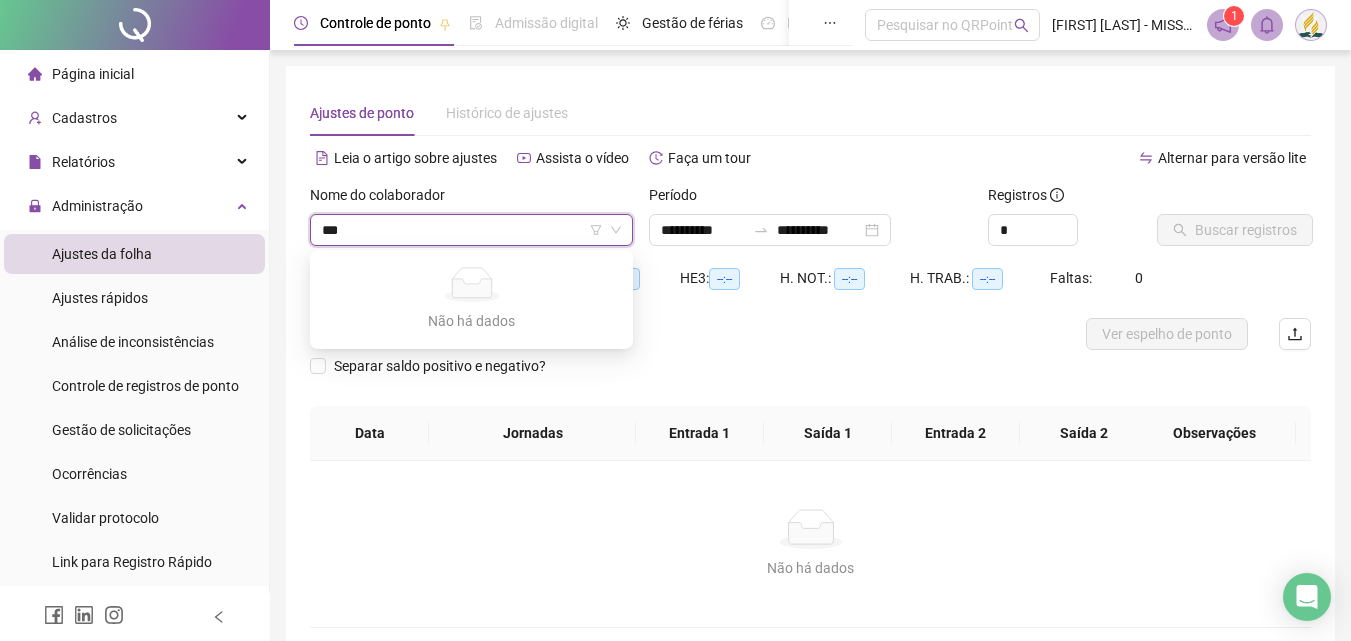 type on "****" 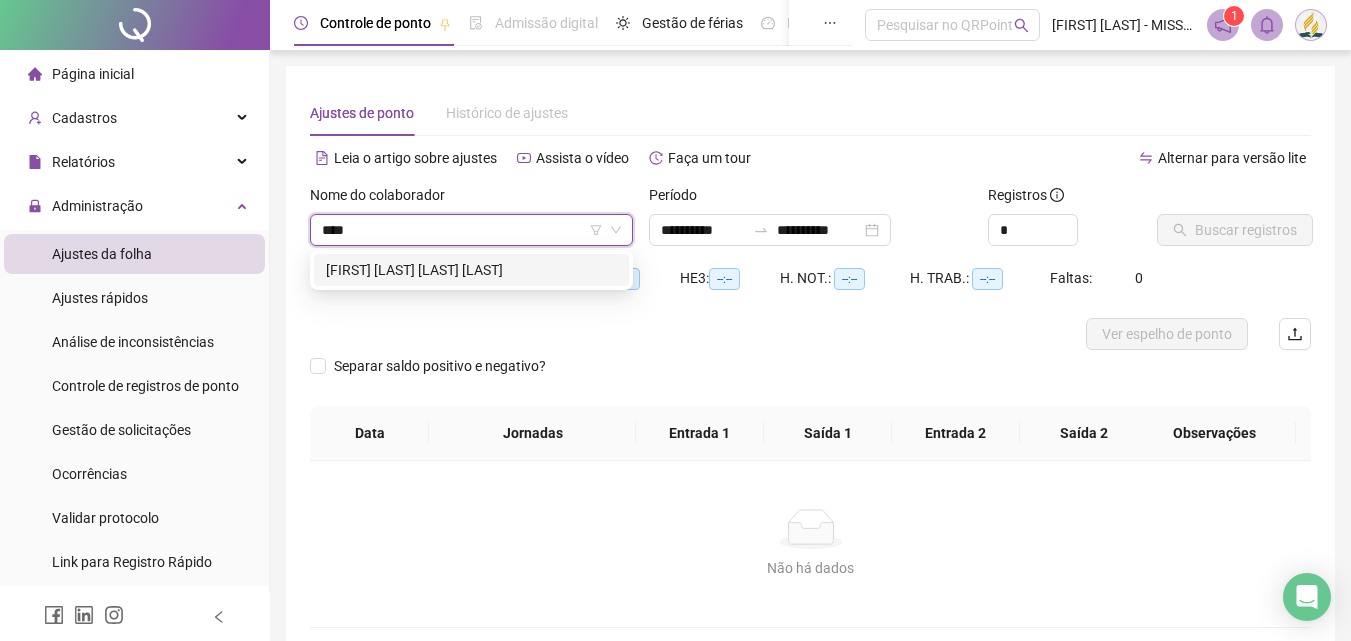 type 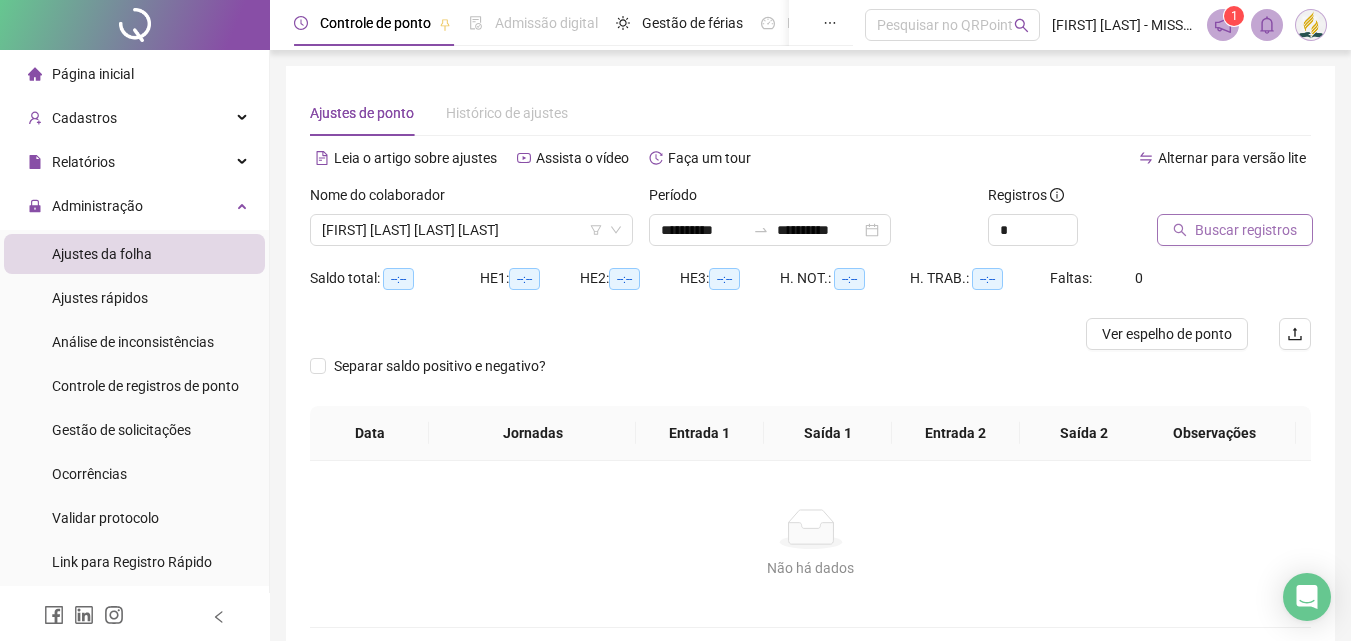 click on "Buscar registros" at bounding box center (1246, 230) 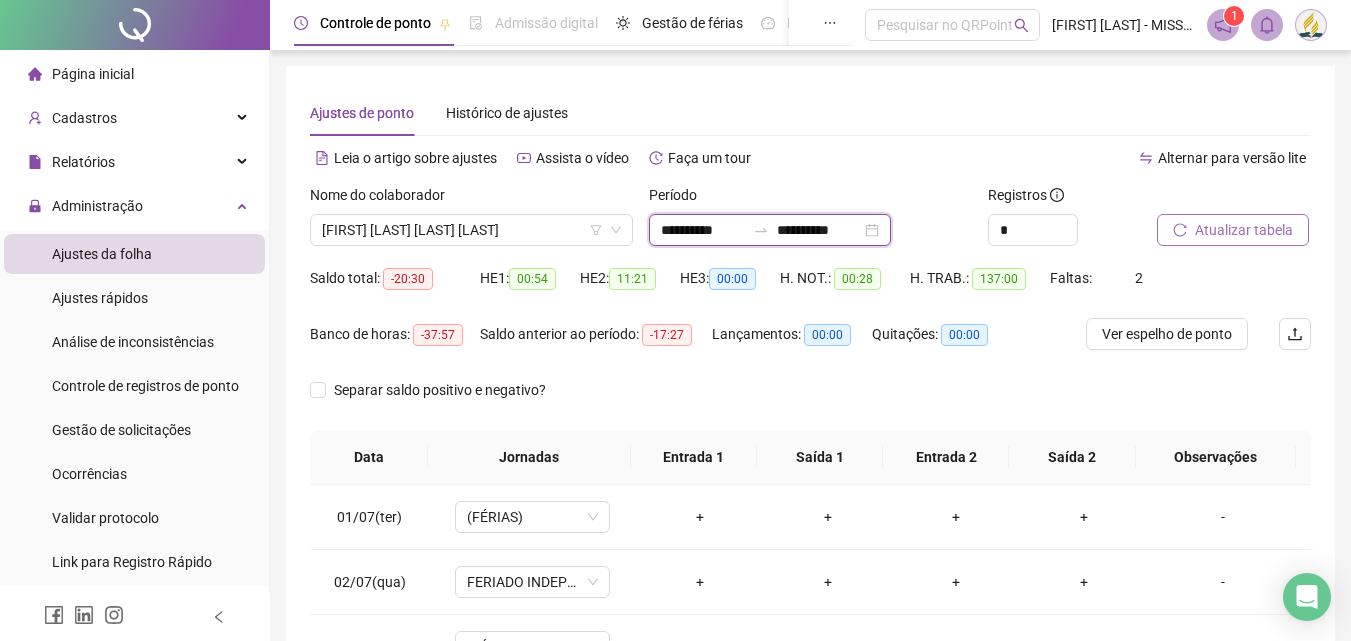 click on "**********" at bounding box center [703, 230] 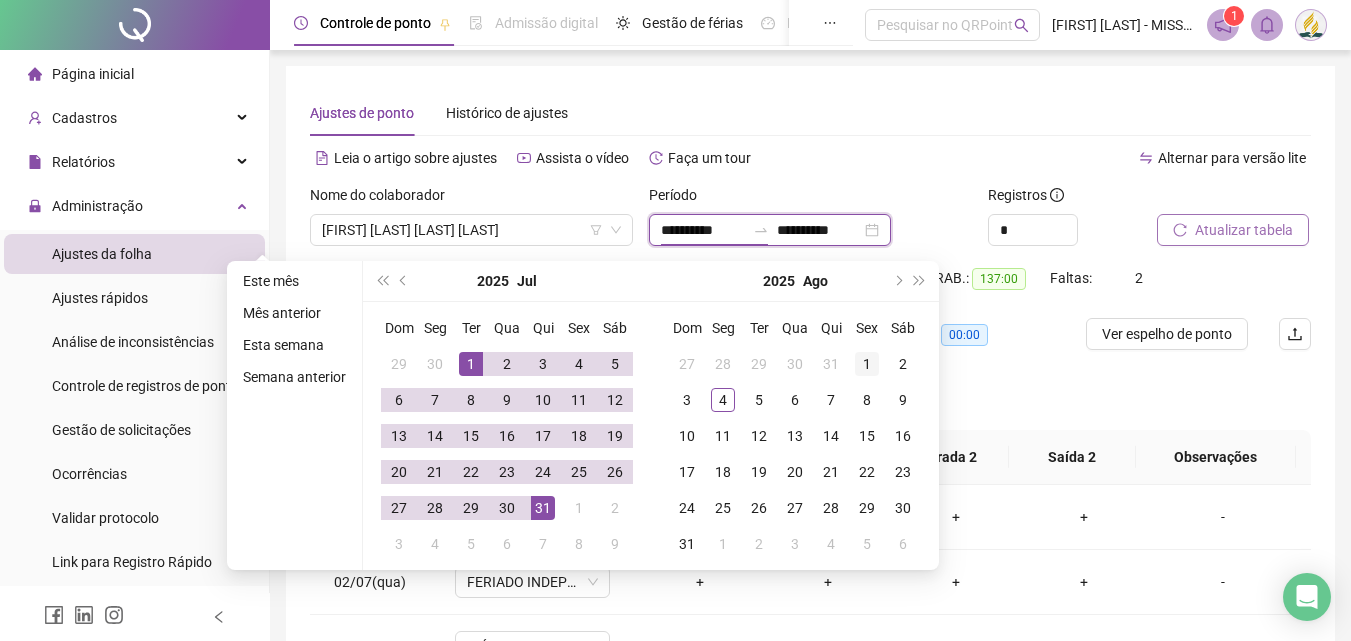 type on "**********" 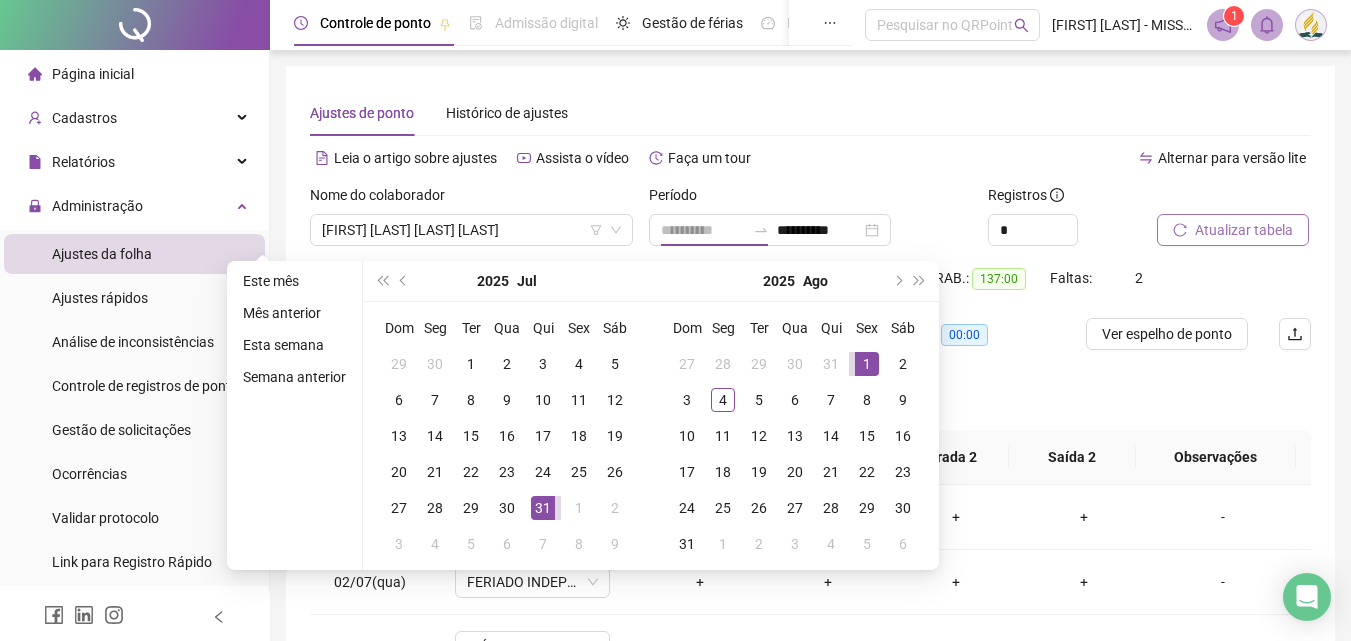 drag, startPoint x: 860, startPoint y: 356, endPoint x: 850, endPoint y: 348, distance: 12.806249 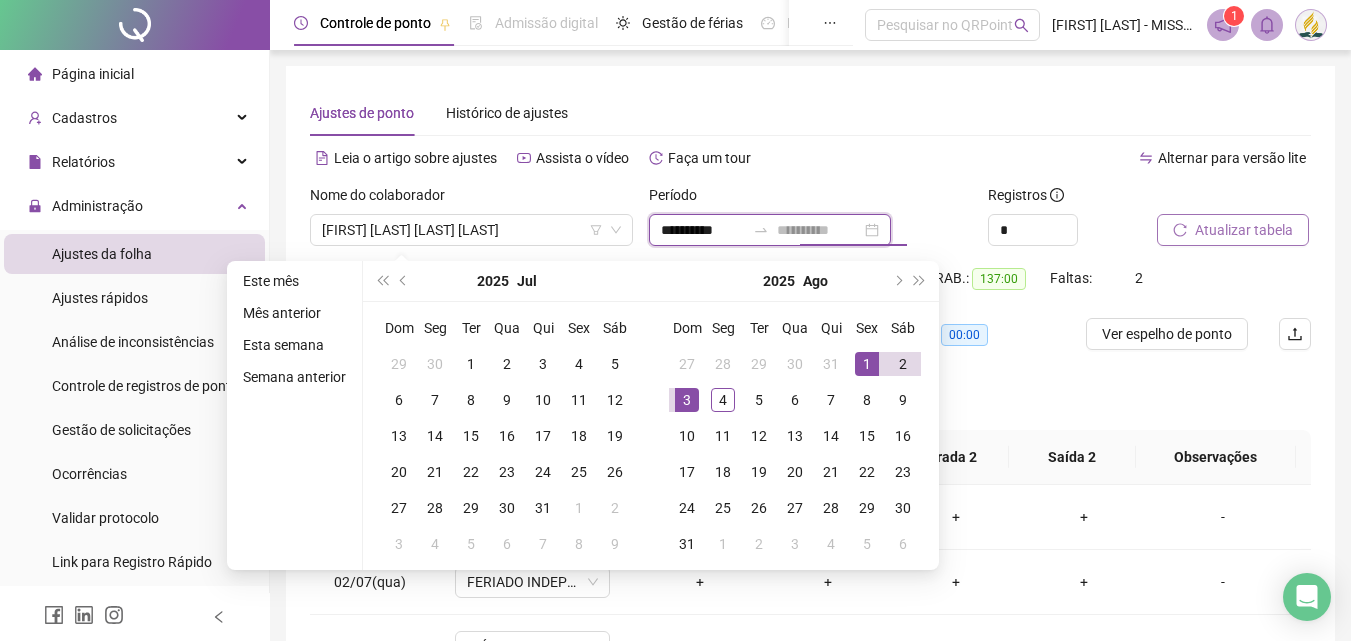 type on "**********" 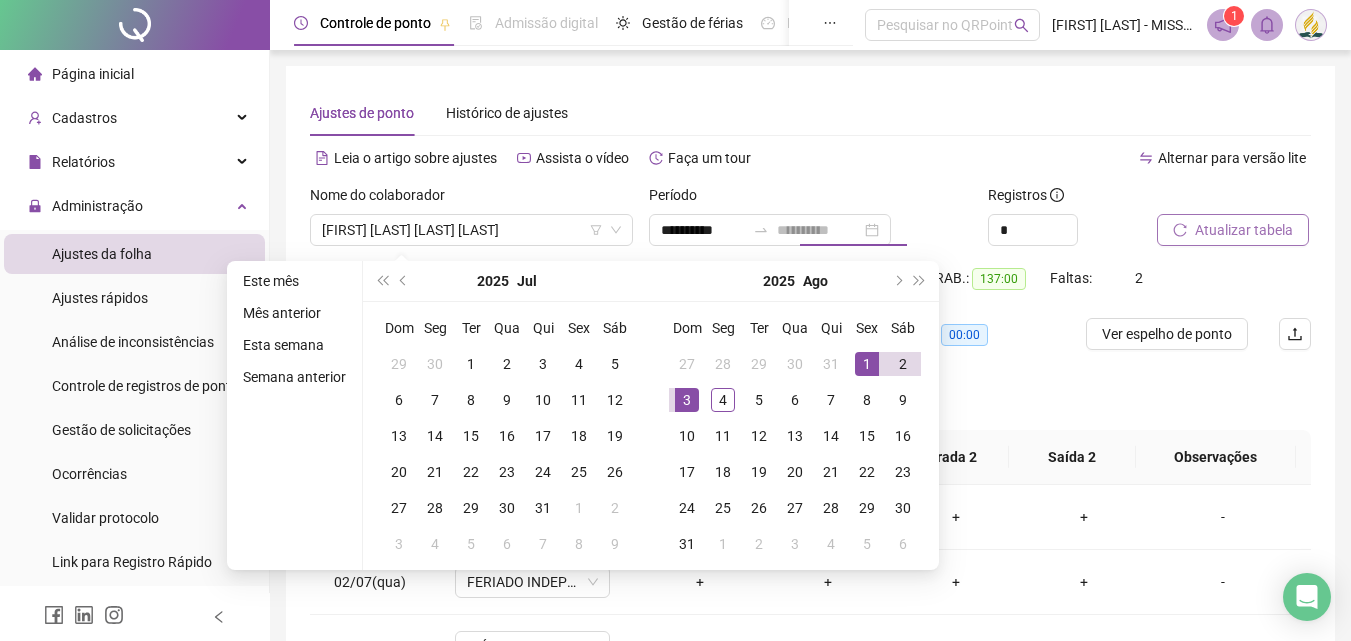 click on "3" at bounding box center (687, 400) 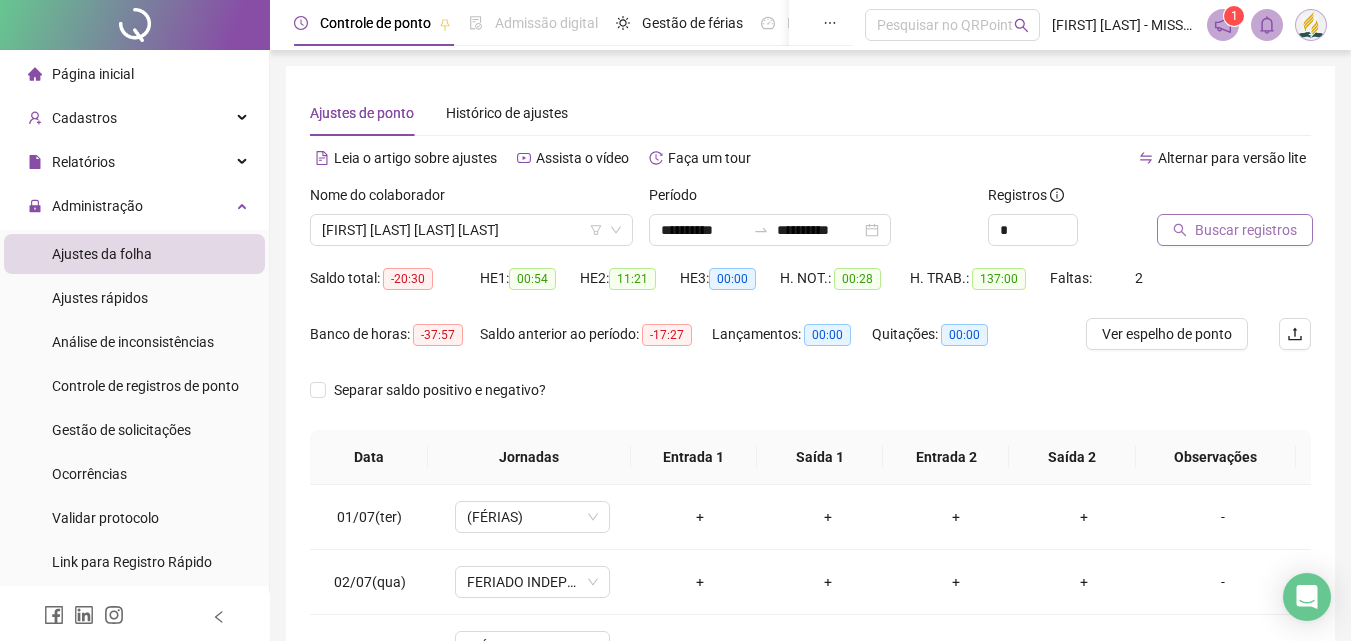 click on "Buscar registros" at bounding box center [1246, 230] 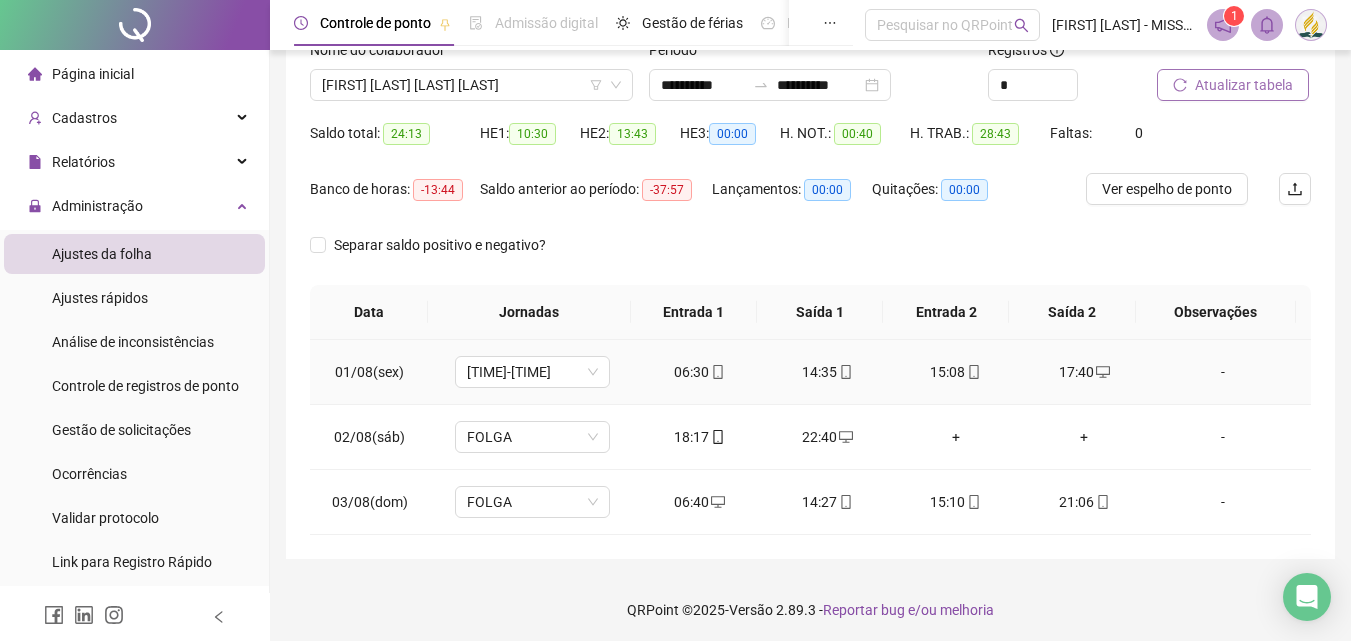 scroll, scrollTop: 149, scrollLeft: 0, axis: vertical 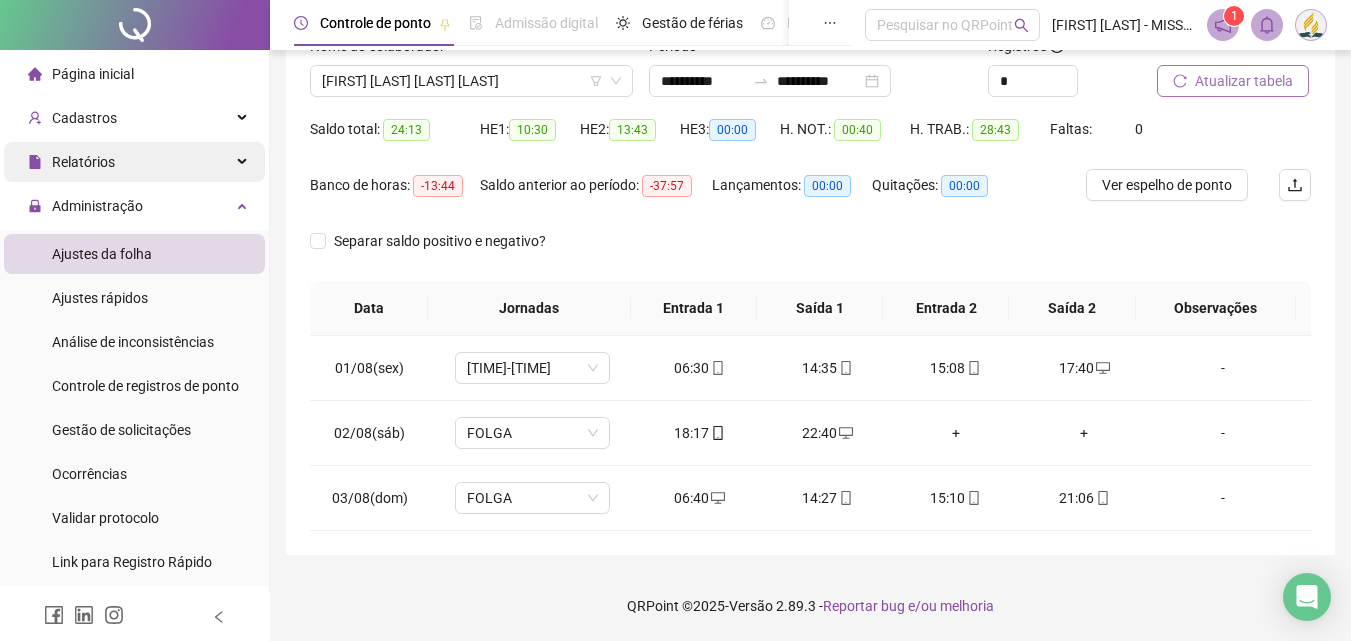 drag, startPoint x: 160, startPoint y: 207, endPoint x: 137, endPoint y: 173, distance: 41.04875 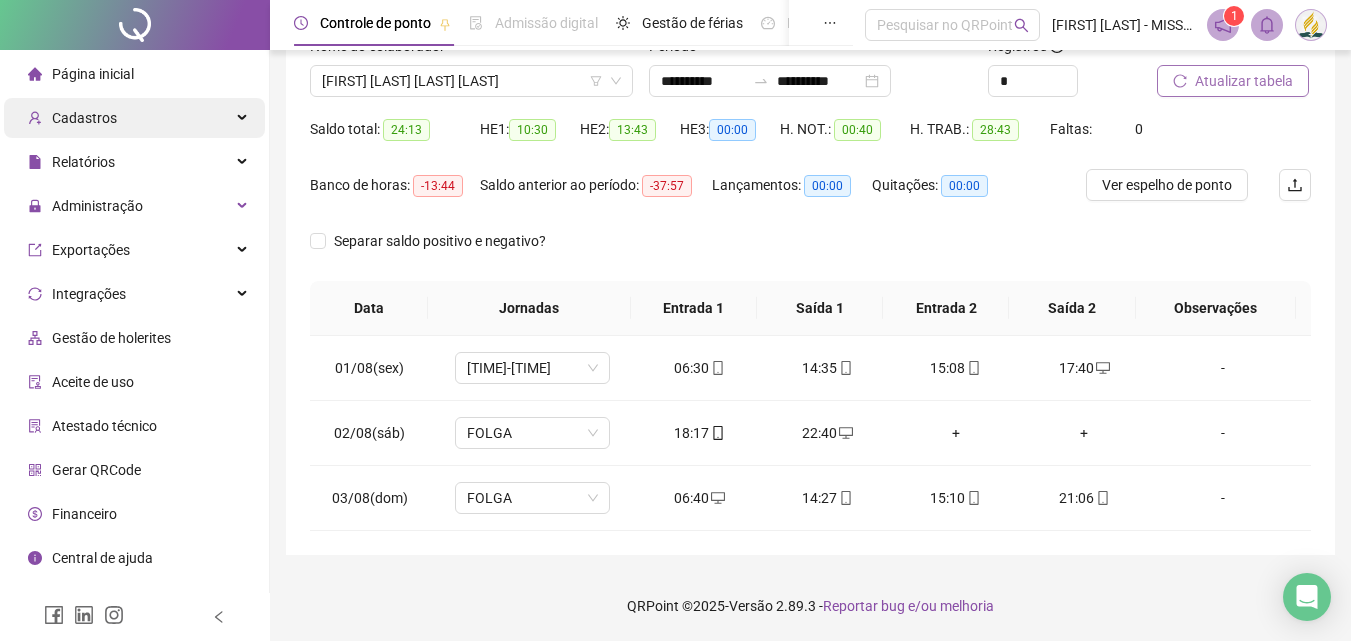 click on "Cadastros" at bounding box center (134, 118) 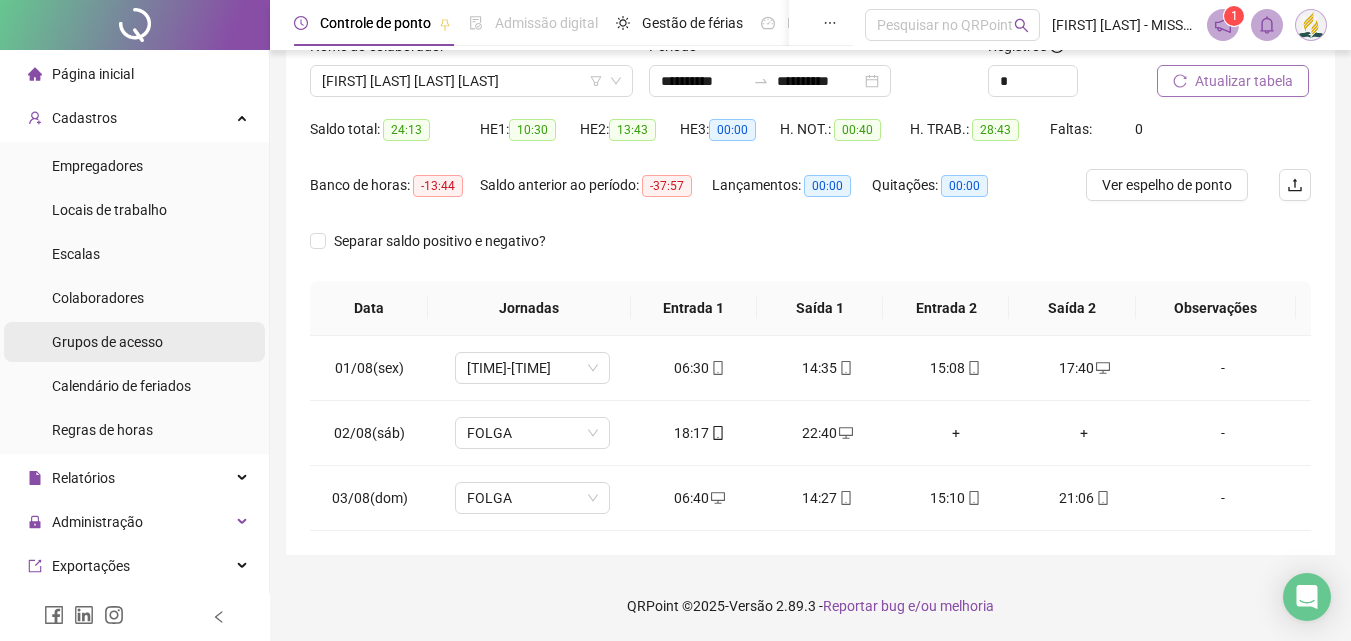 click on "Grupos de acesso" at bounding box center (107, 342) 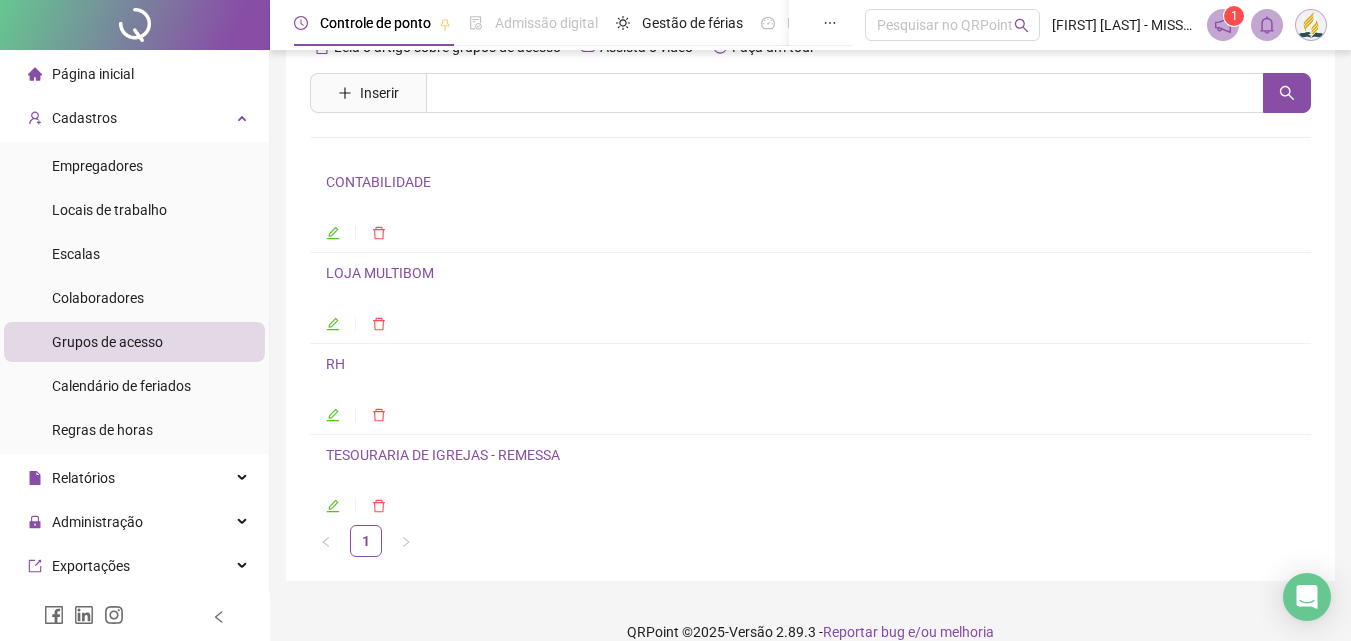 scroll, scrollTop: 75, scrollLeft: 0, axis: vertical 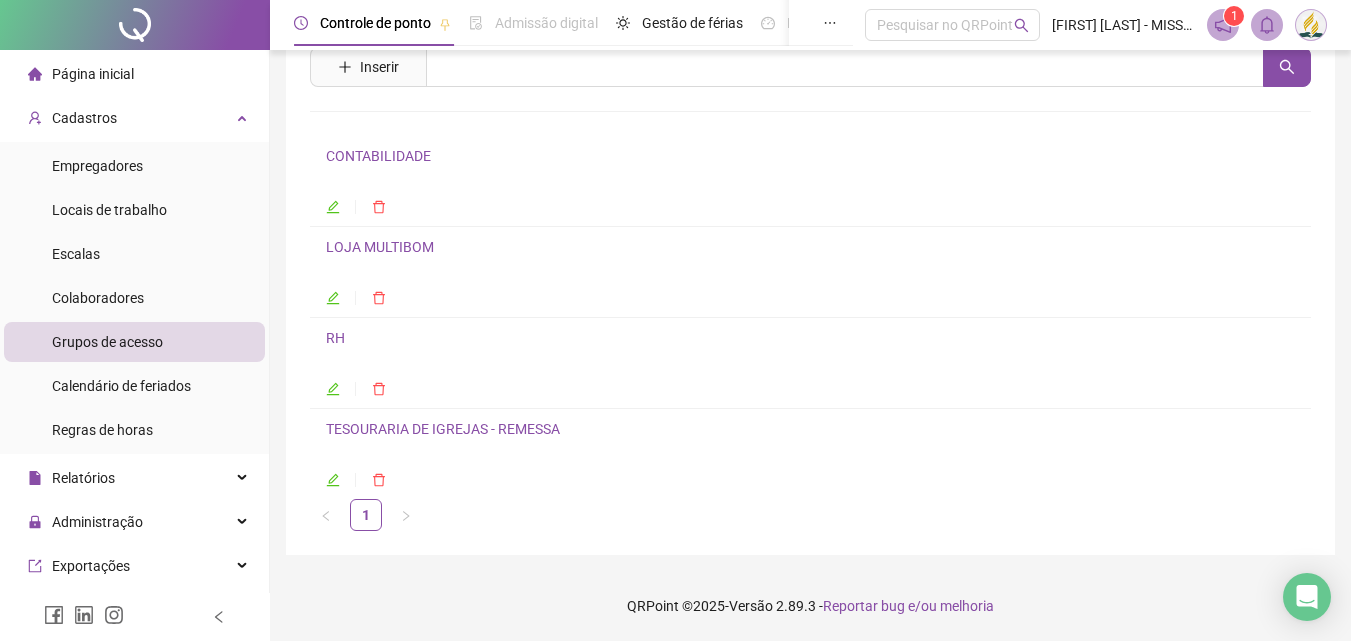 click on "TESOURARIA DE IGREJAS - REMESSA" at bounding box center [443, 429] 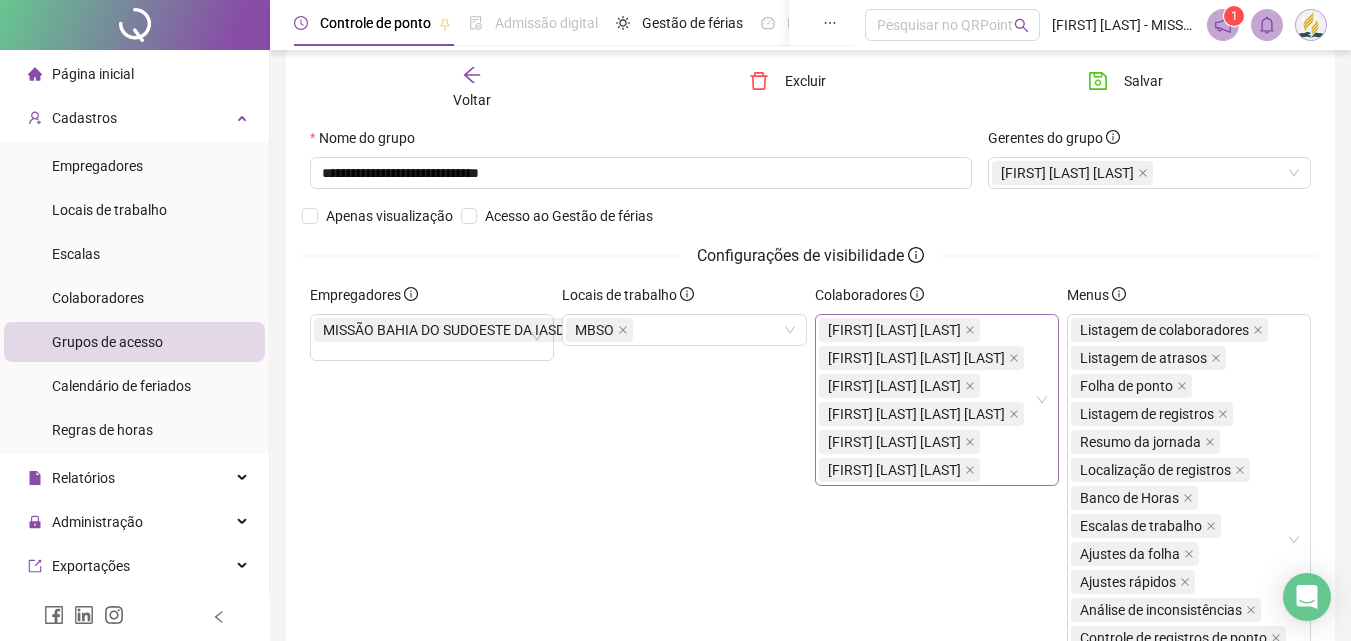 scroll, scrollTop: 85, scrollLeft: 0, axis: vertical 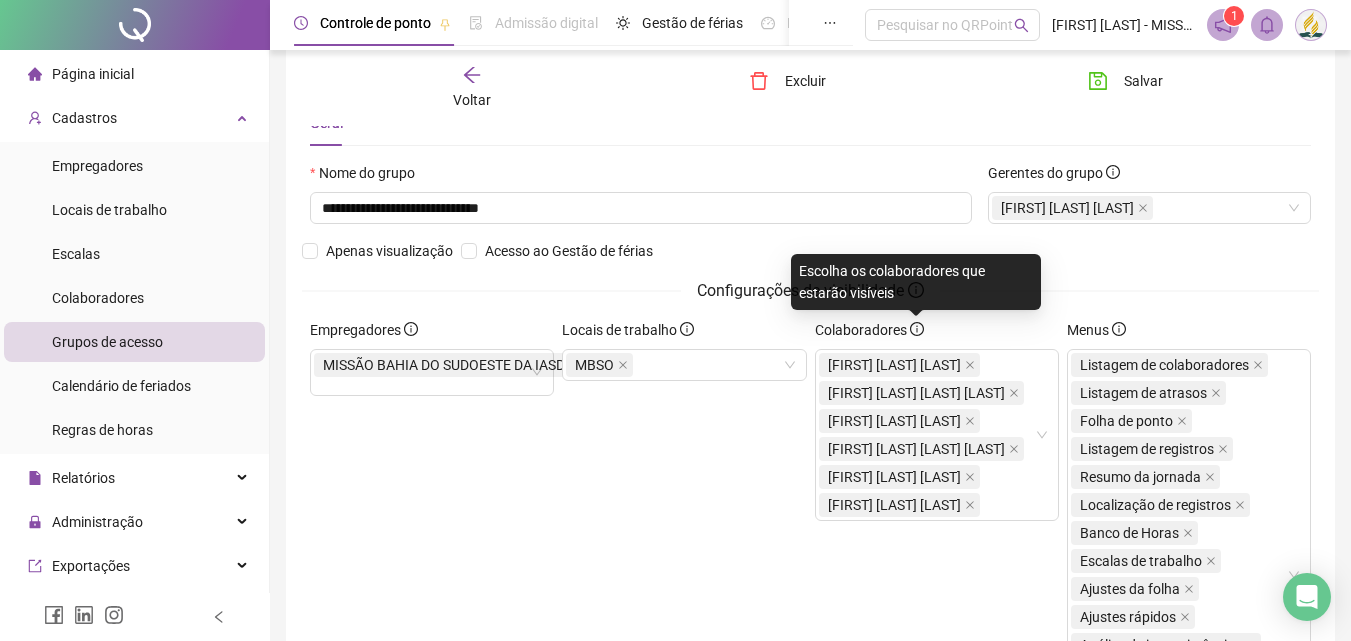 click 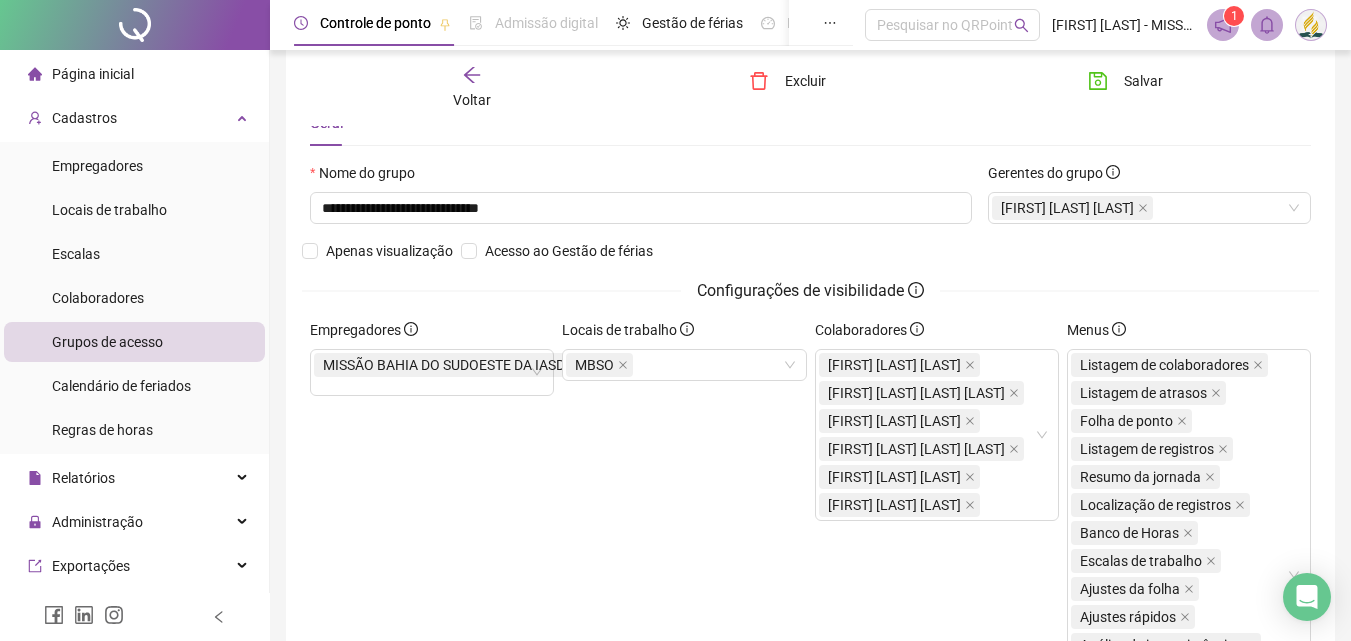click on "Colaboradores" at bounding box center [937, 334] 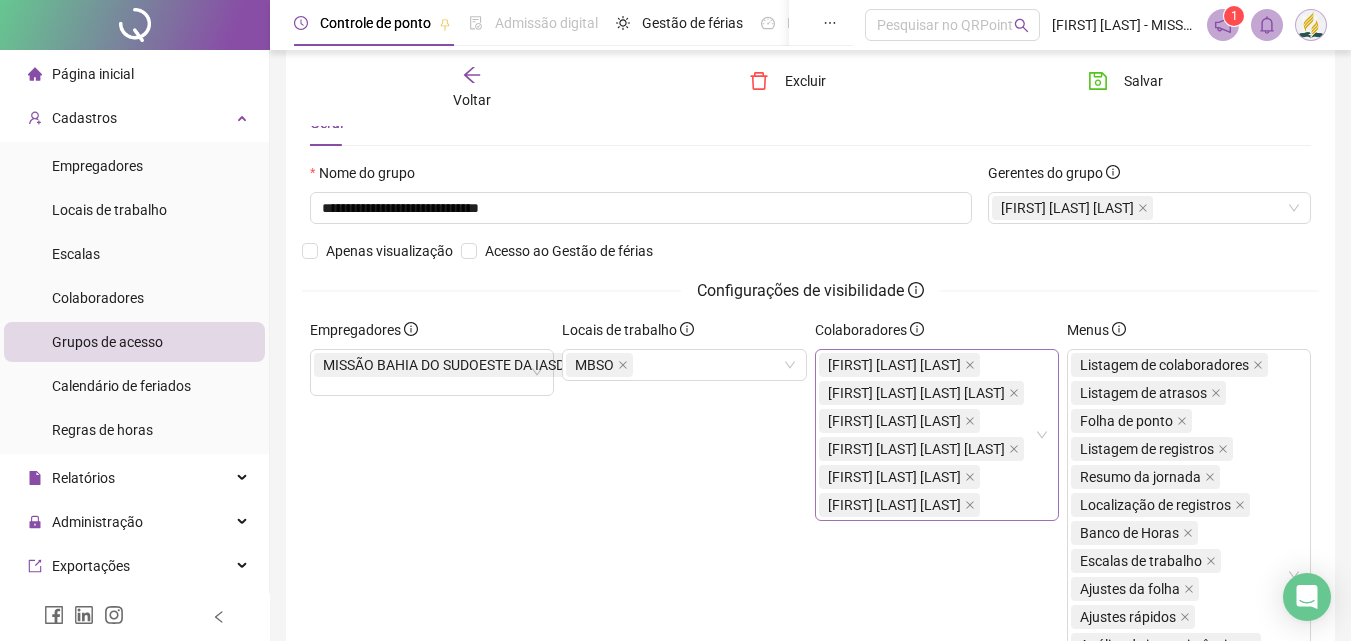click on "[FIRST] [LAST] [LAST] [FIRST] [LAST] [LAST] [FIRST] [LAST] [LAST] [FIRST] [LAST] [LAST]" at bounding box center (926, 435) 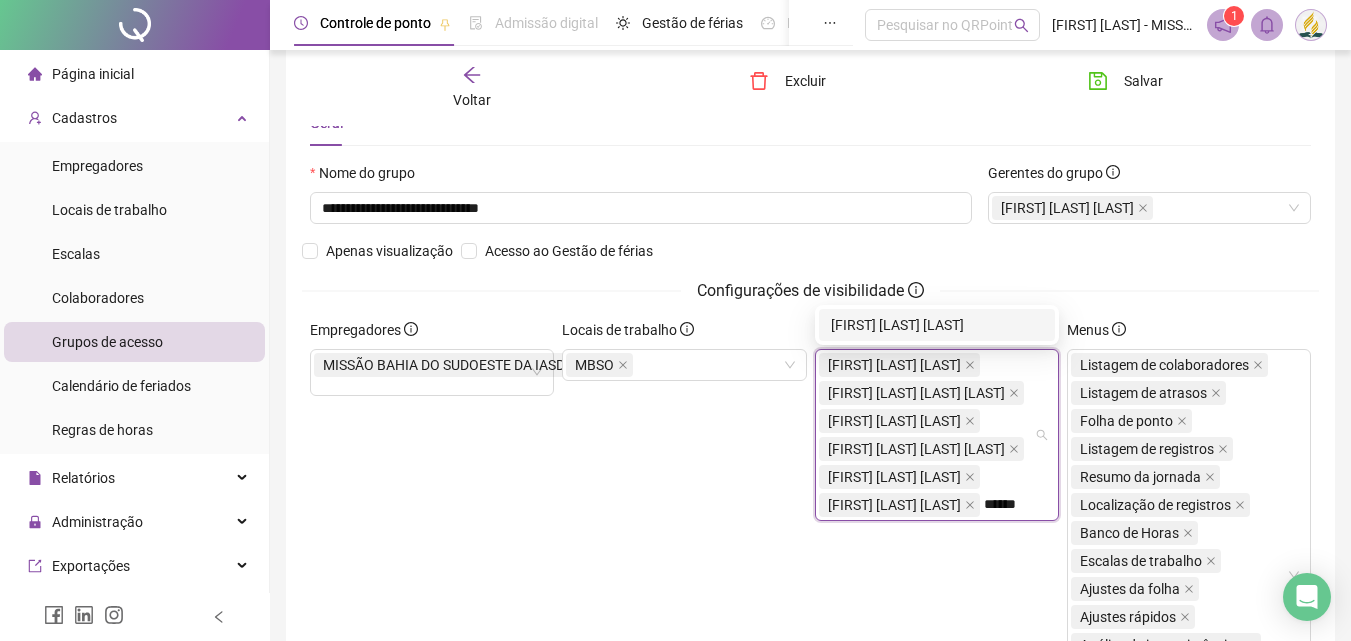 type on "*******" 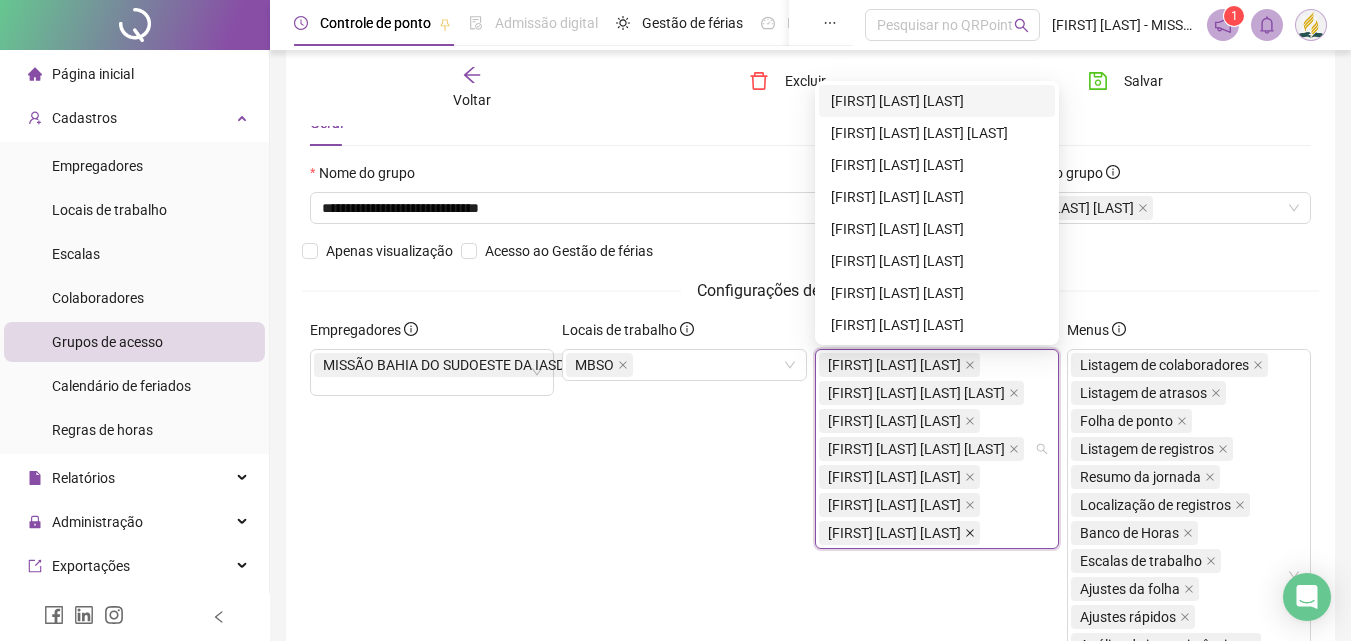 click 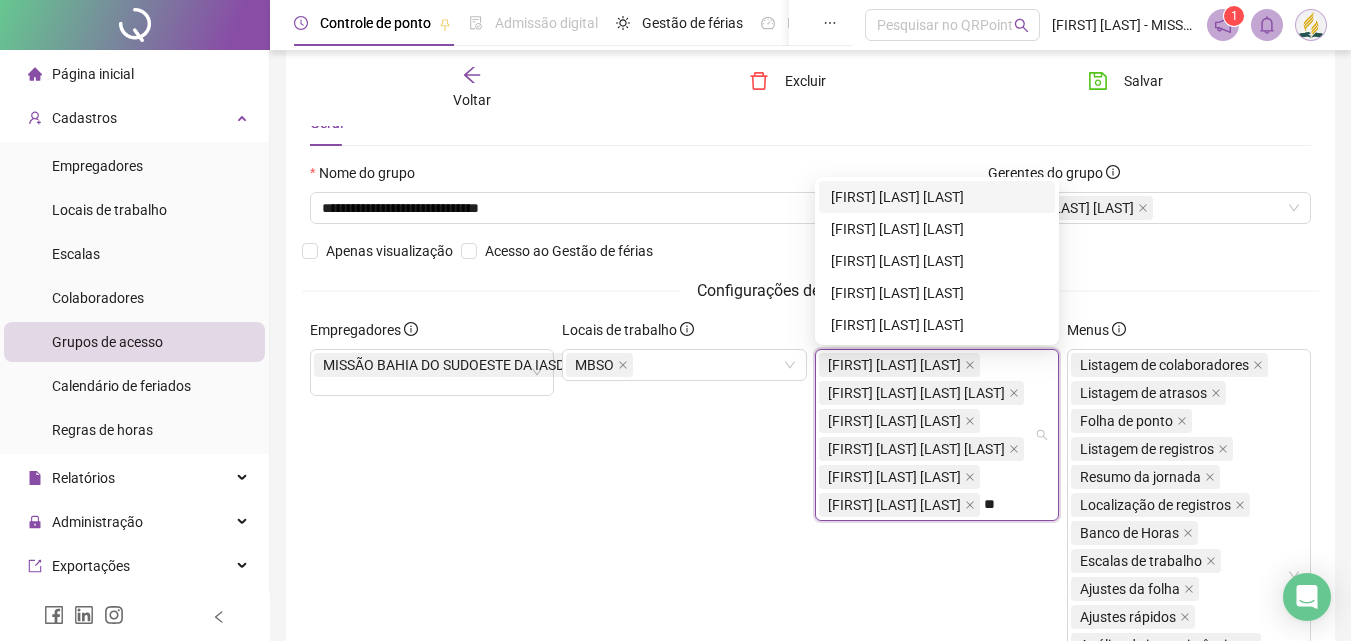 type on "*" 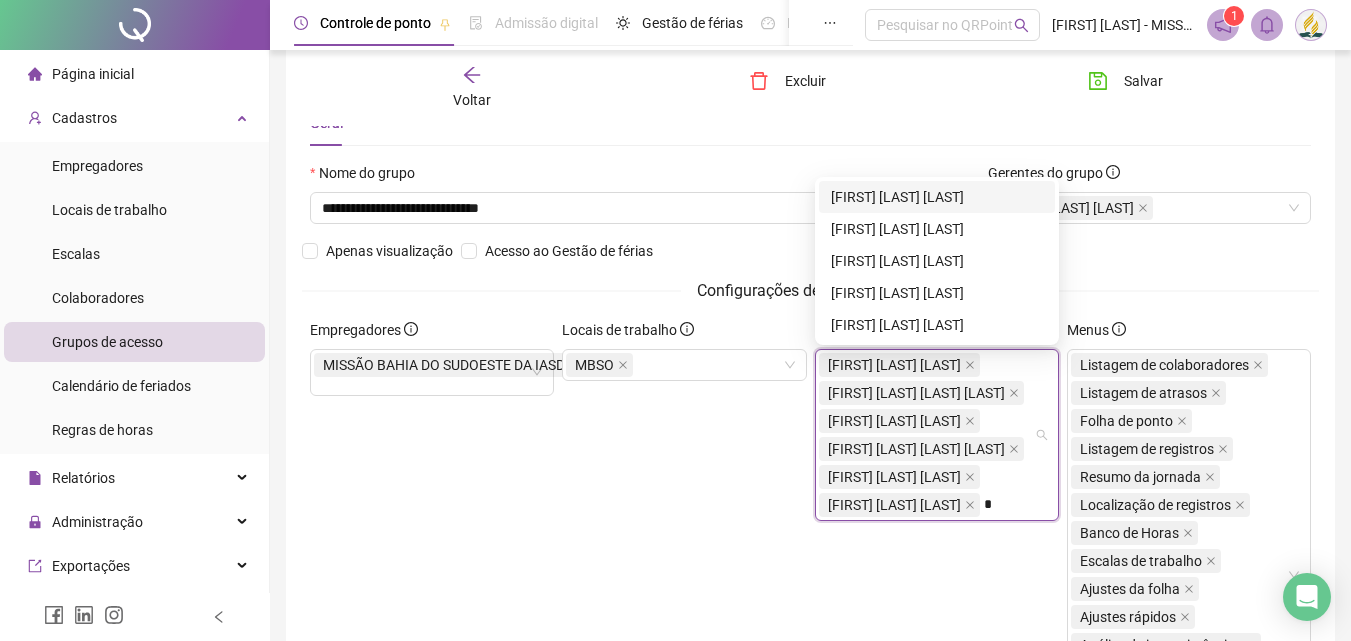 type 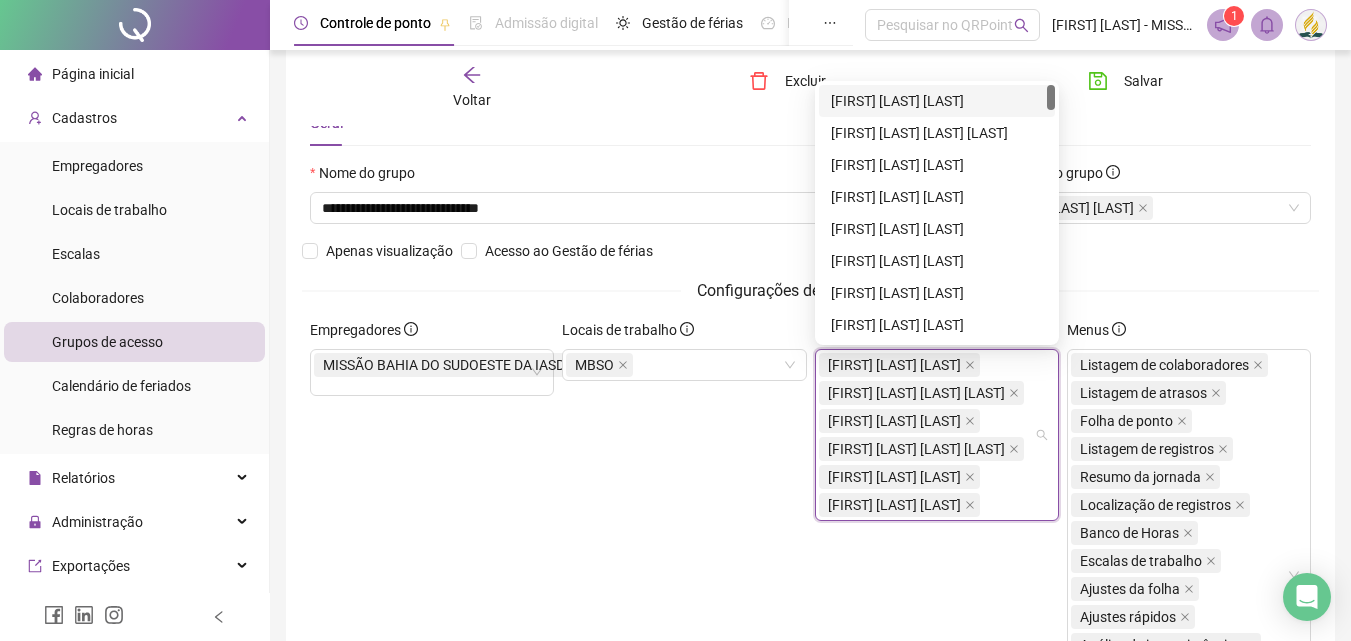 click on "Locais de trabalho   MBSO" at bounding box center [684, 568] 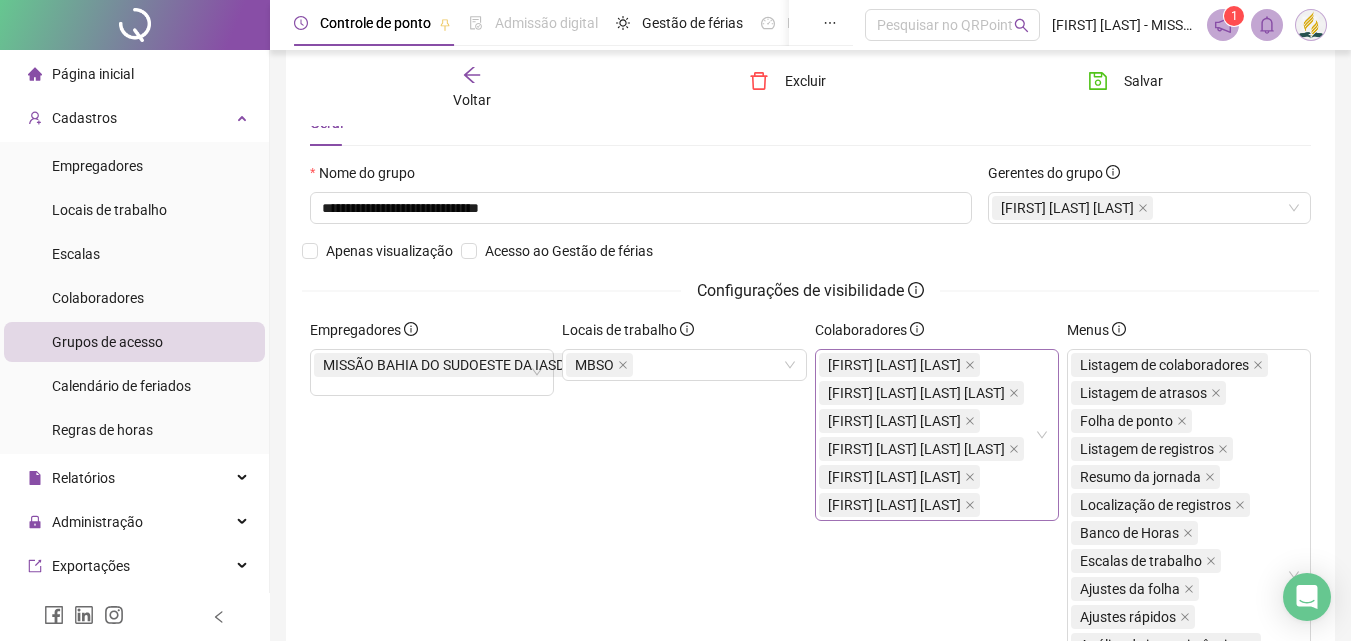 click on "Voltar" at bounding box center (472, 88) 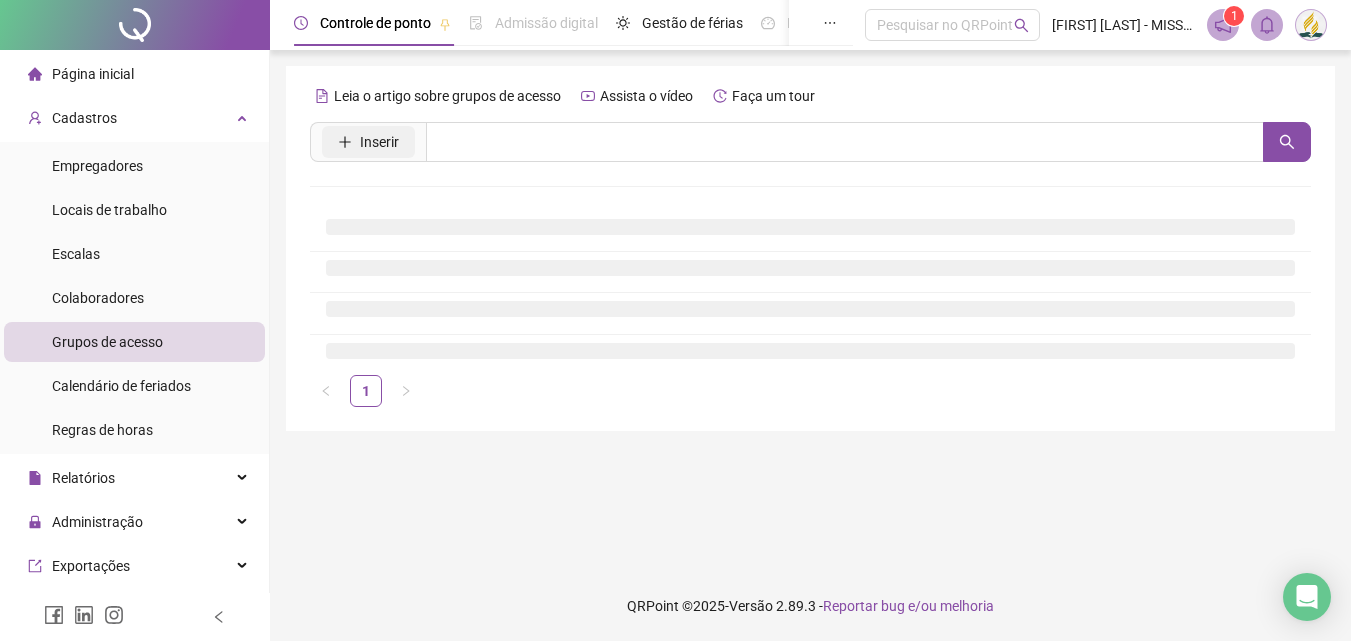 scroll, scrollTop: 0, scrollLeft: 0, axis: both 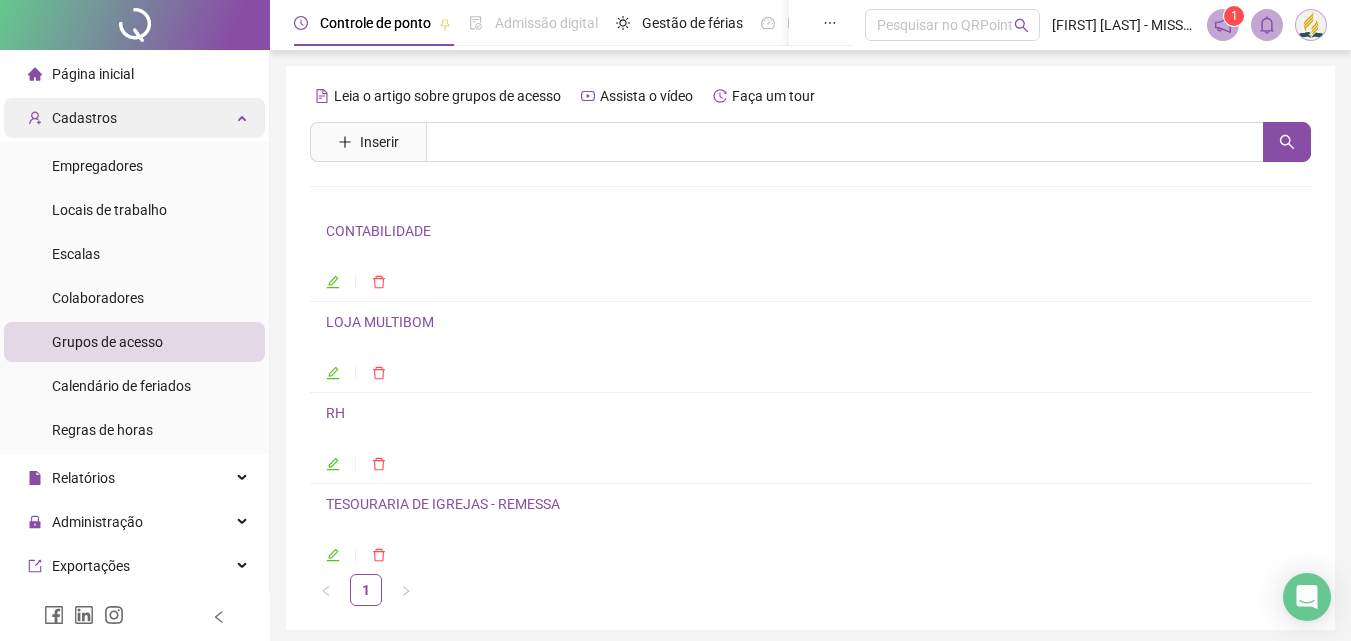 click on "Cadastros" at bounding box center (134, 118) 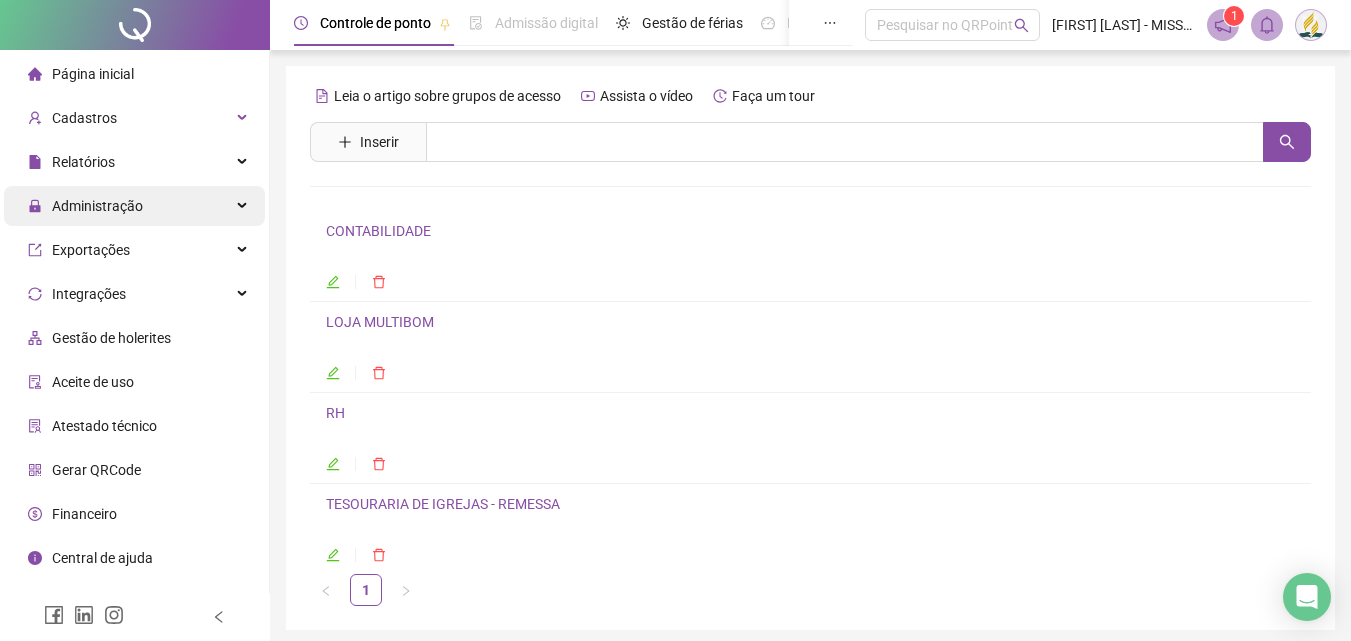 click on "Administração" at bounding box center (97, 206) 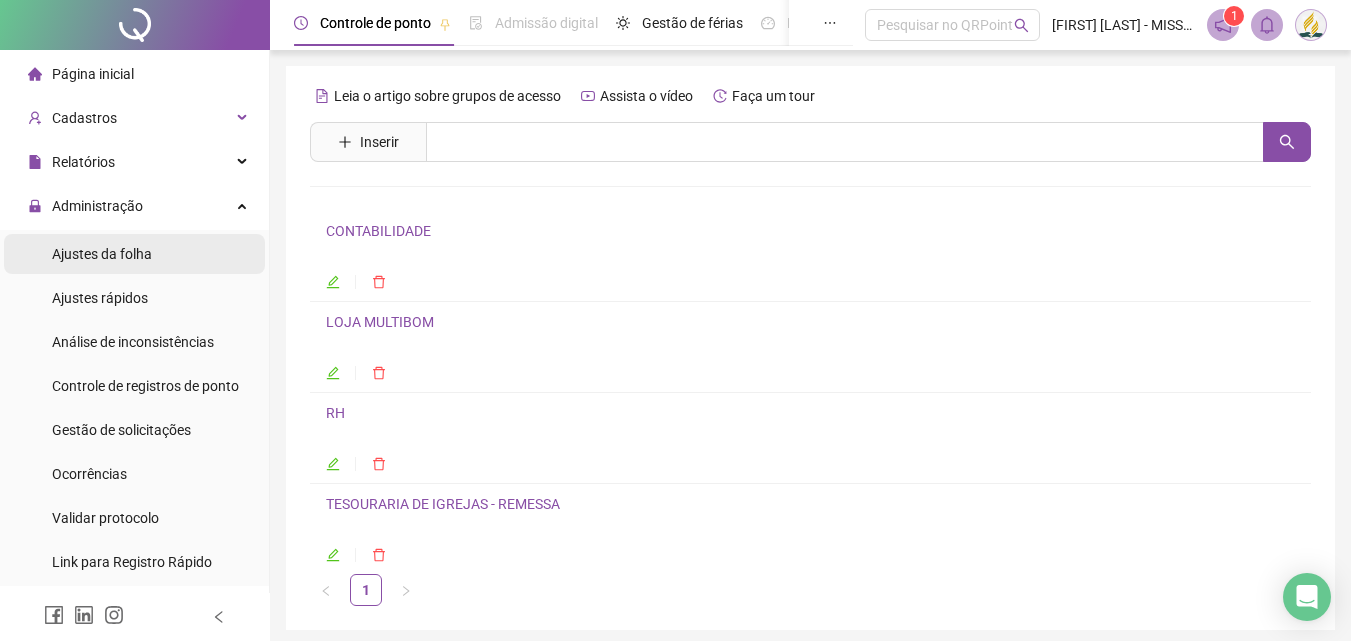 click on "Ajustes da folha" at bounding box center [102, 254] 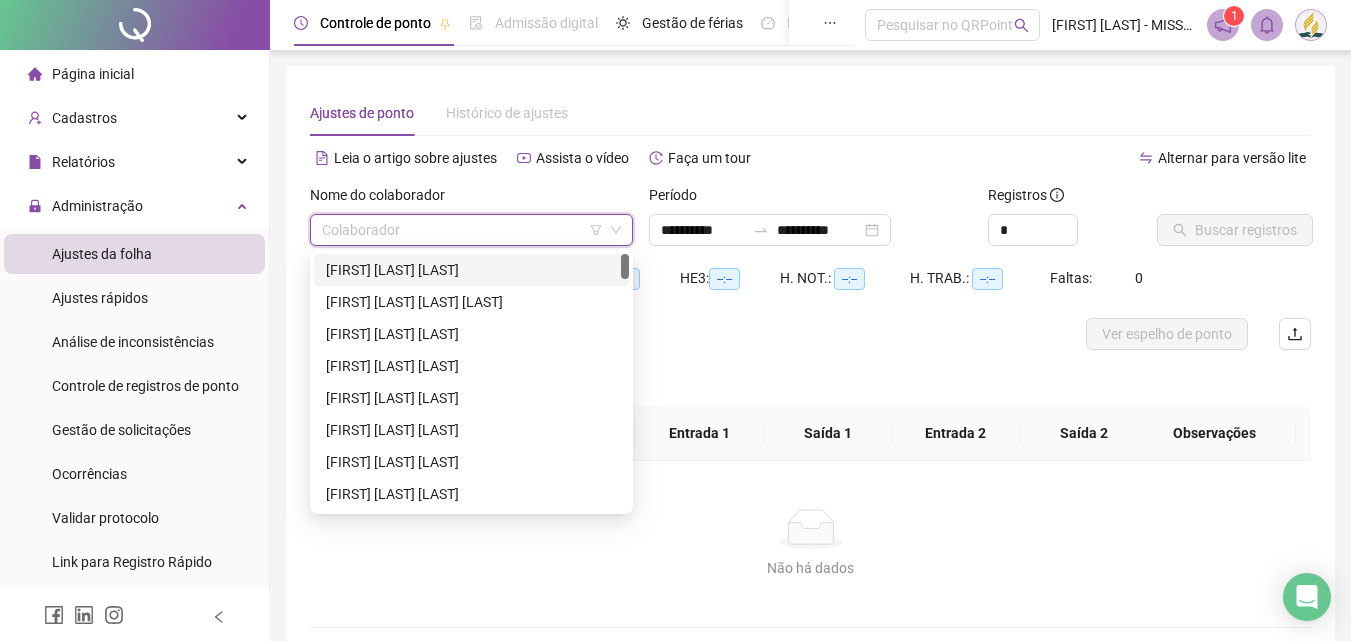 click at bounding box center [462, 230] 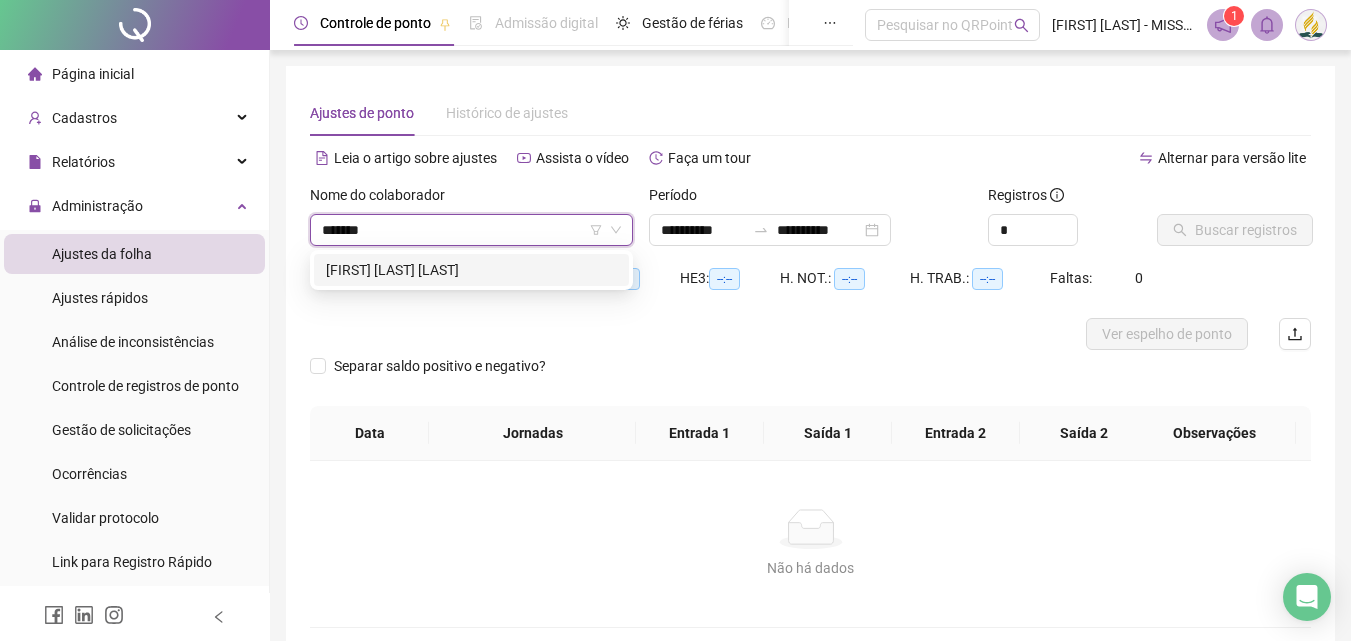 type on "*******" 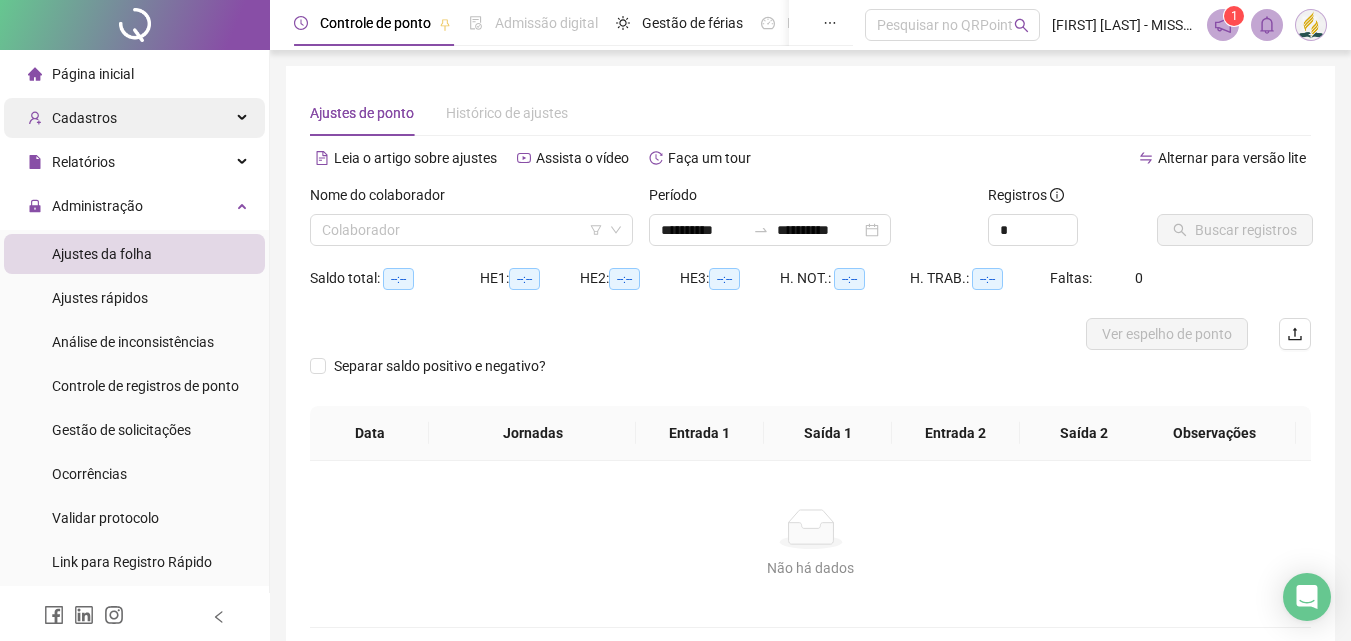 click on "Cadastros" at bounding box center (134, 118) 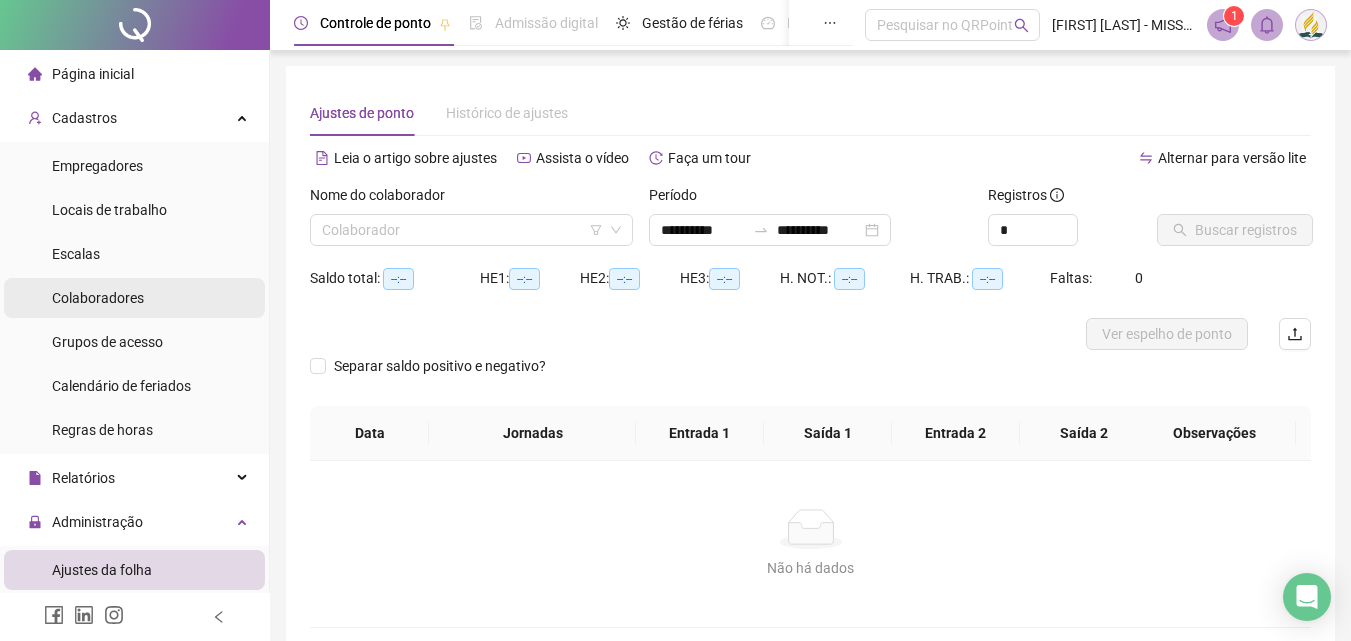 click on "Colaboradores" at bounding box center [98, 298] 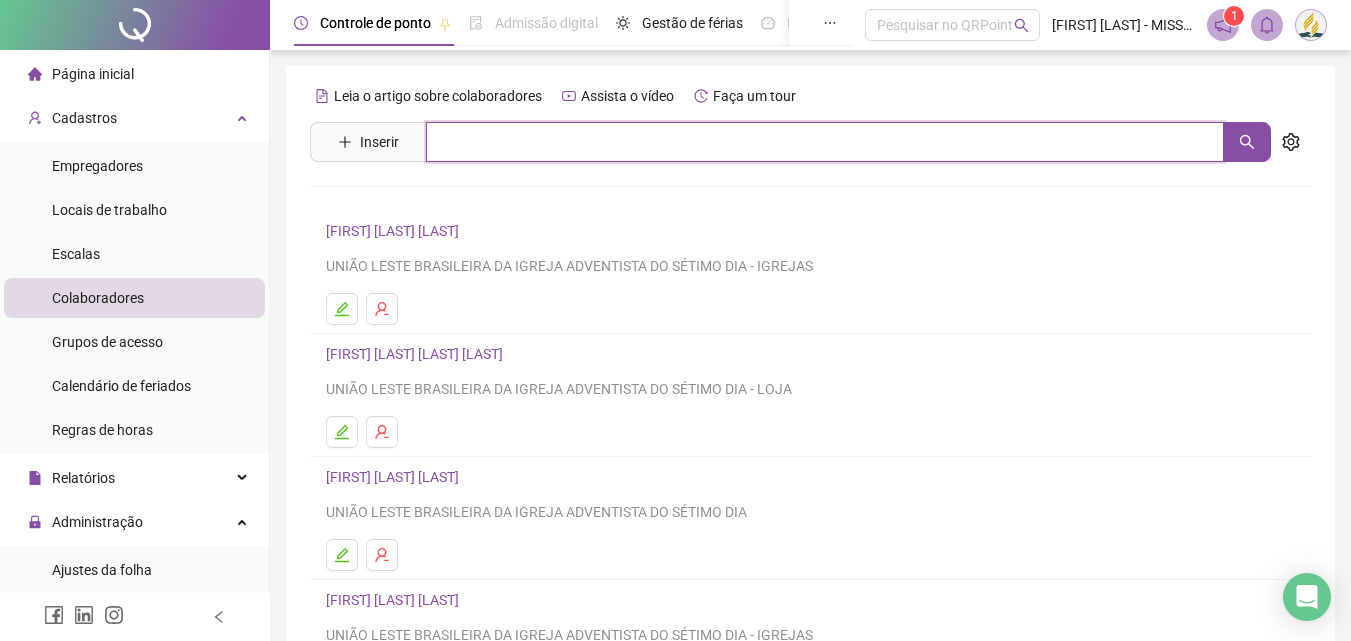 click at bounding box center (825, 142) 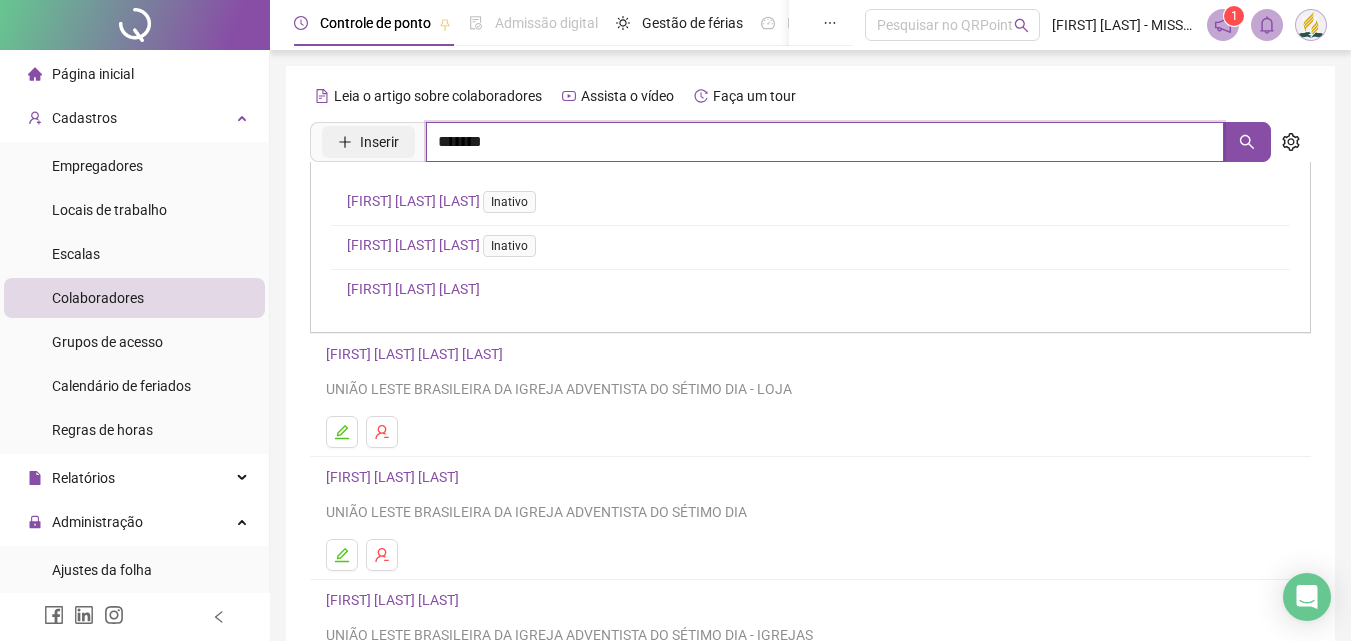 drag, startPoint x: 497, startPoint y: 145, endPoint x: 361, endPoint y: 132, distance: 136.6199 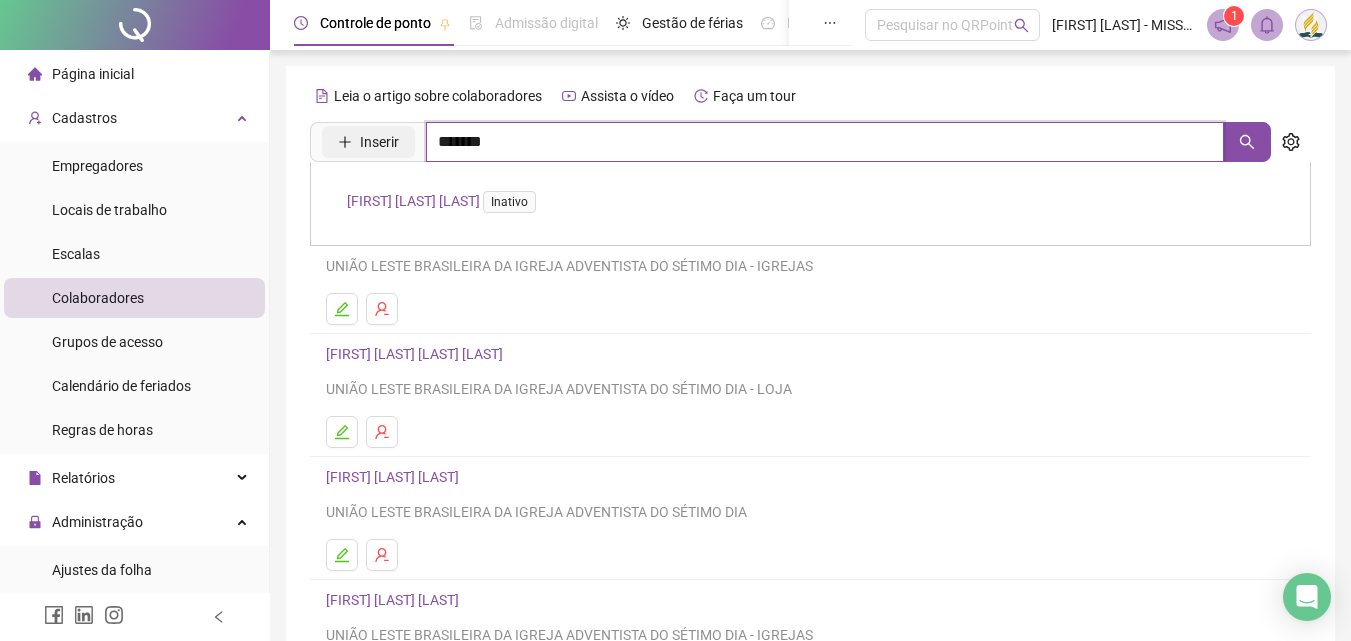 drag, startPoint x: 457, startPoint y: 148, endPoint x: 395, endPoint y: 147, distance: 62.008064 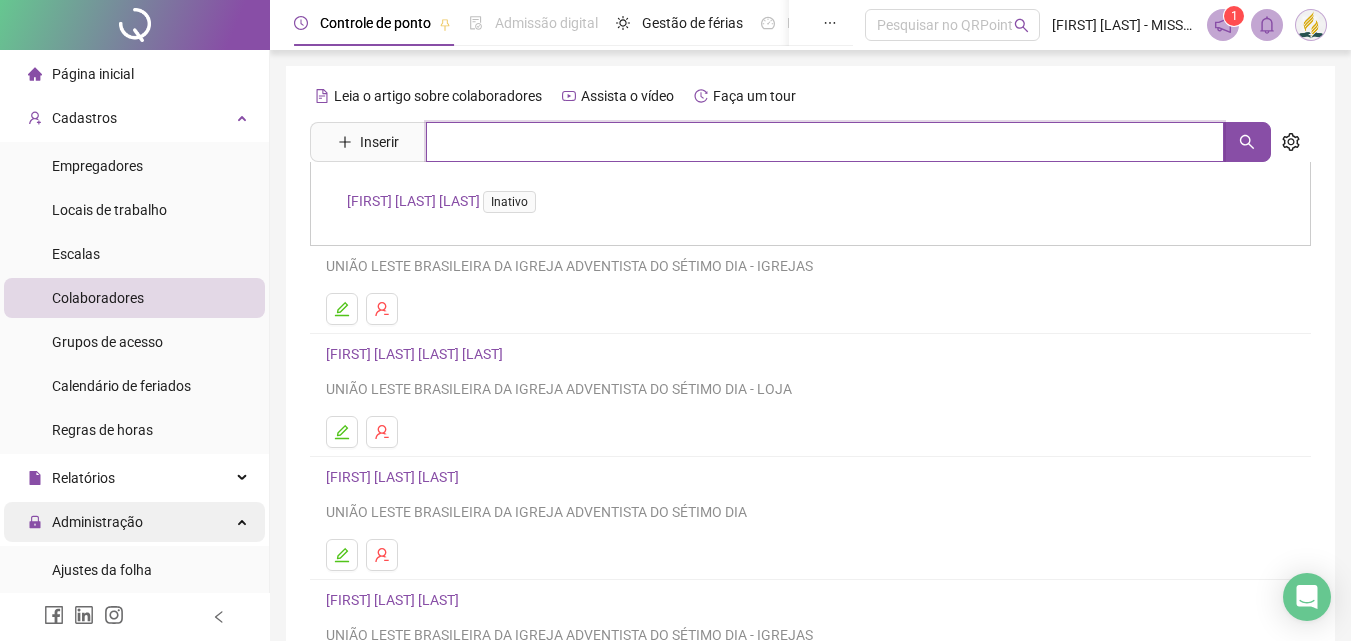 type 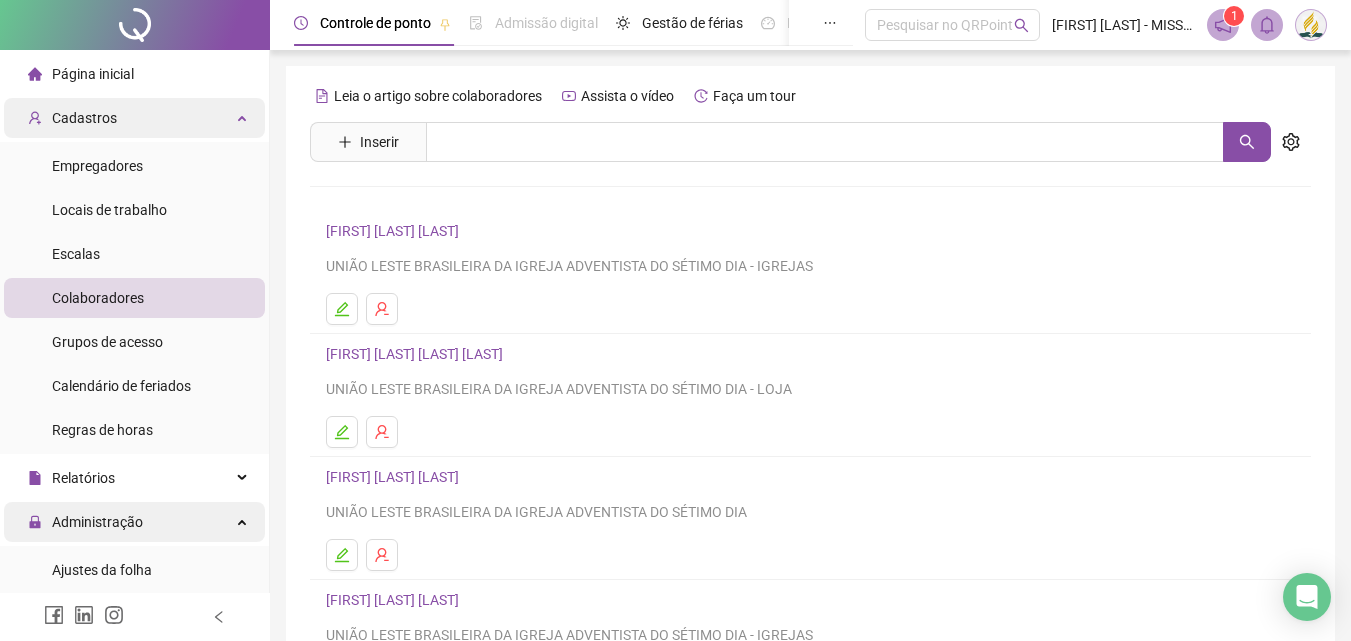 click on "Cadastros" at bounding box center (134, 118) 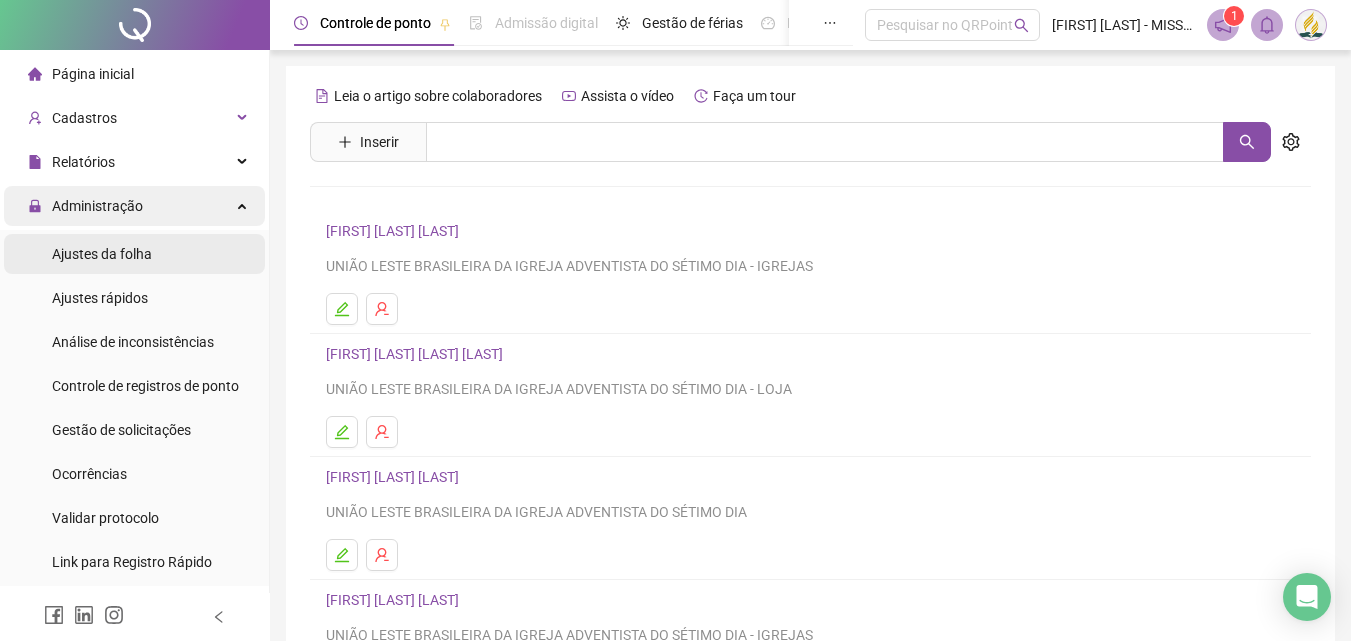 click on "Ajustes da folha" at bounding box center (102, 254) 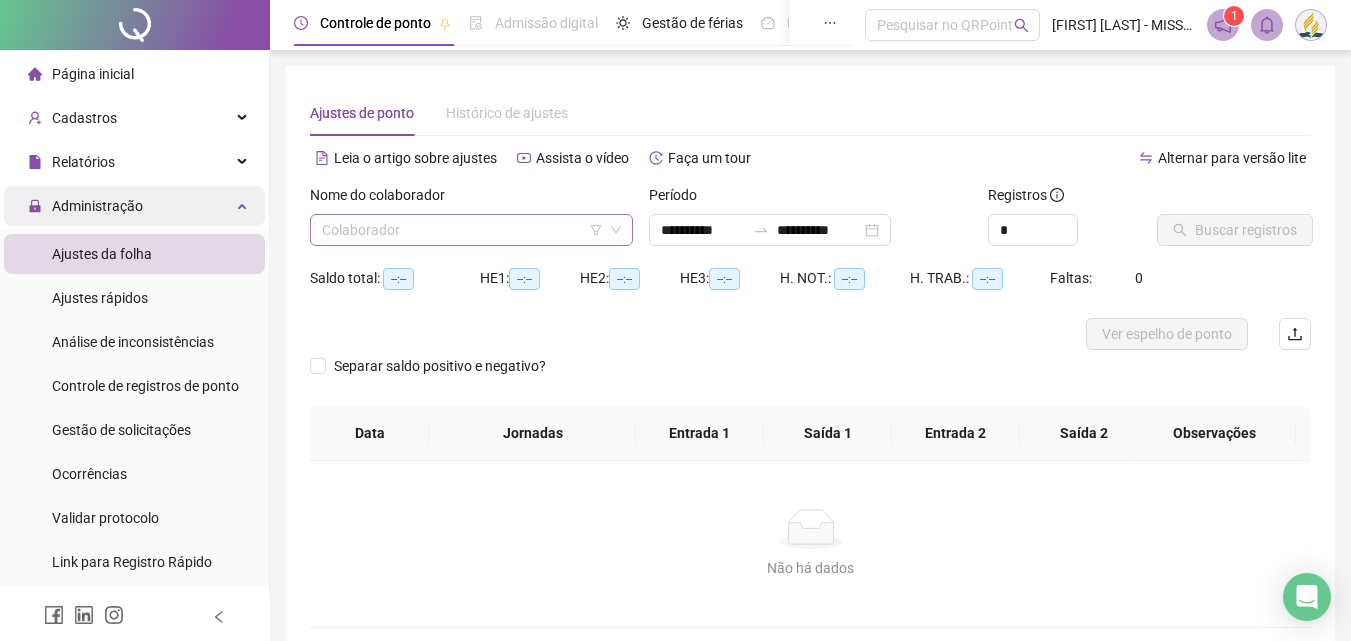 click at bounding box center [462, 230] 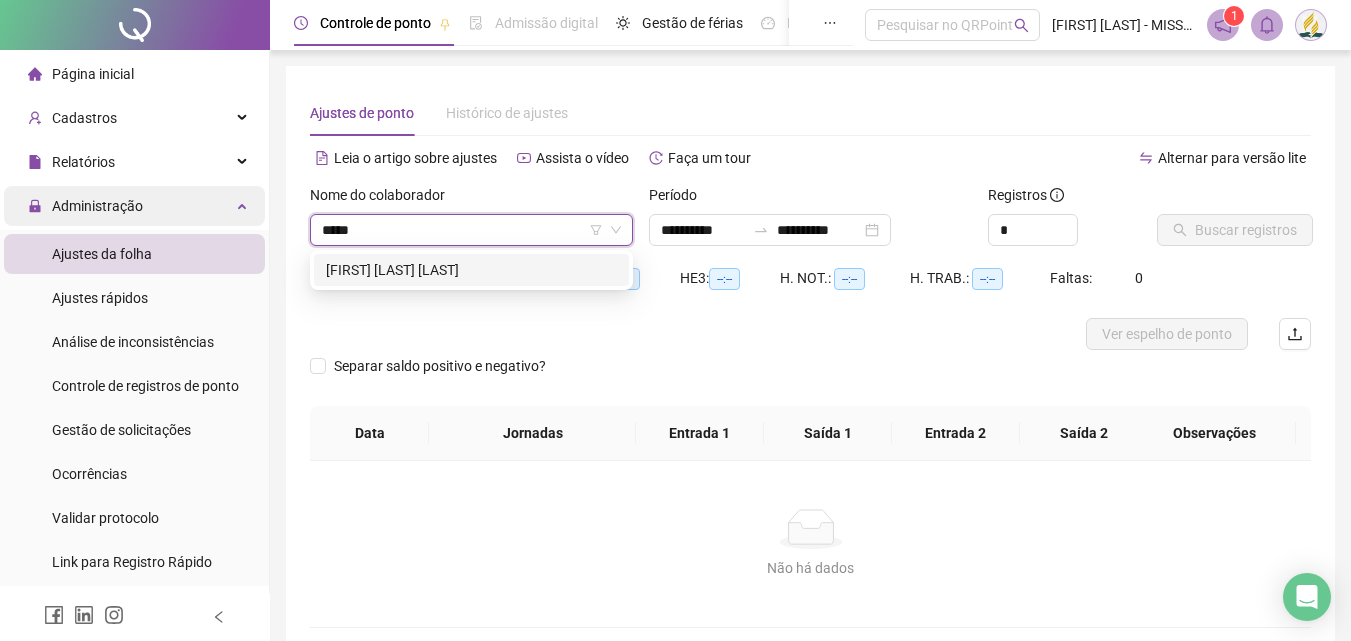 type on "******" 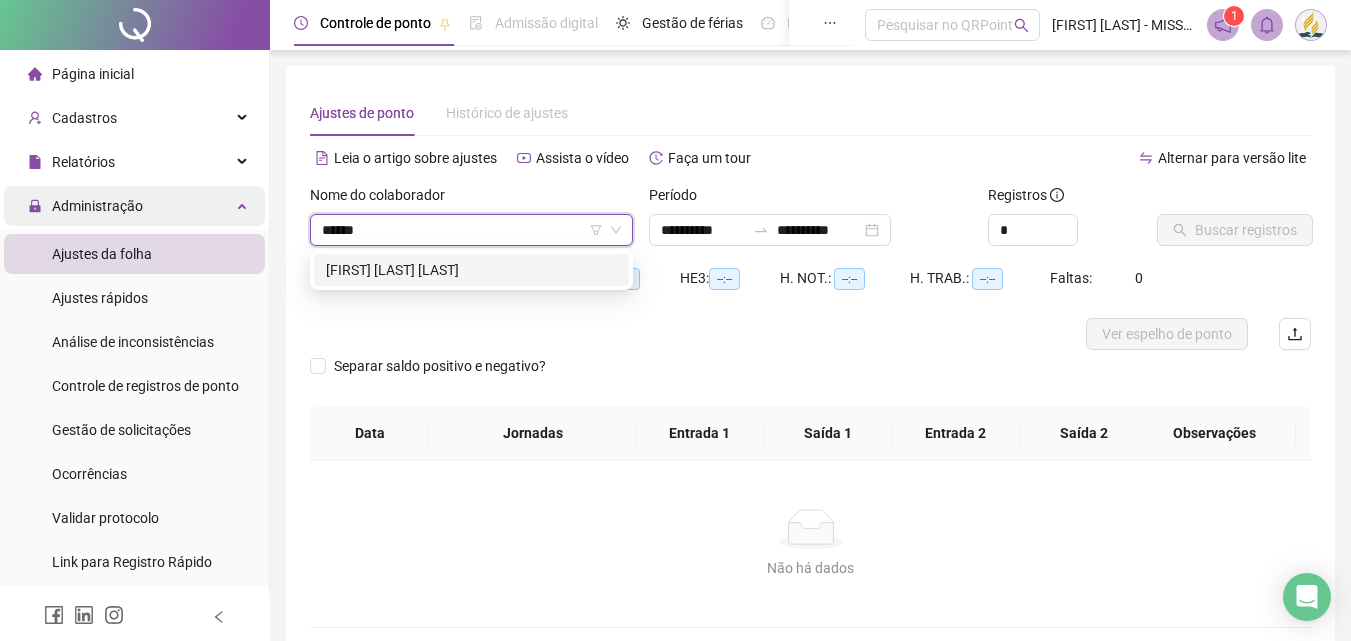 click on "[FIRST] [LAST] [LAST]" at bounding box center (471, 270) 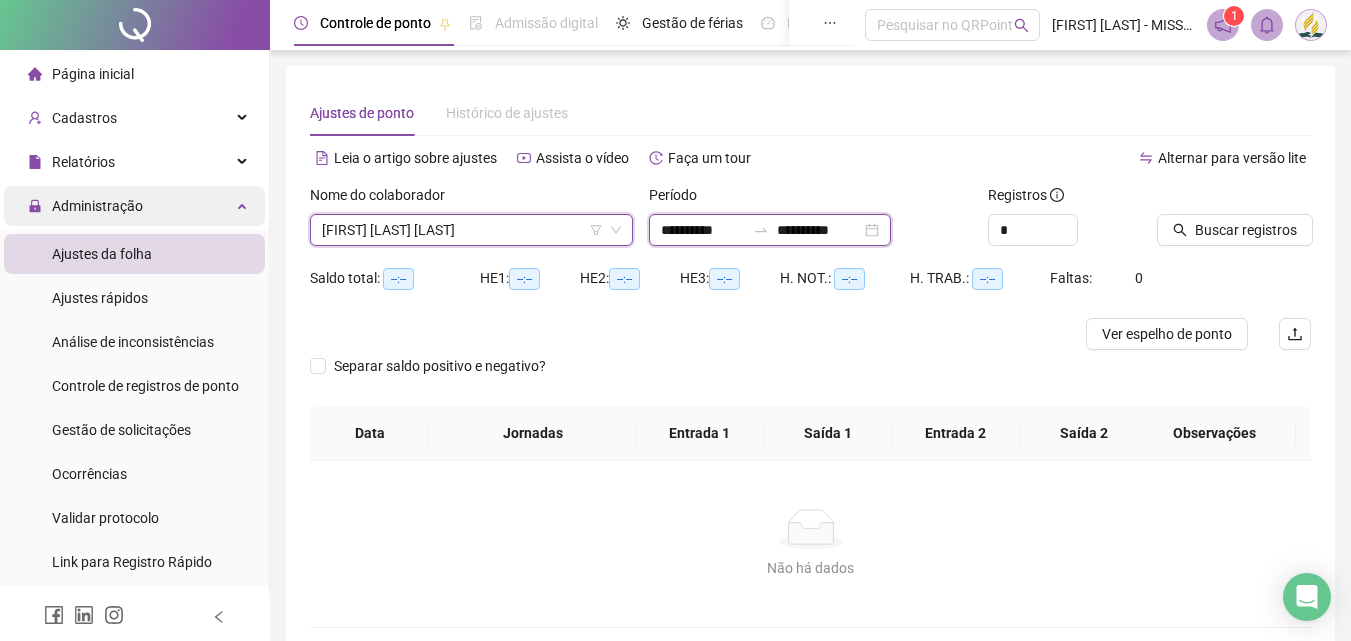 click on "**********" at bounding box center (703, 230) 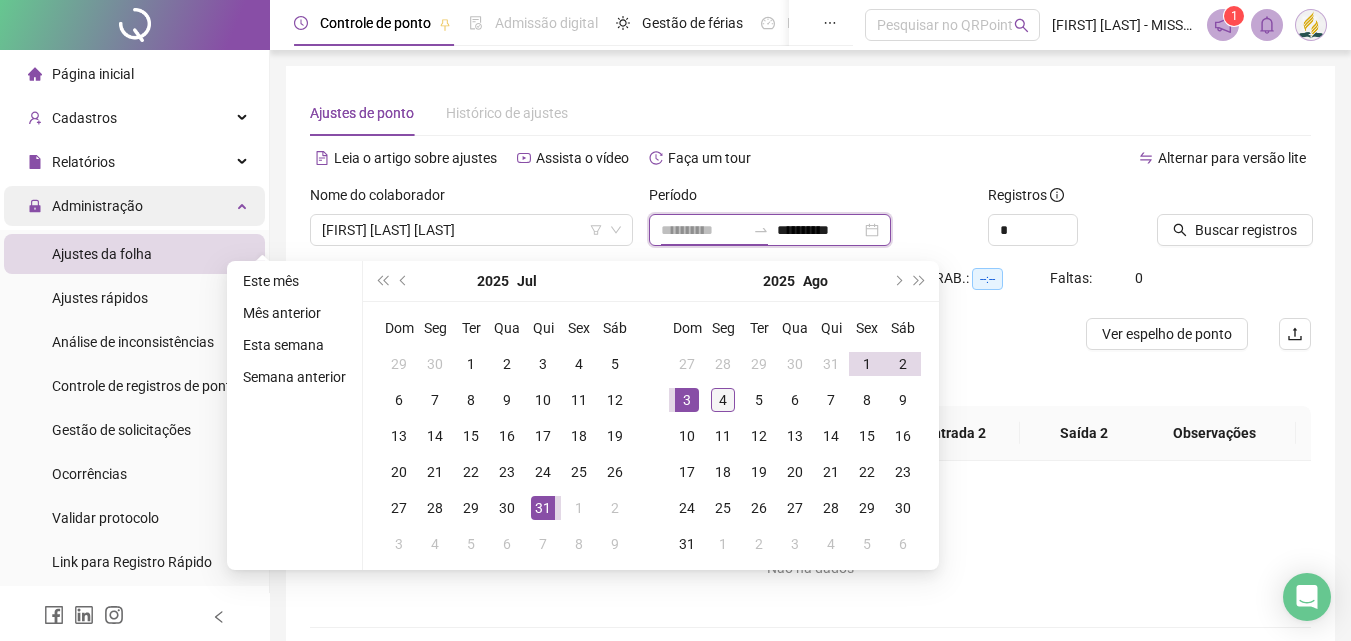 type on "**********" 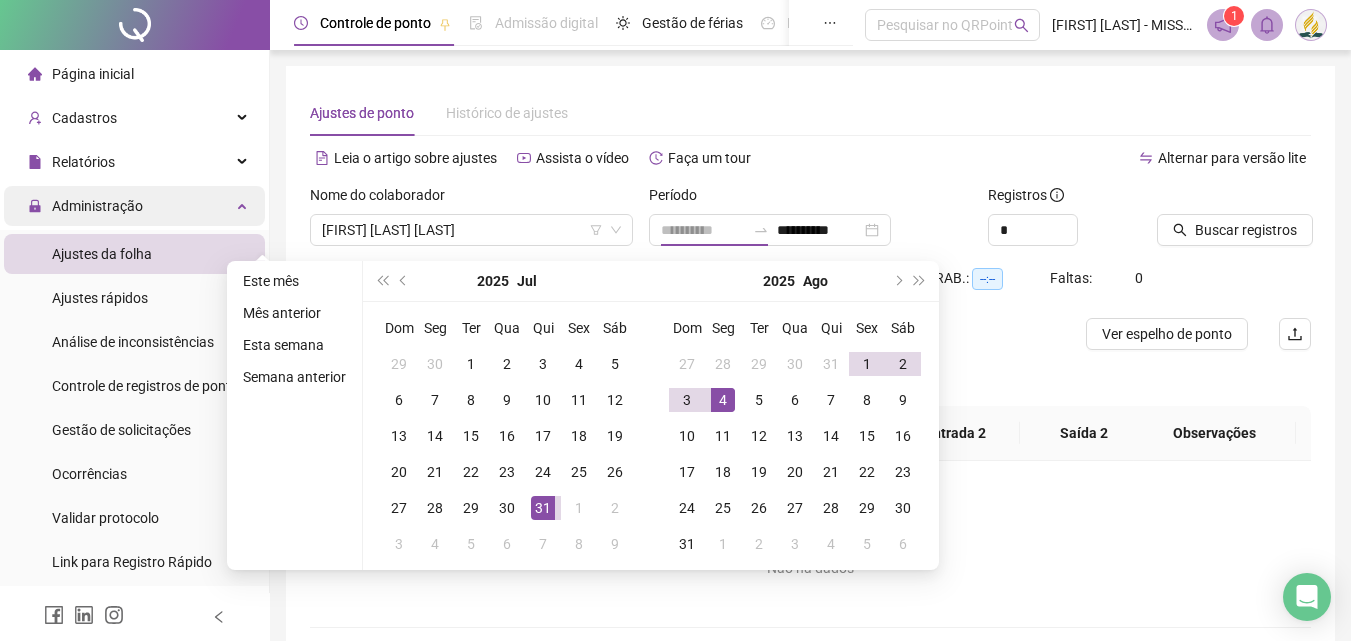 click on "4" at bounding box center (723, 400) 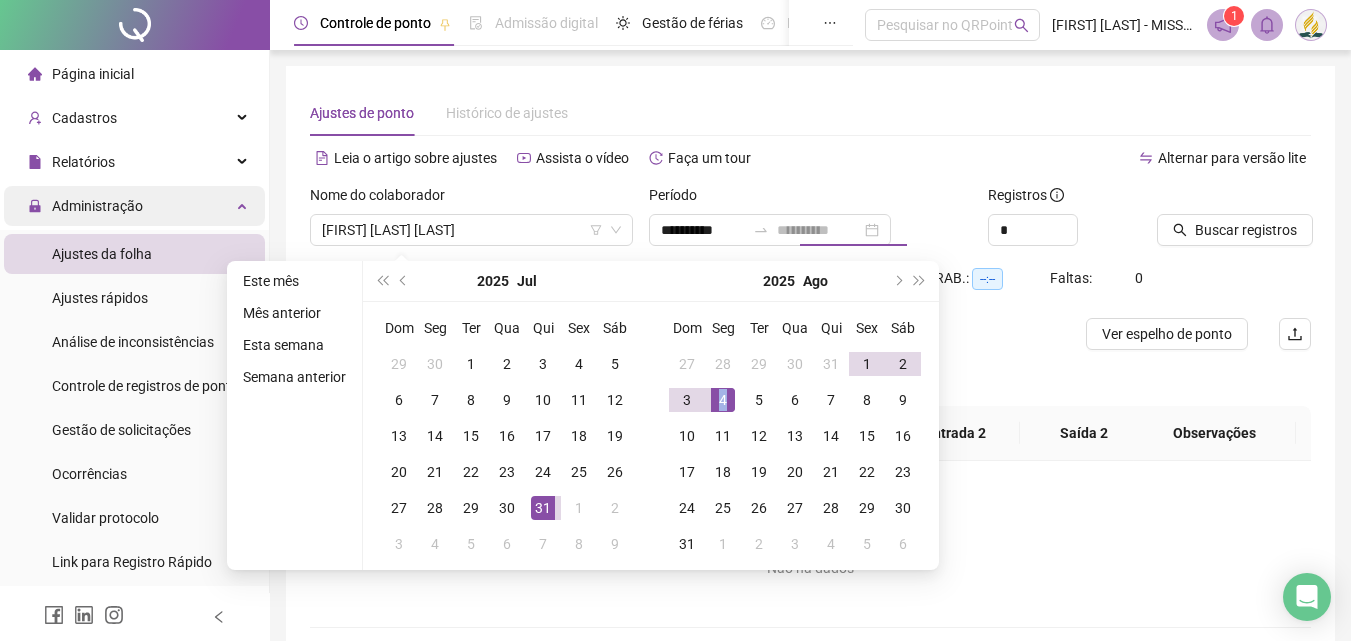 click on "4" at bounding box center [723, 400] 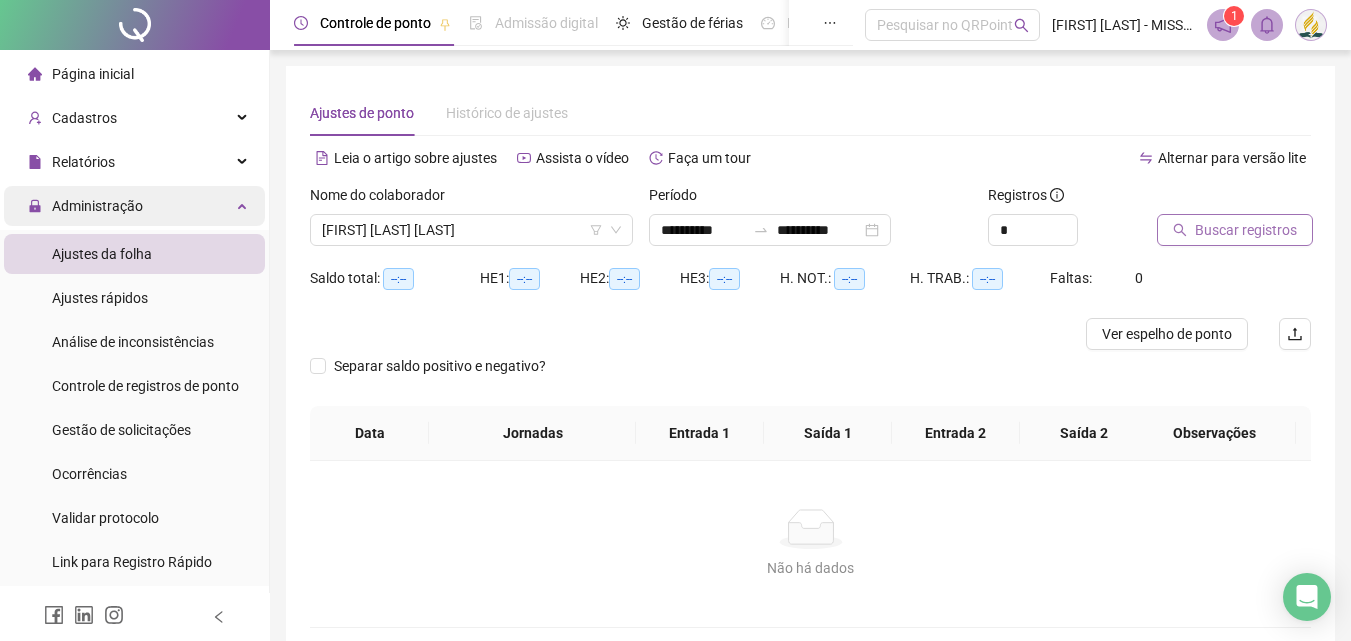 click on "Buscar registros" at bounding box center (1246, 230) 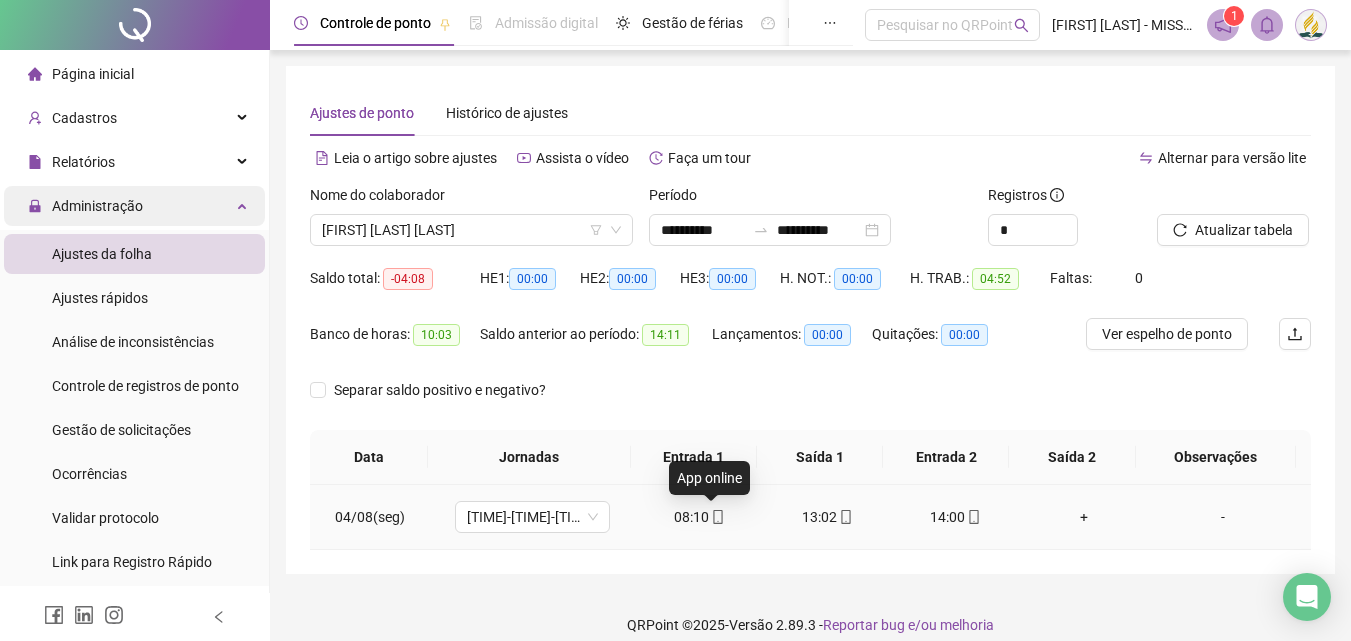 click on "08:10" at bounding box center (700, 517) 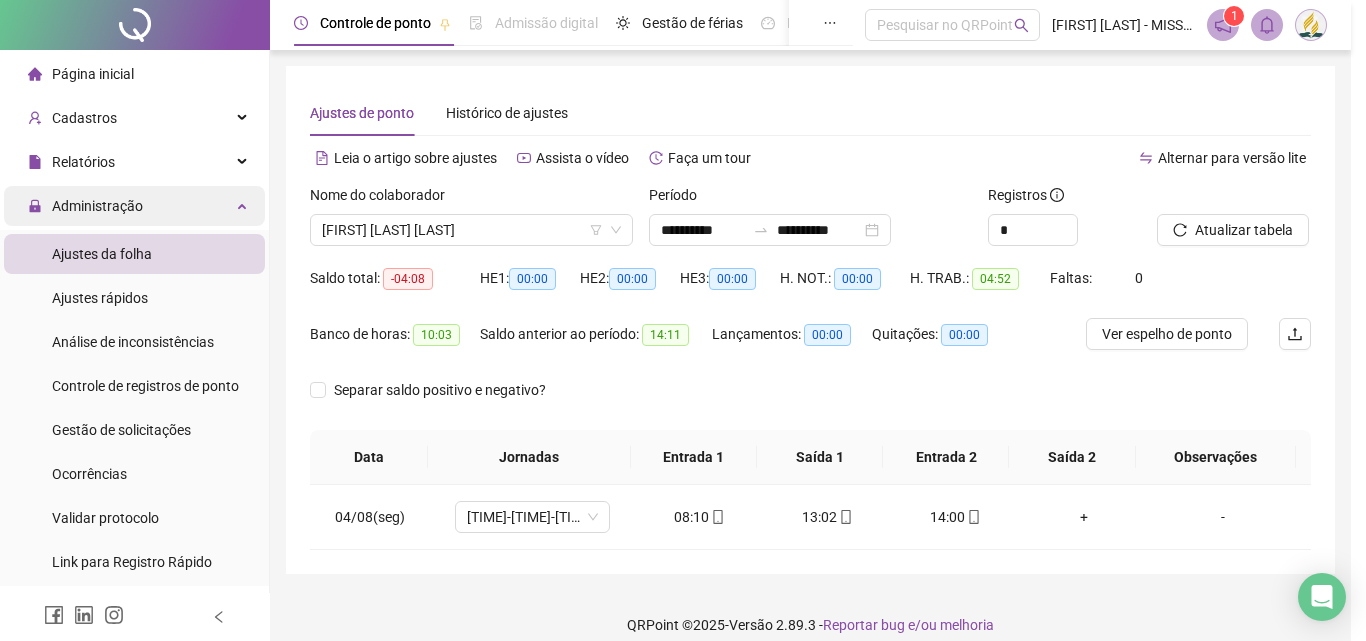 type on "**********" 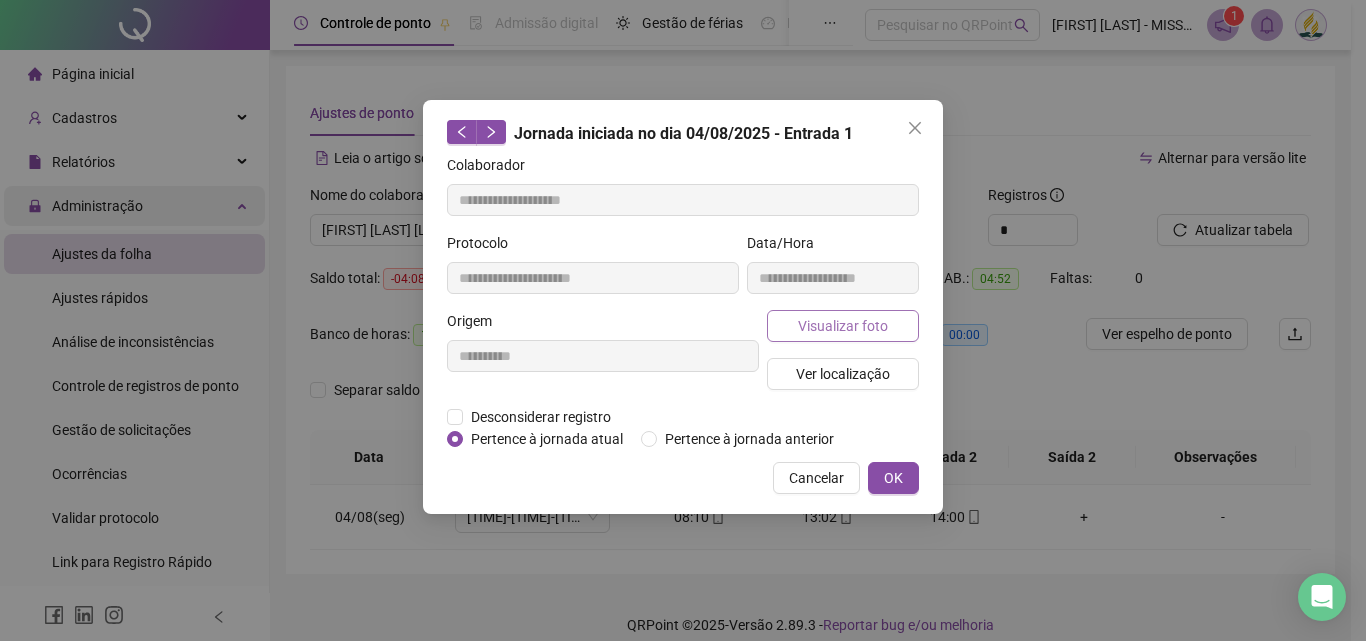 click on "Visualizar foto" at bounding box center (843, 326) 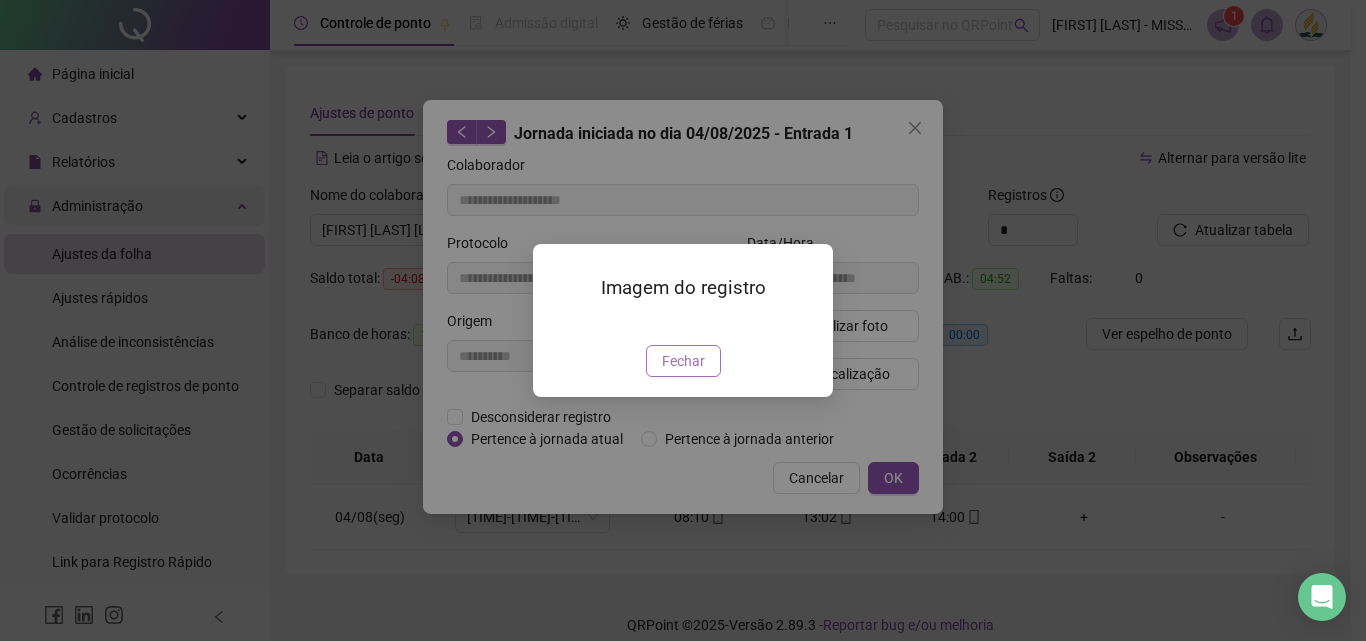 click on "Fechar" at bounding box center (683, 361) 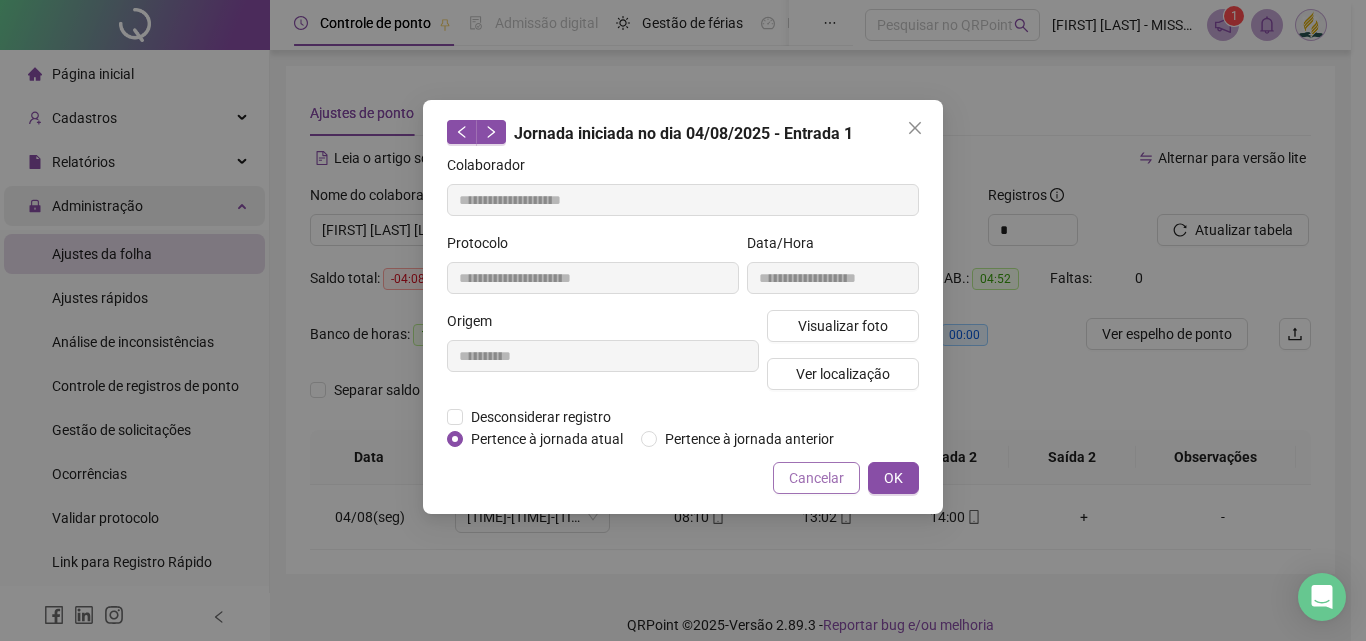 click on "Cancelar" at bounding box center (816, 478) 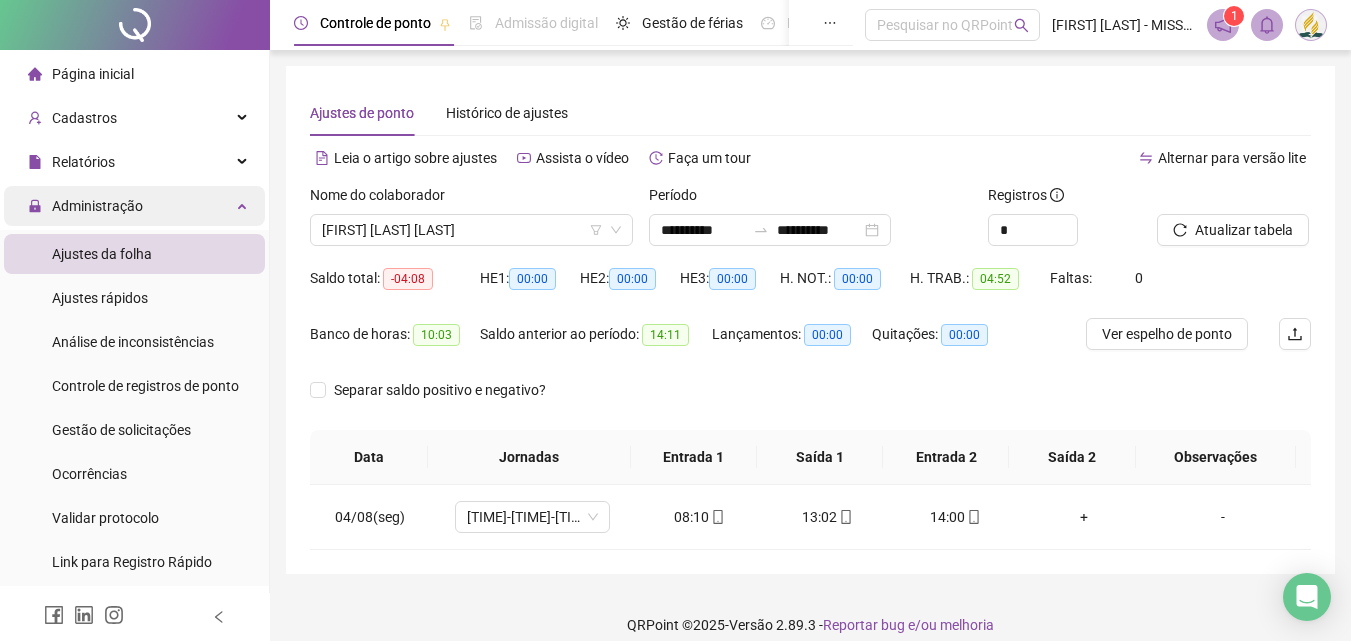 click 